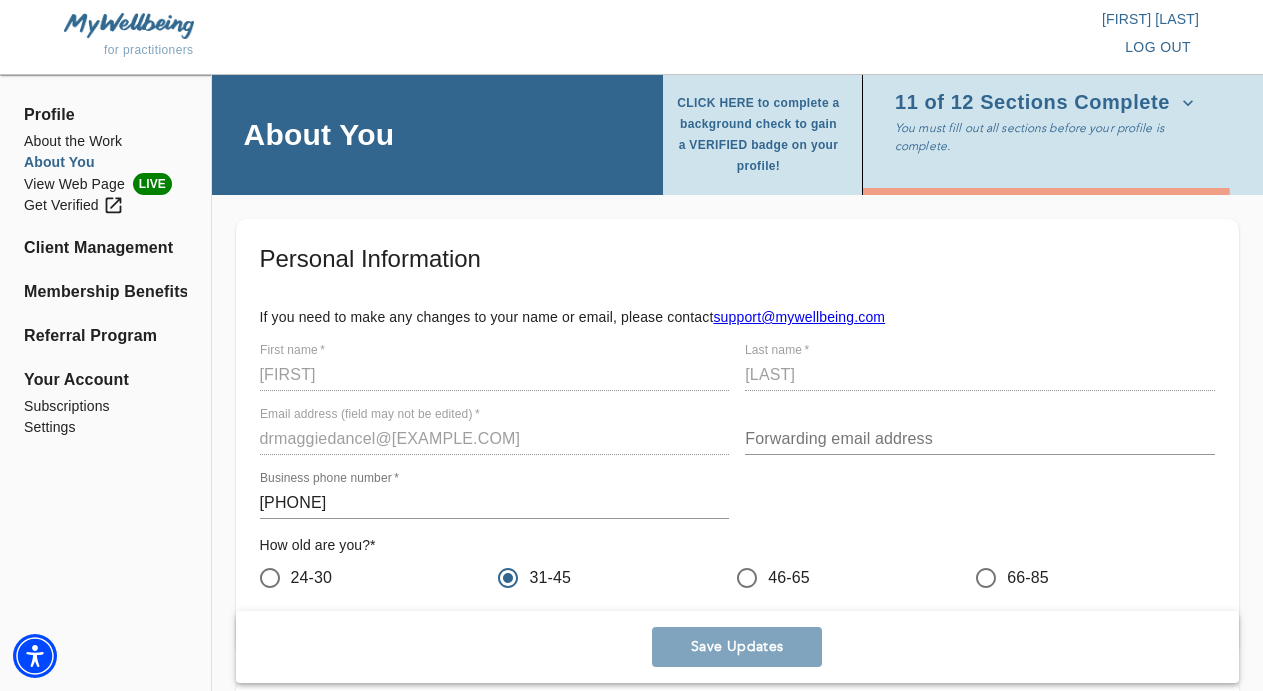 scroll, scrollTop: 902, scrollLeft: 0, axis: vertical 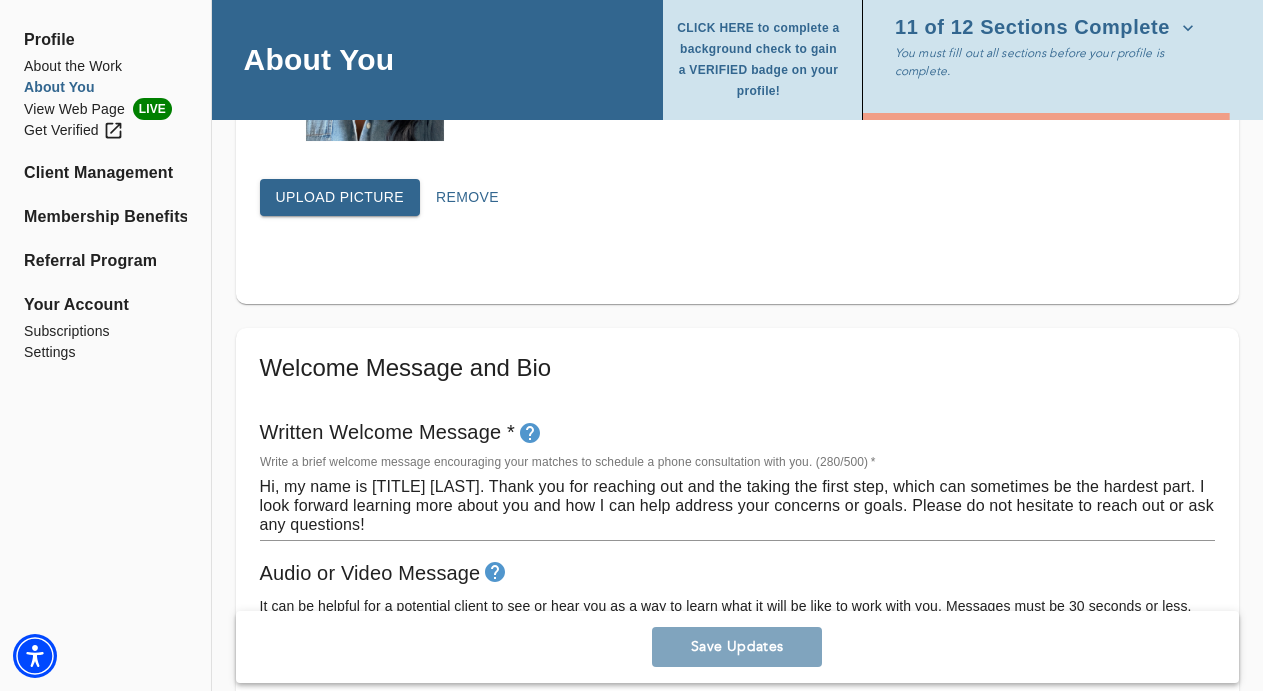 click on "Profile" at bounding box center [105, 40] 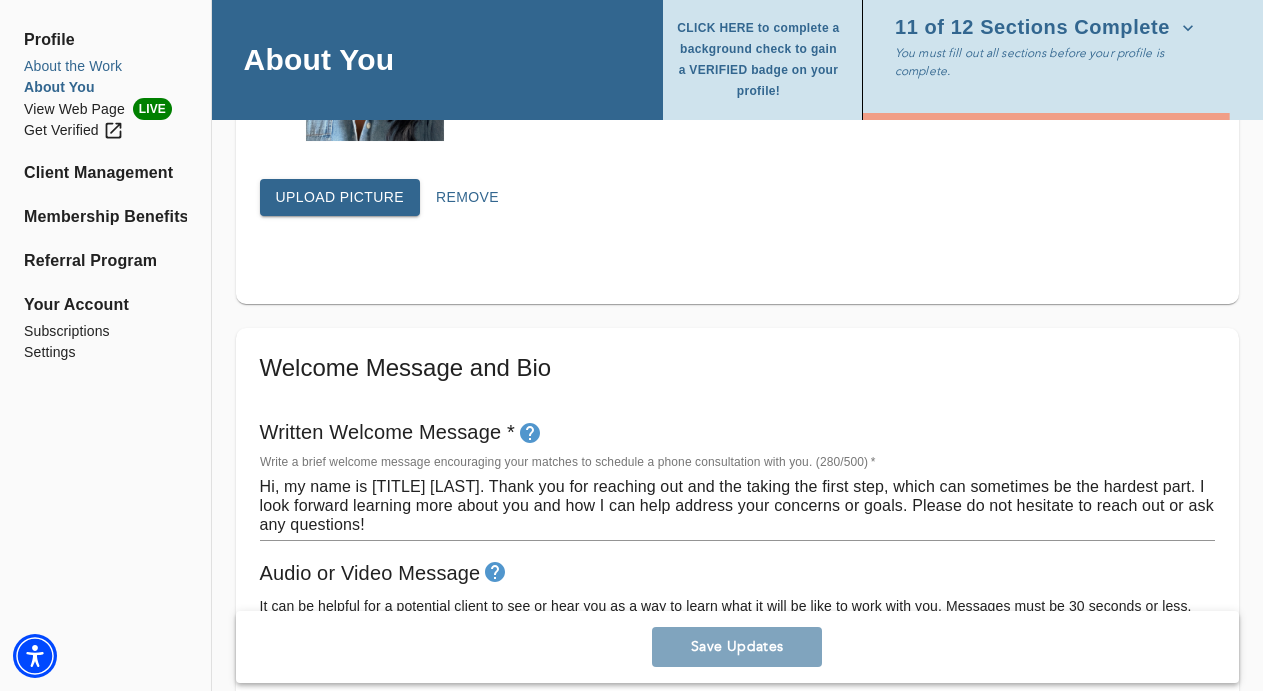click on "About the Work" at bounding box center (105, 66) 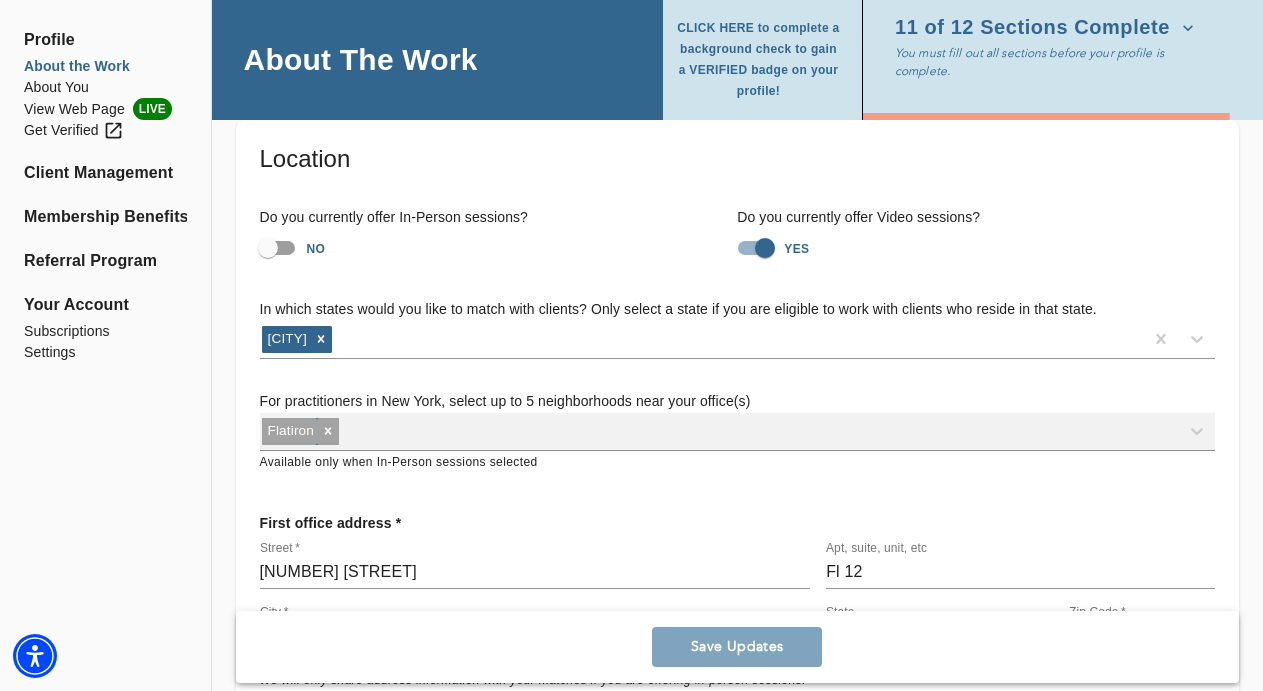 scroll, scrollTop: 0, scrollLeft: 0, axis: both 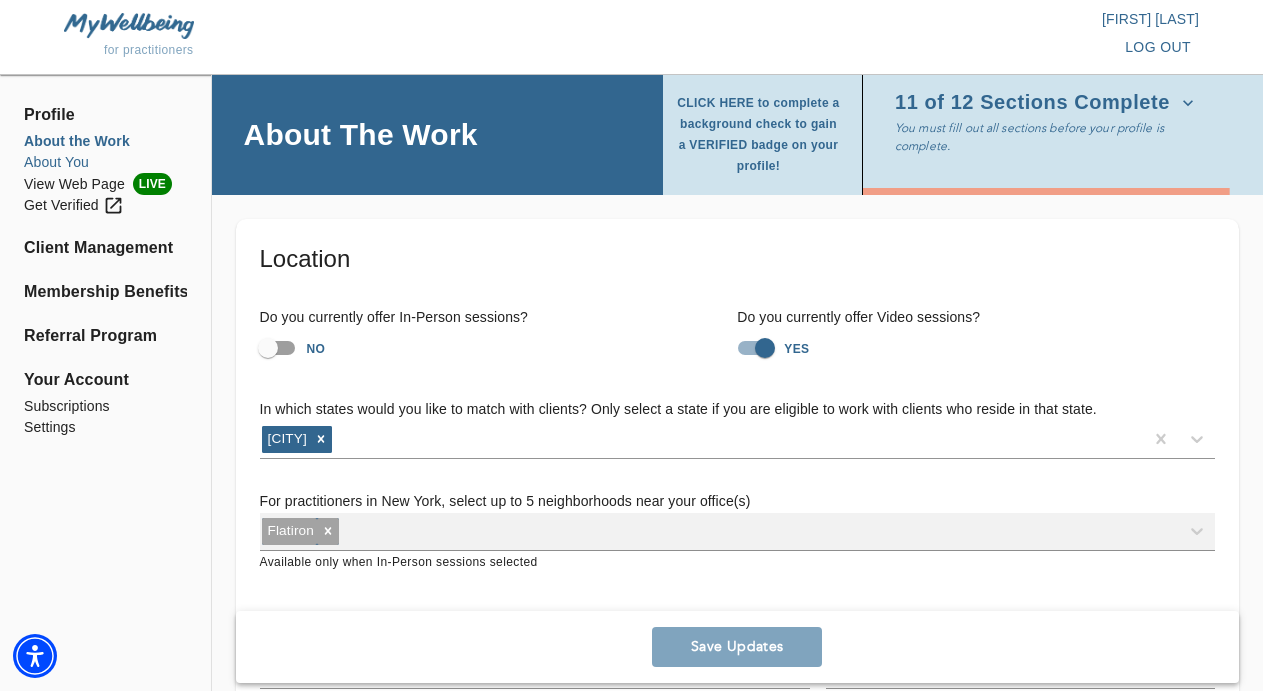 click on "About You" at bounding box center [105, 162] 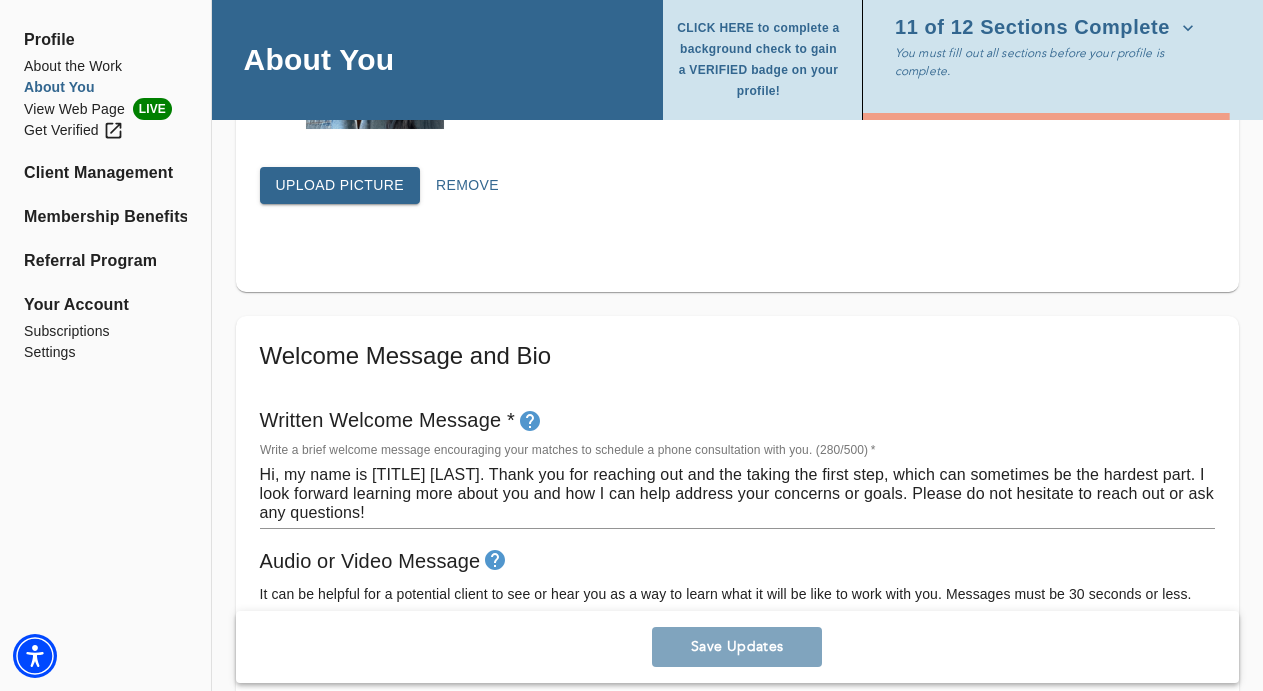 scroll, scrollTop: 1061, scrollLeft: 0, axis: vertical 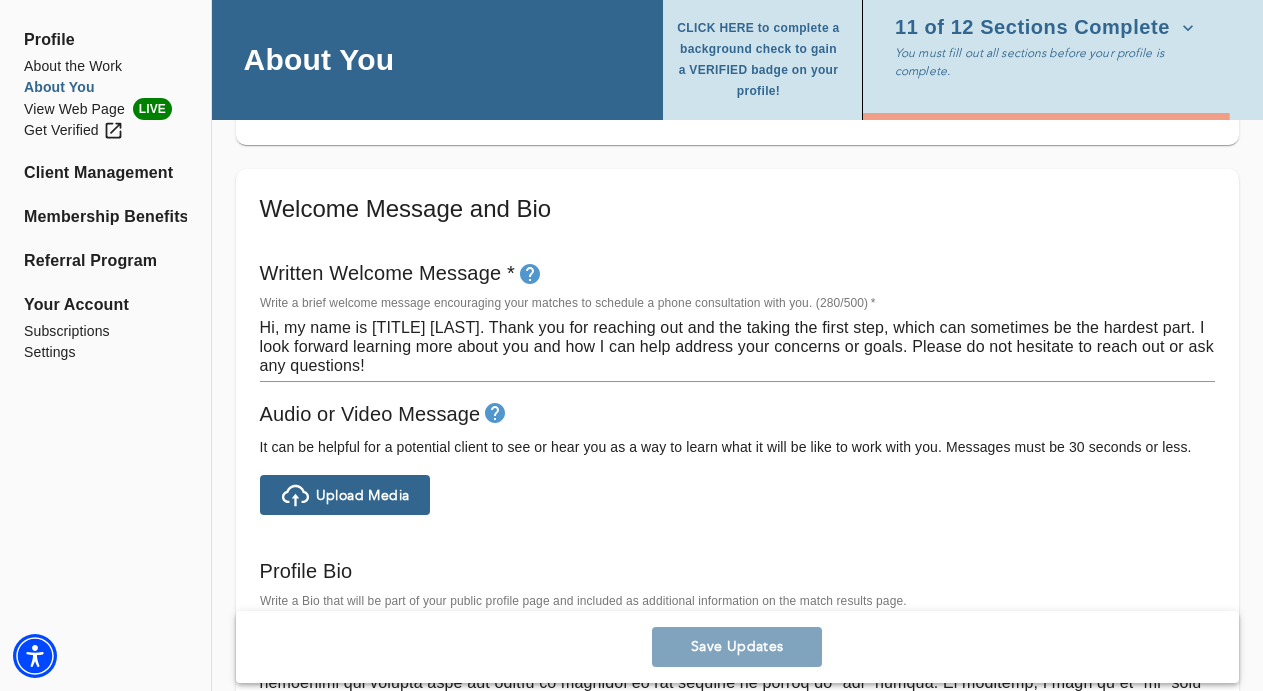 click on "Hi, my name is [TITLE] [LAST]. Thank you for reaching out and the taking the first step, which can sometimes be the hardest part. I look forward learning more about you and how I can help address your concerns or goals. Please do not hesitate to reach out or ask any questions!" at bounding box center (737, 346) 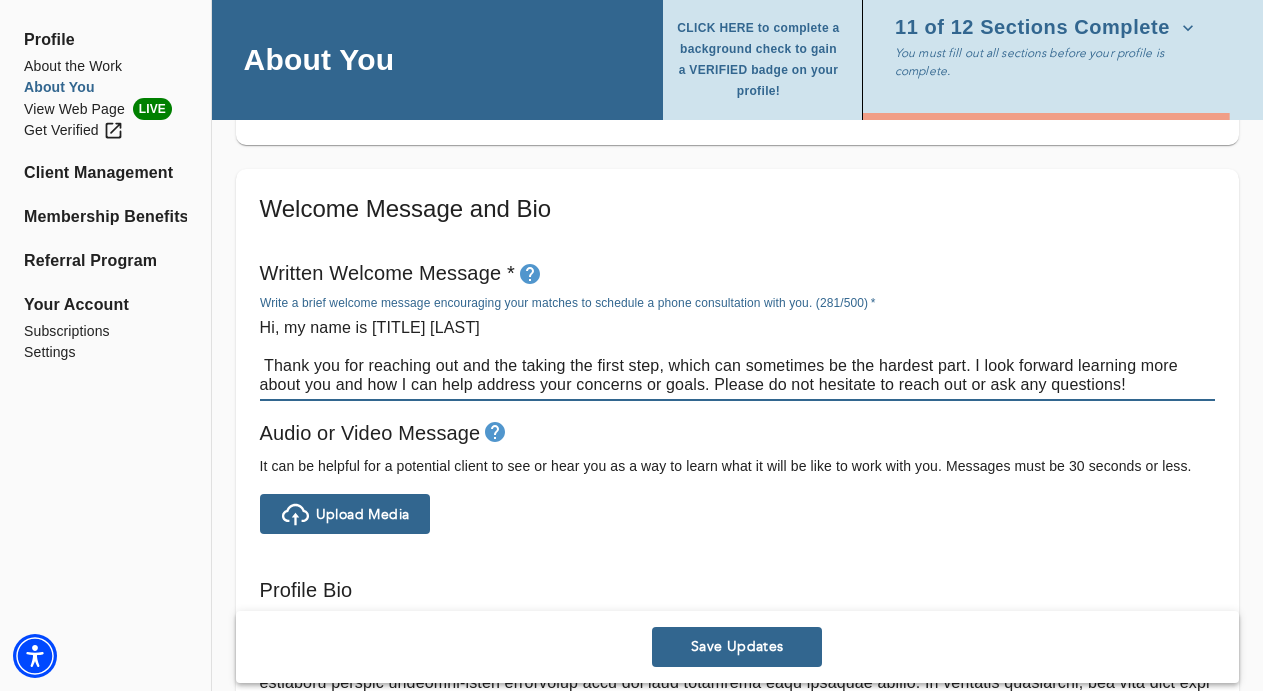 click on "Hi, my name is [TITLE] [LAST]
Thank you for reaching out and the taking the first step, which can sometimes be the hardest part. I look forward learning more about you and how I can help address your concerns or goals. Please do not hesitate to reach out or ask any questions!" at bounding box center (737, 356) 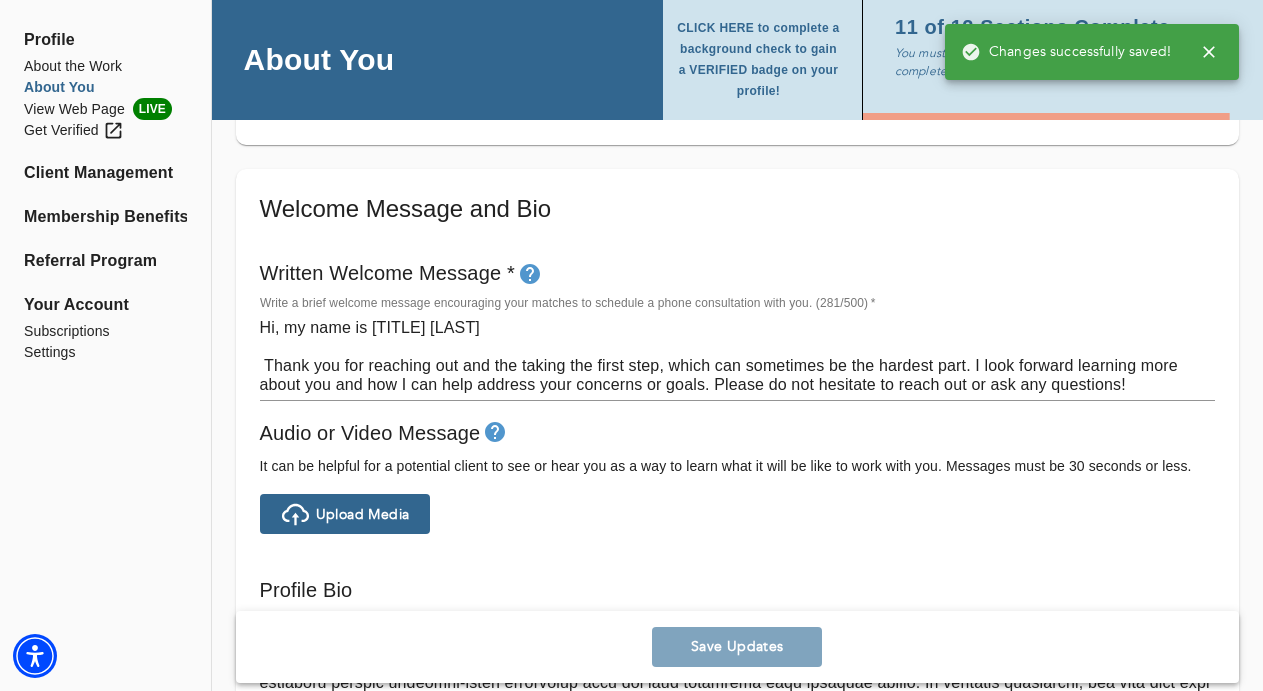 click on "Hi, my name is [TITLE] [LAST]
Thank you for reaching out and the taking the first step, which can sometimes be the hardest part. I look forward learning more about you and how I can help address your concerns or goals. Please do not hesitate to reach out or ask any questions!" at bounding box center [737, 356] 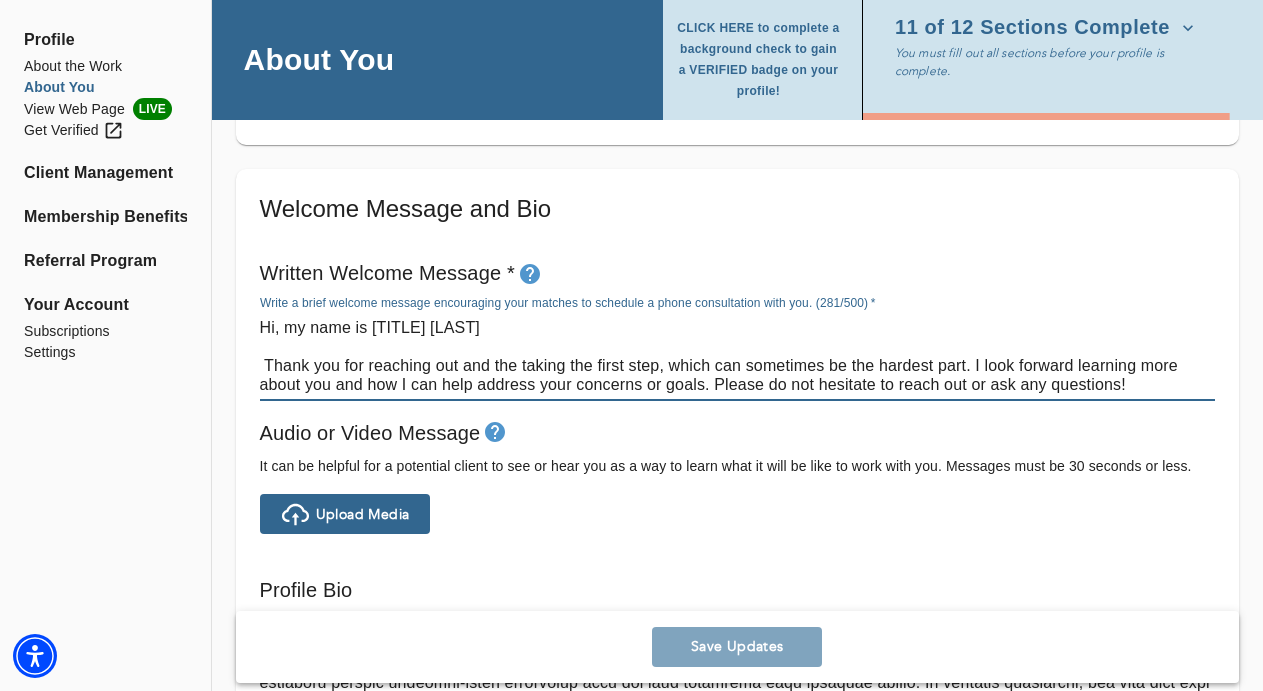 click on "Hi, my name is [TITLE] [LAST]
Thank you for reaching out and the taking the first step, which can sometimes be the hardest part. I look forward learning more about you and how I can help address your concerns or goals. Please do not hesitate to reach out or ask any questions!" at bounding box center [737, 356] 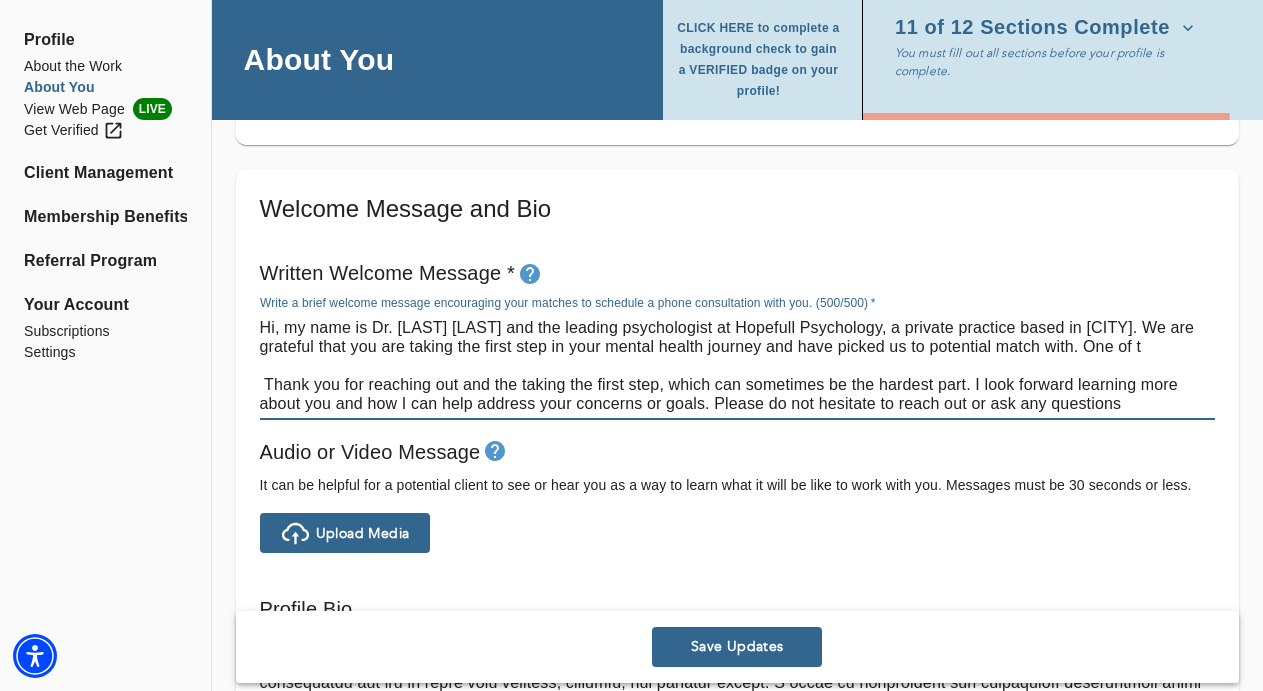 drag, startPoint x: 1148, startPoint y: 404, endPoint x: 227, endPoint y: 381, distance: 921.2872 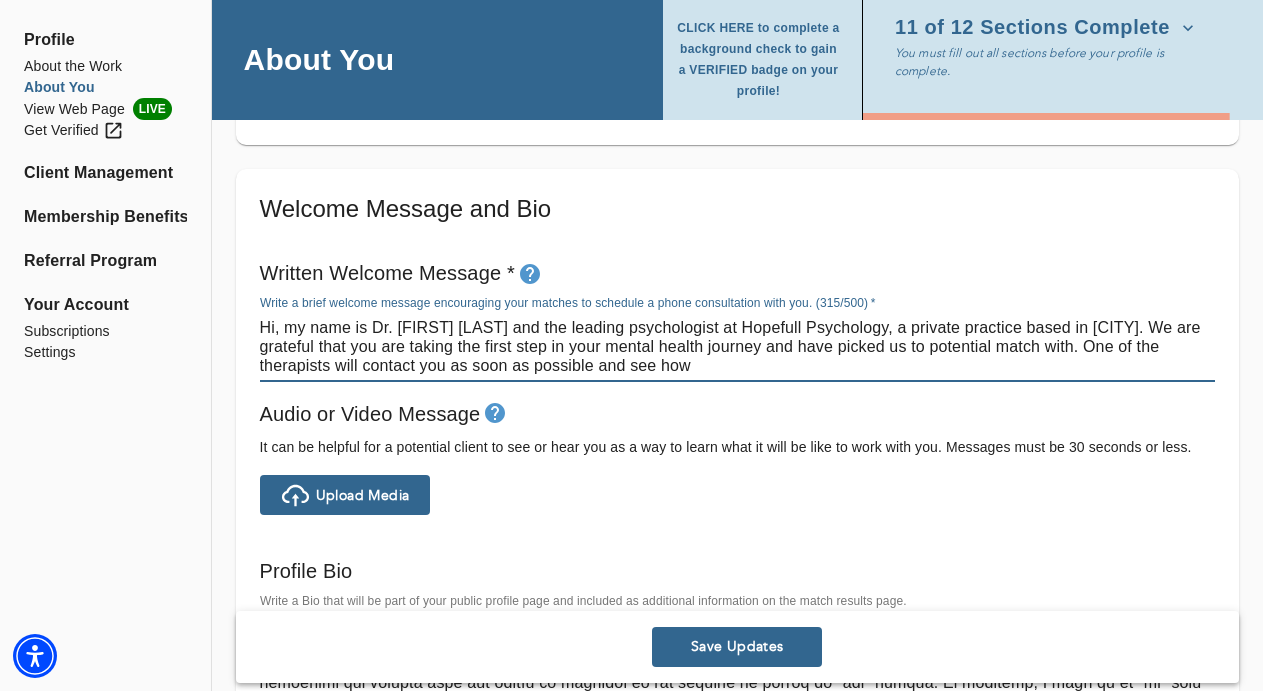 click on "Hi, my name is Dr. [FIRST] [LAST] and the leading psychologist at Hopefull Psychology, a private practice based in [CITY]. We are grateful that you are taking the first step in your mental health journey and have picked us to potential match with. One of the therapists will contact you as soon as possible and see how" at bounding box center [737, 346] 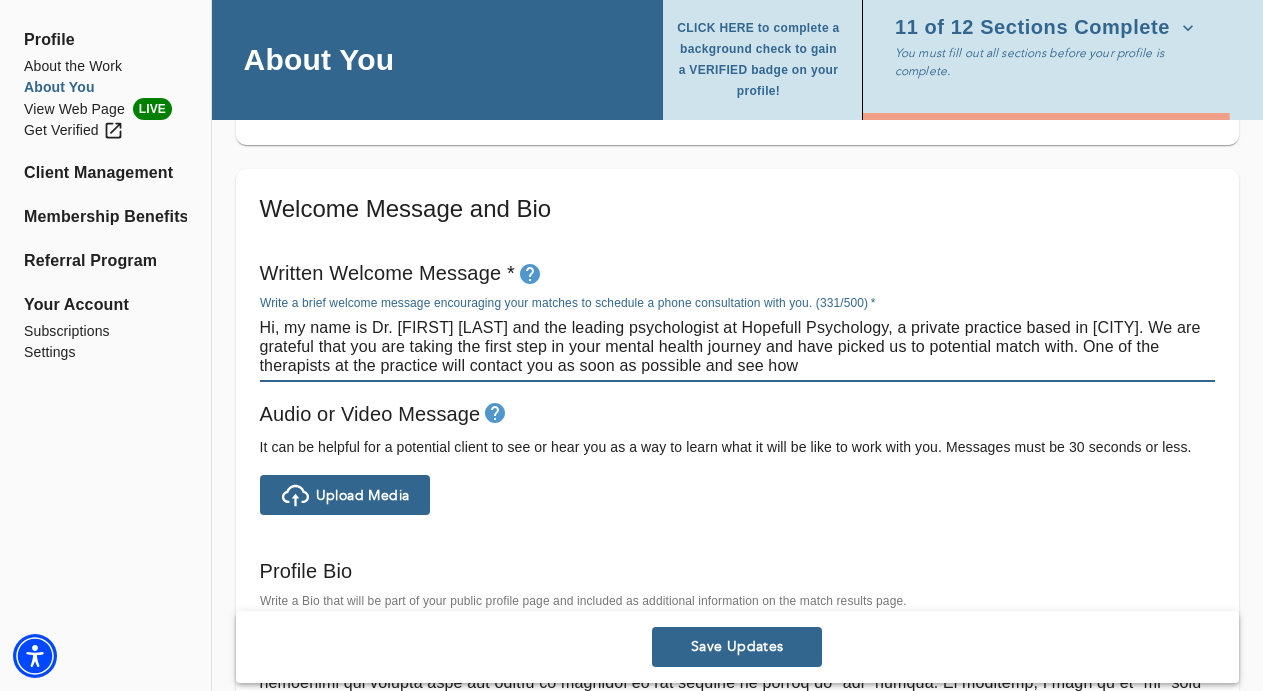 click on "Hi, my name is Dr. [FIRST] [LAST] and the leading psychologist at Hopefull Psychology, a private practice based in [CITY]. We are grateful that you are taking the first step in your mental health journey and have picked us to potential match with. One of the therapists at the practice will contact you as soon as possible and see how" at bounding box center [737, 346] 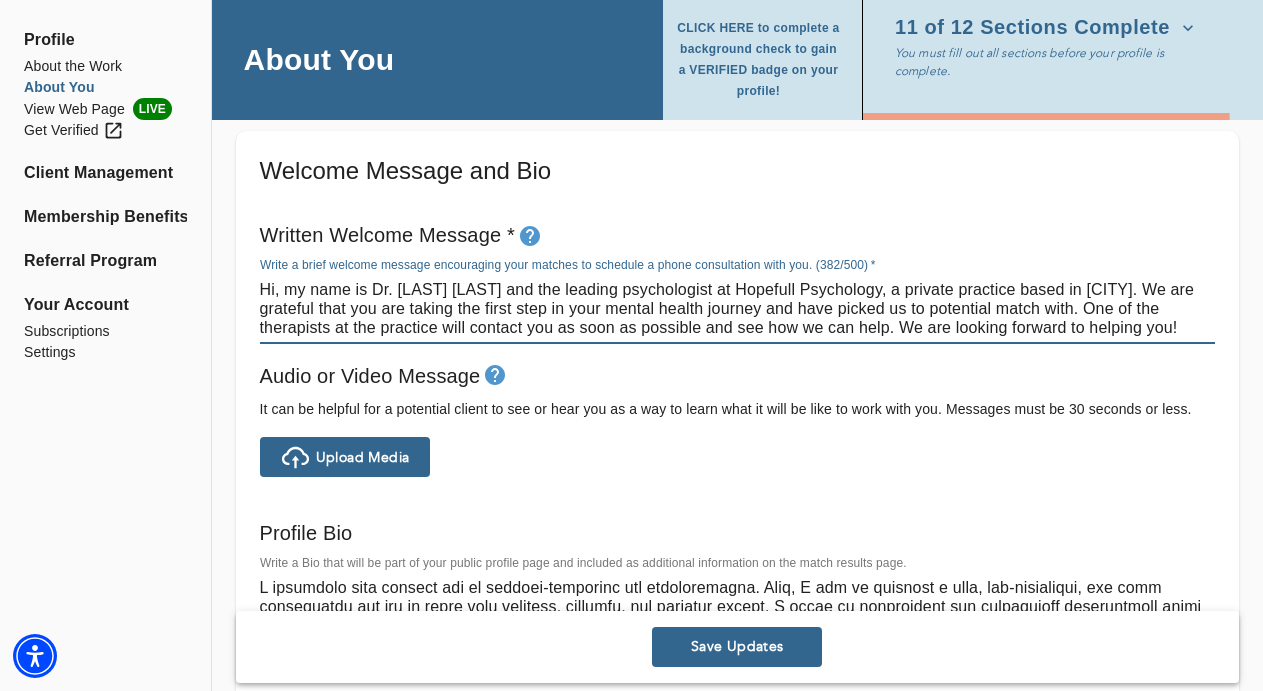 scroll, scrollTop: 1095, scrollLeft: 0, axis: vertical 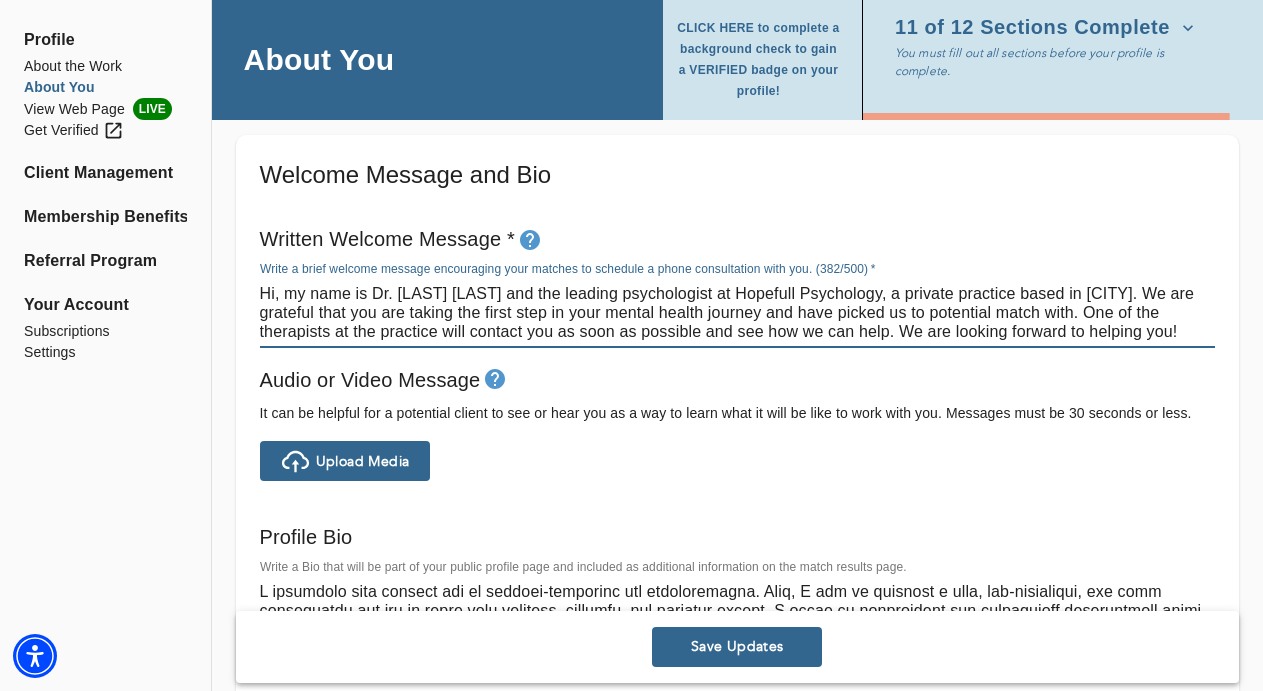 drag, startPoint x: 363, startPoint y: 292, endPoint x: 282, endPoint y: 283, distance: 81.49847 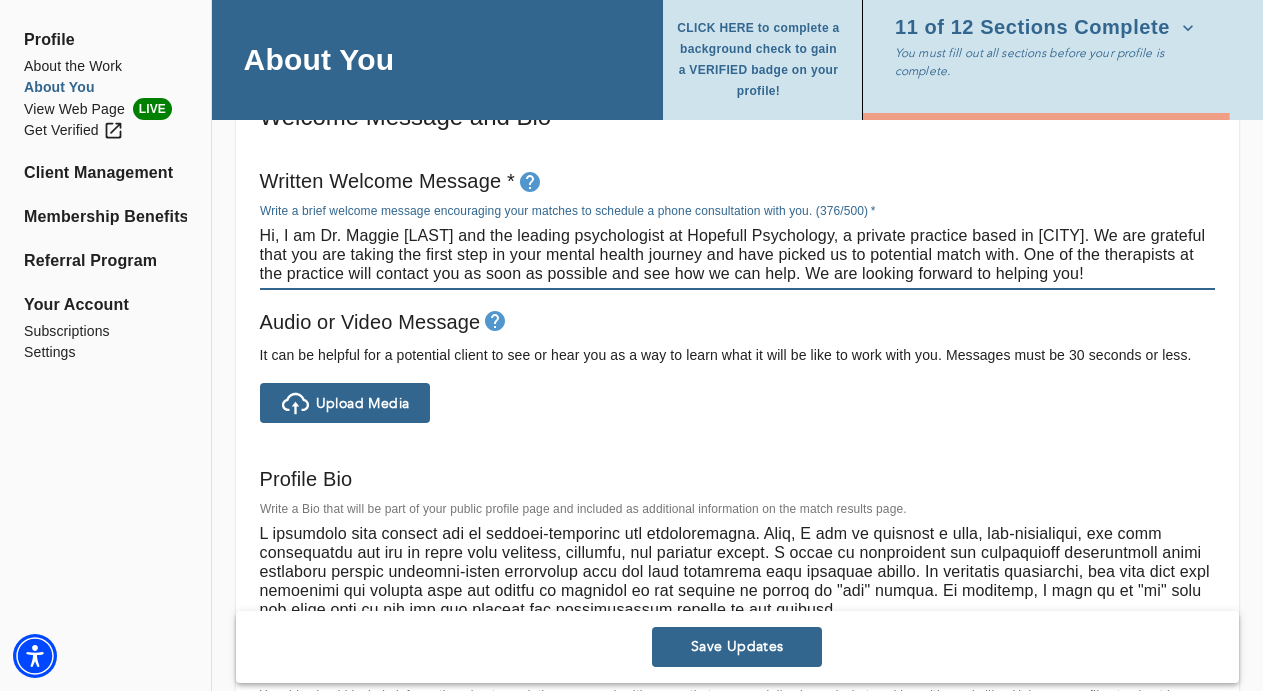 scroll, scrollTop: 1160, scrollLeft: 0, axis: vertical 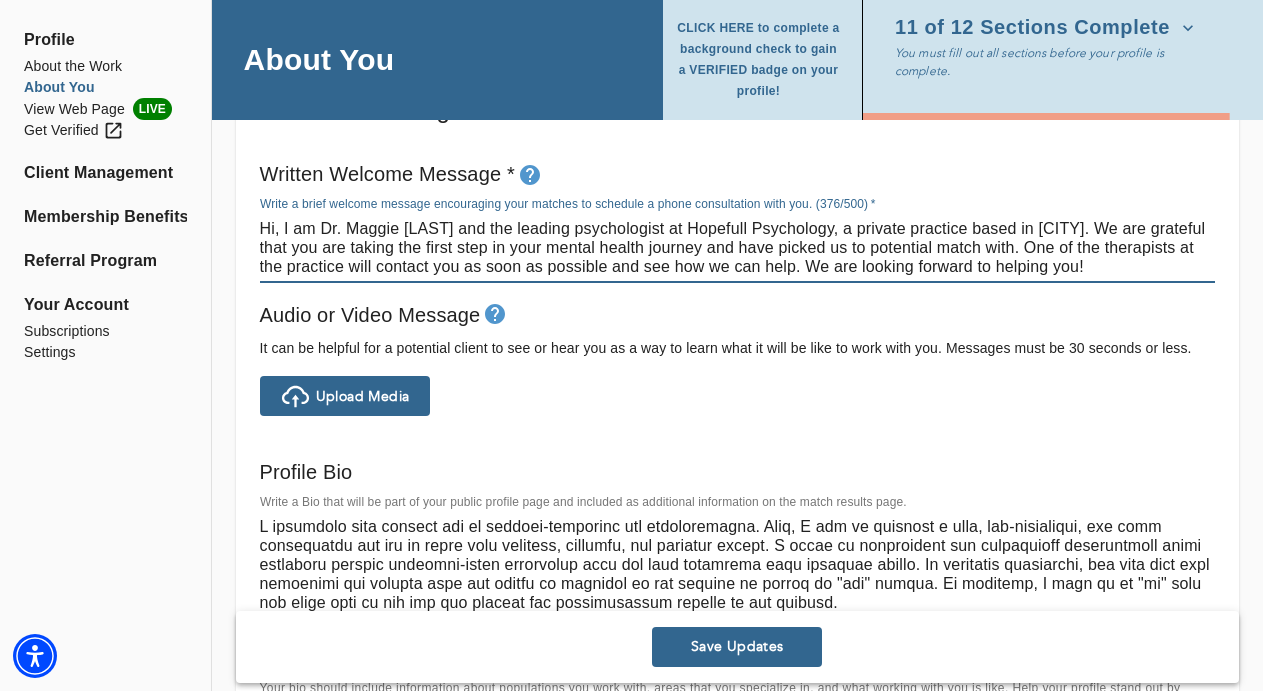 drag, startPoint x: 1097, startPoint y: 268, endPoint x: 1000, endPoint y: 271, distance: 97.04638 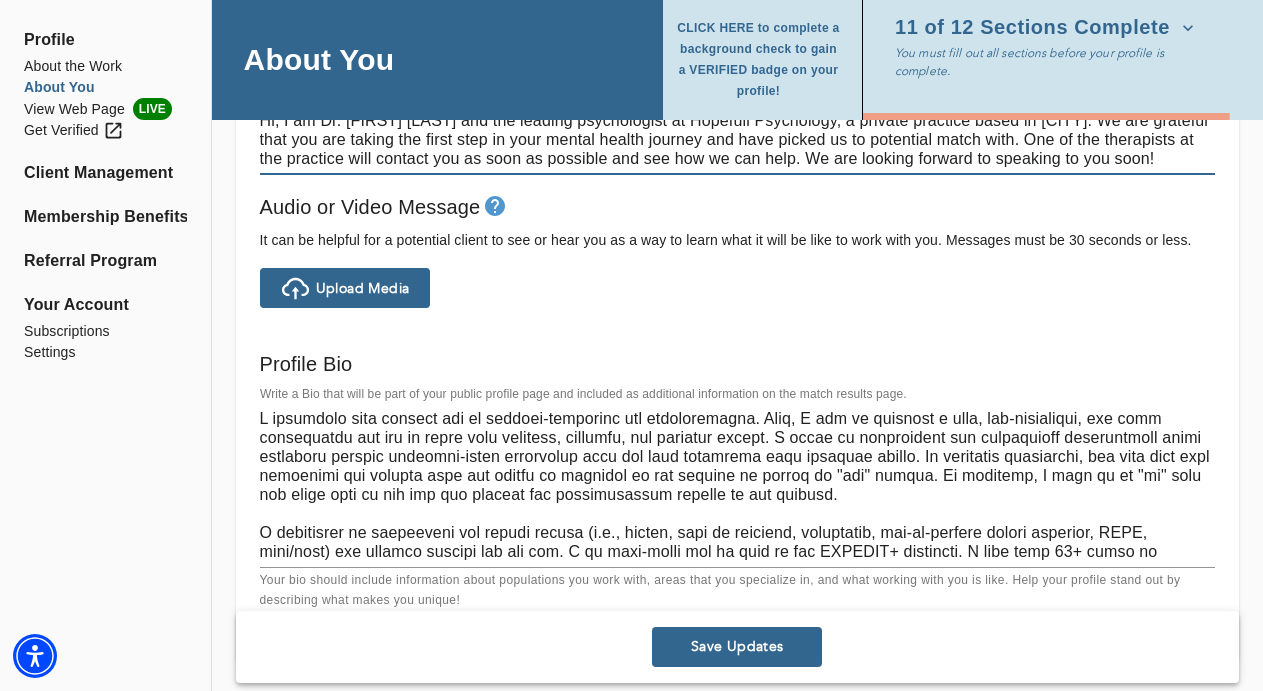scroll, scrollTop: 1270, scrollLeft: 0, axis: vertical 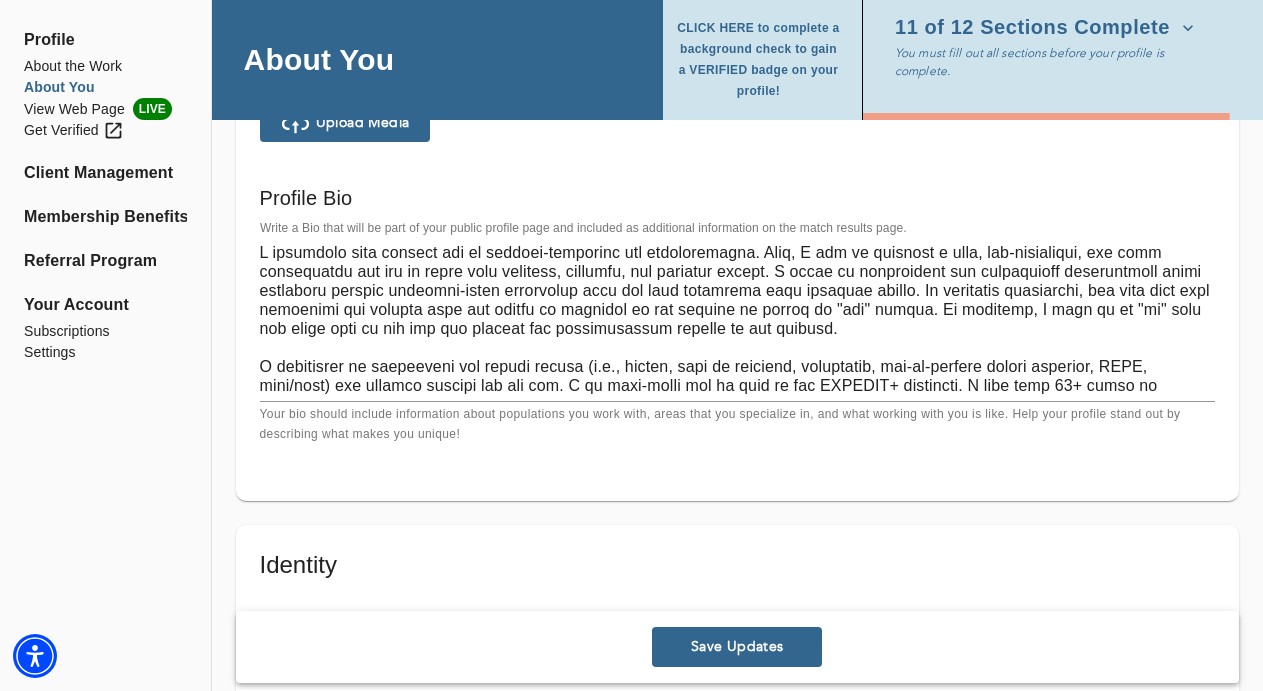 type on "Hi, I am Dr. [FIRST] [LAST] and the leading psychologist at Hopefull Psychology, a private practice based in [CITY]. We are grateful that you are taking the first step in your mental health journey and have picked us to potential match with. One of the therapists at the practice will contact you as soon as possible and see how we can help. We are looking forward to speaking to you soon!" 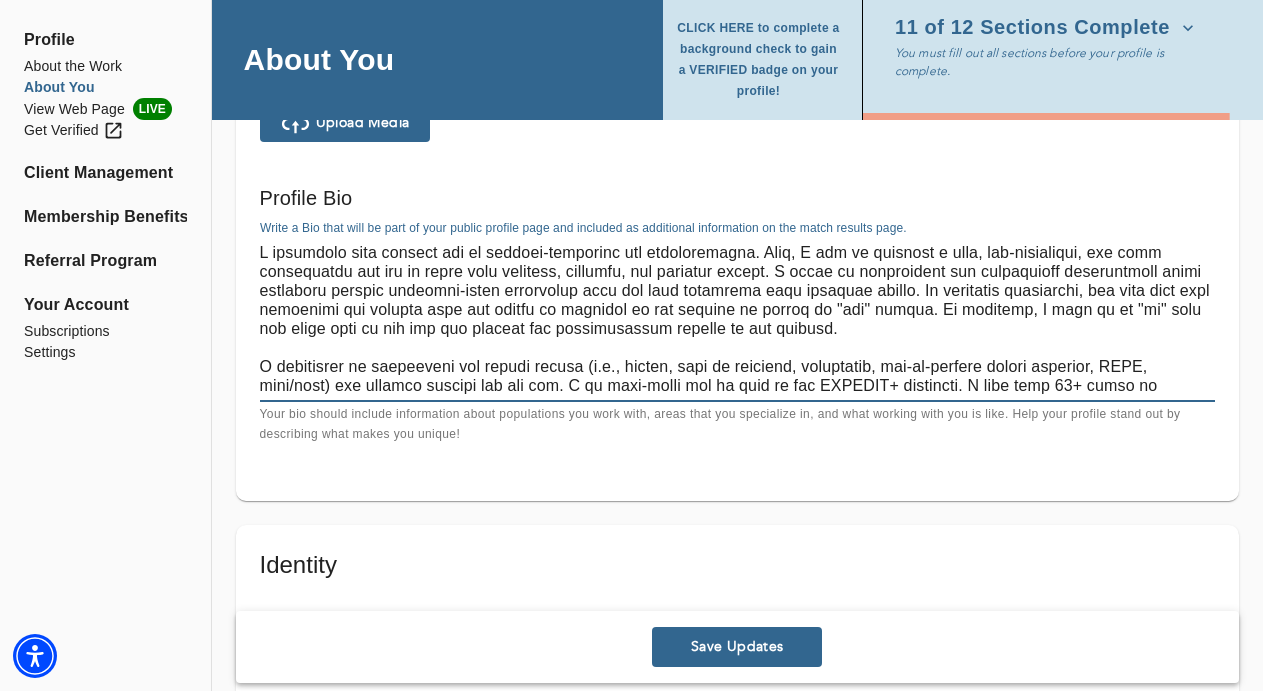 click at bounding box center [737, 319] 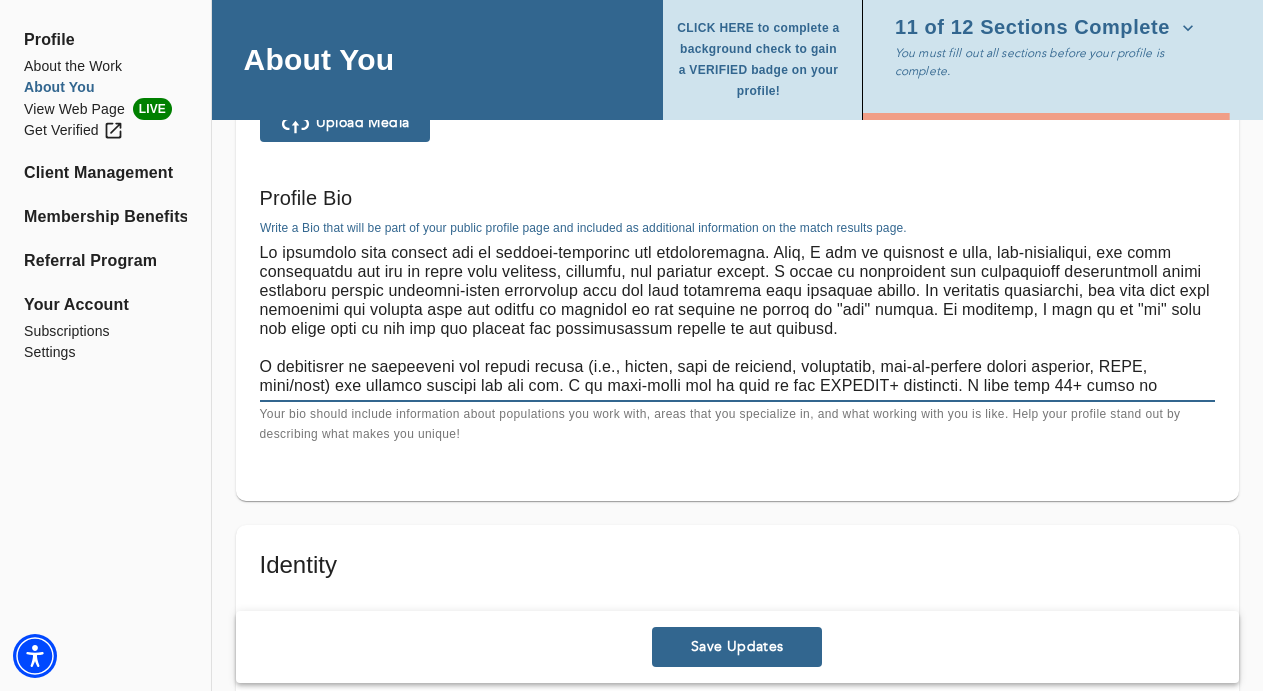 click at bounding box center [737, 319] 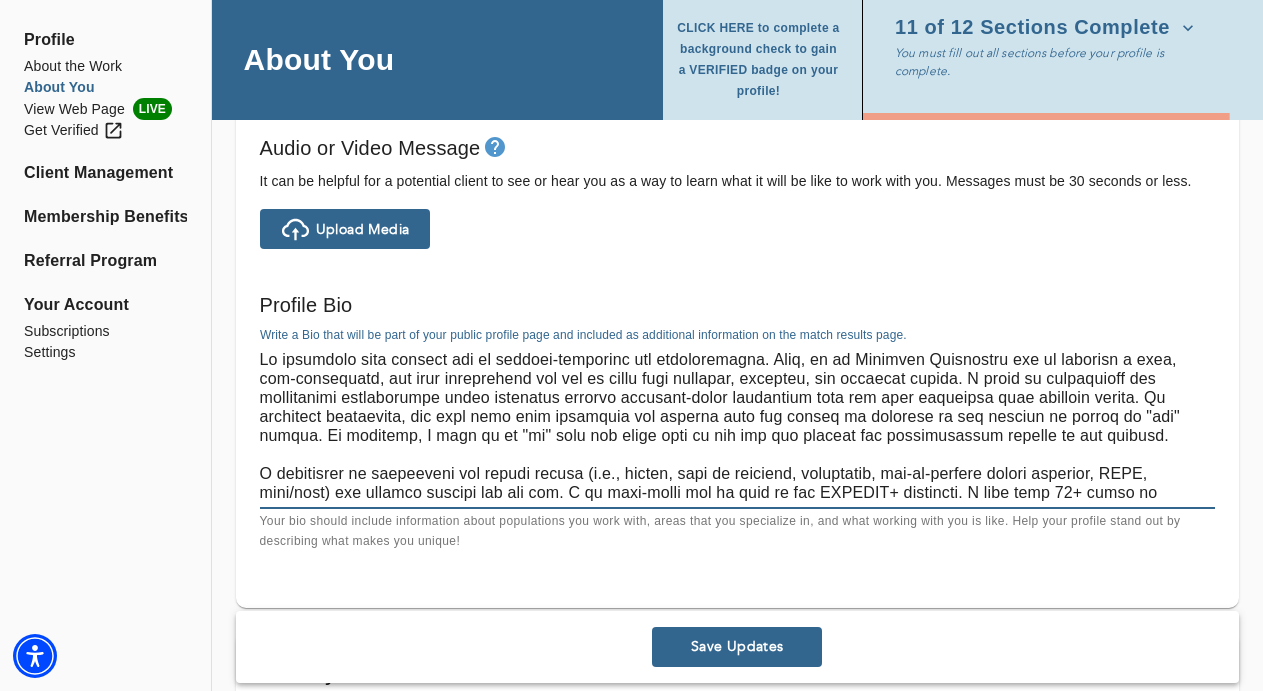scroll, scrollTop: 1330, scrollLeft: 0, axis: vertical 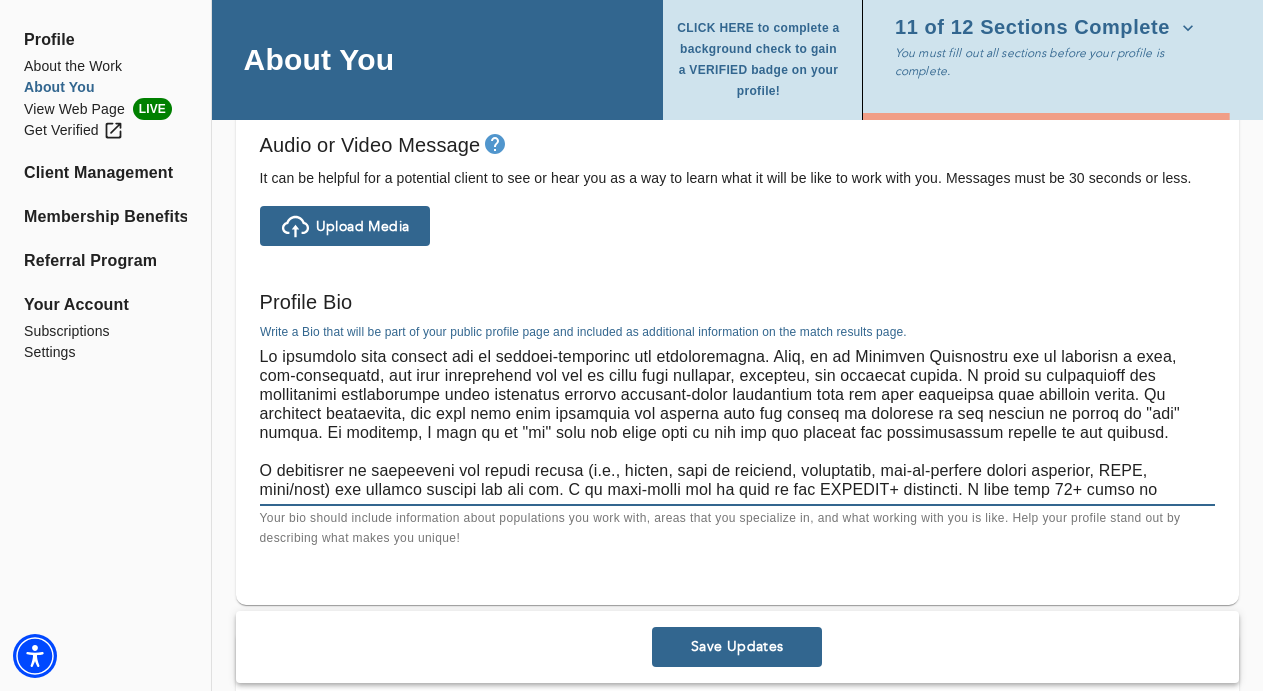 click at bounding box center (737, 423) 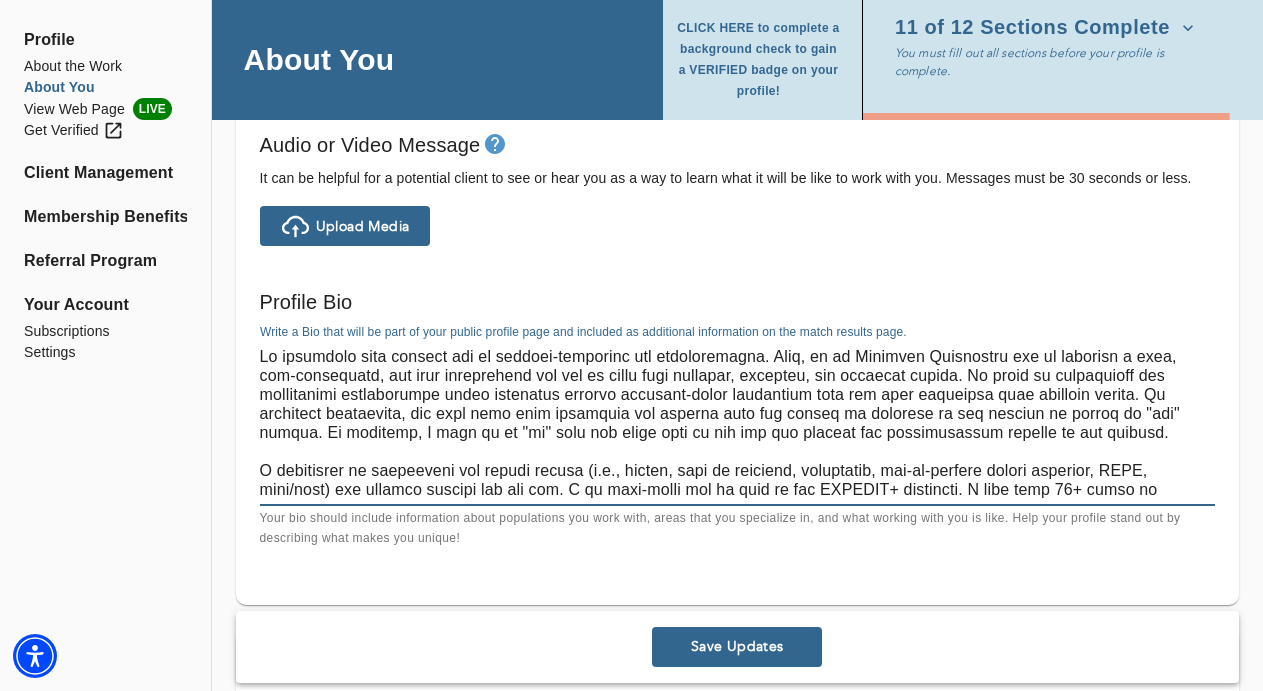 click at bounding box center [737, 423] 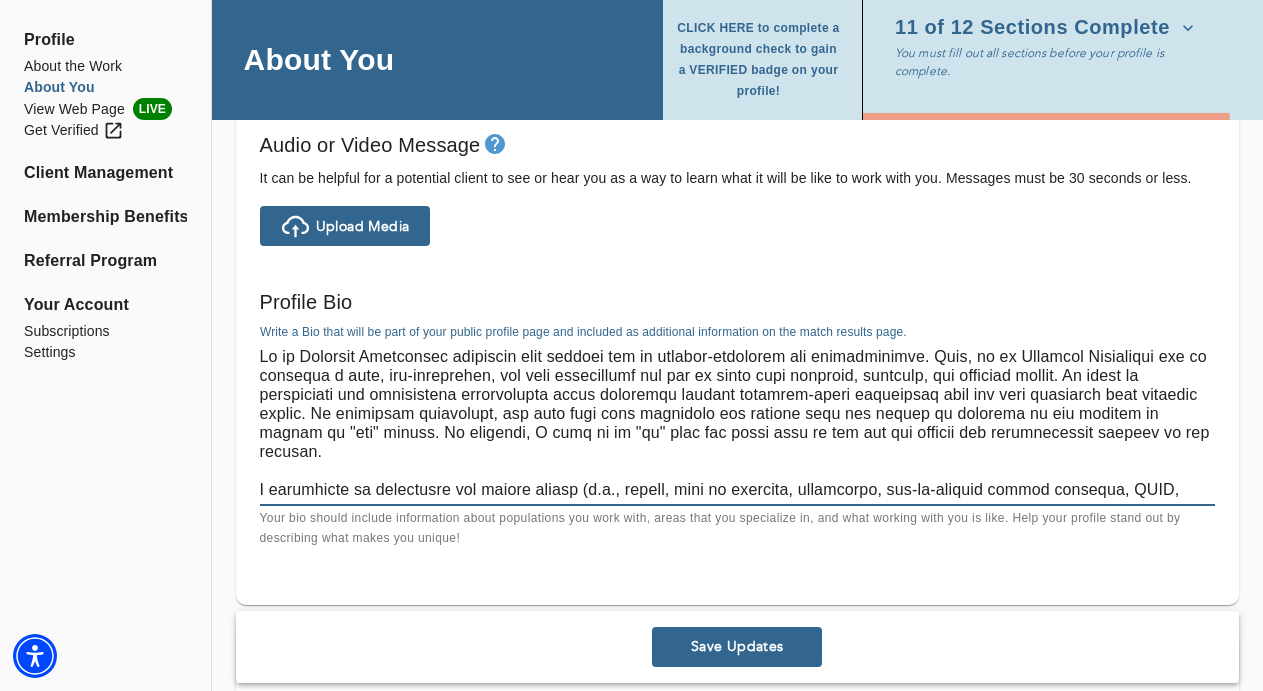 drag, startPoint x: 1196, startPoint y: 352, endPoint x: 1029, endPoint y: 359, distance: 167.14664 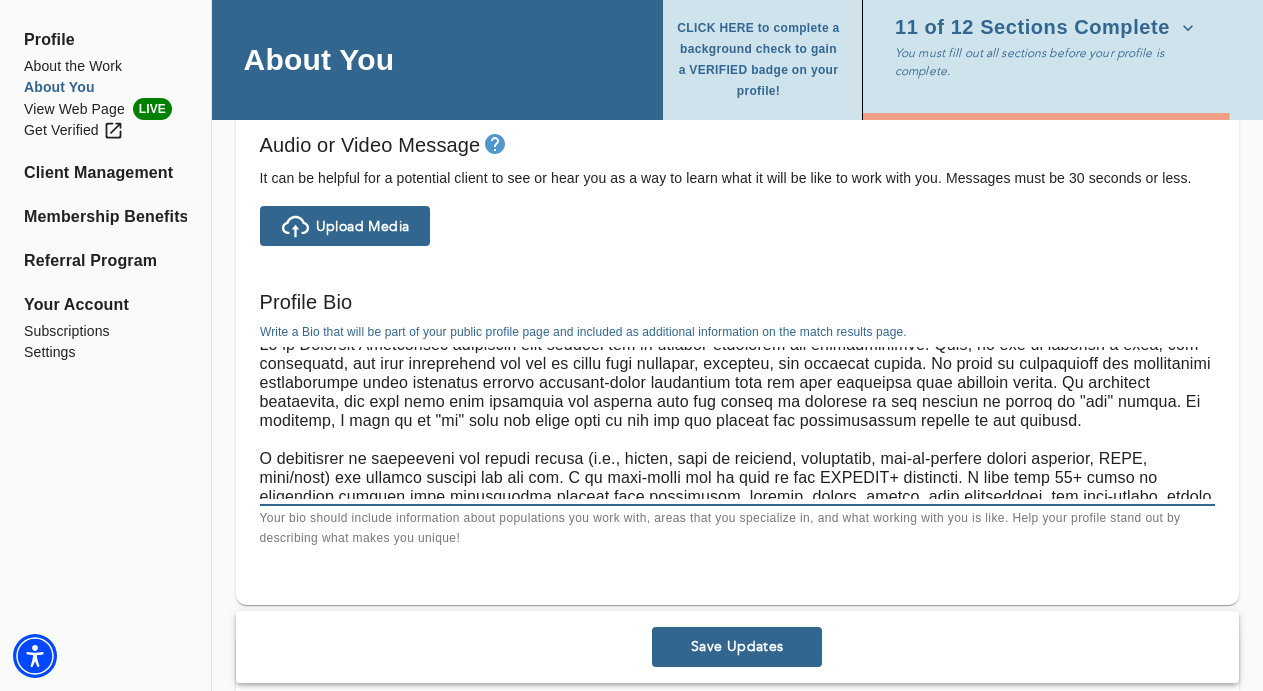scroll, scrollTop: 25, scrollLeft: 0, axis: vertical 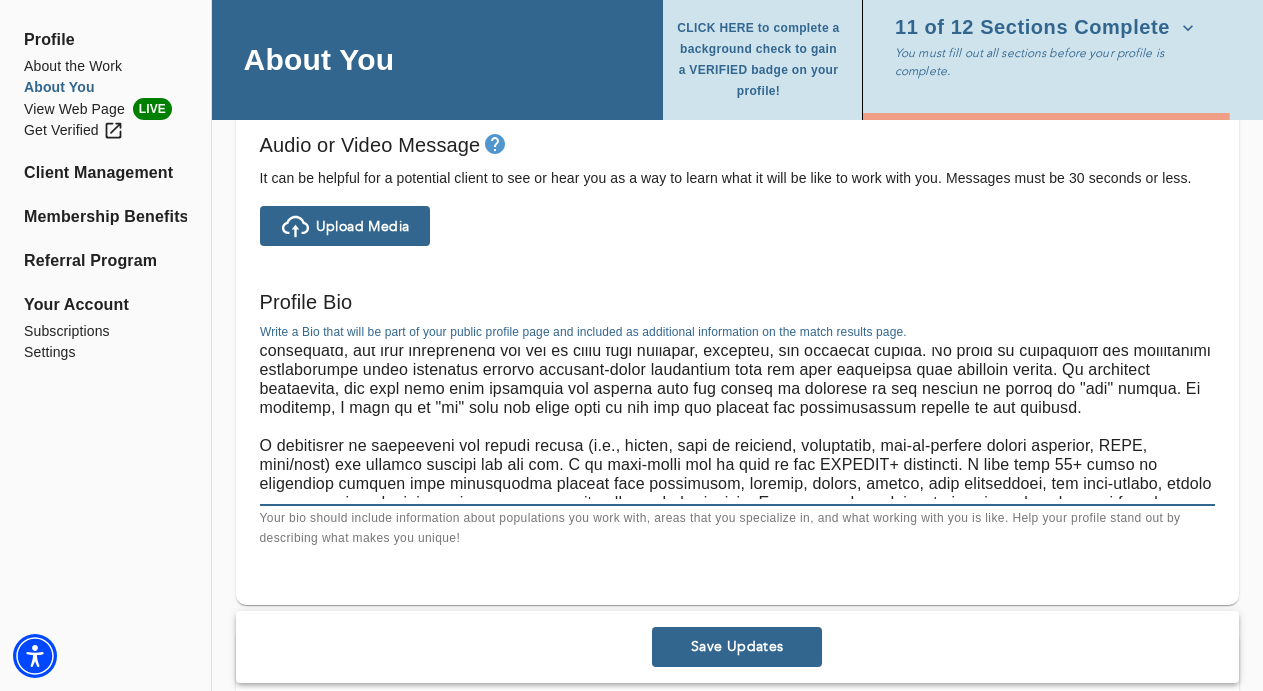 click at bounding box center (737, 423) 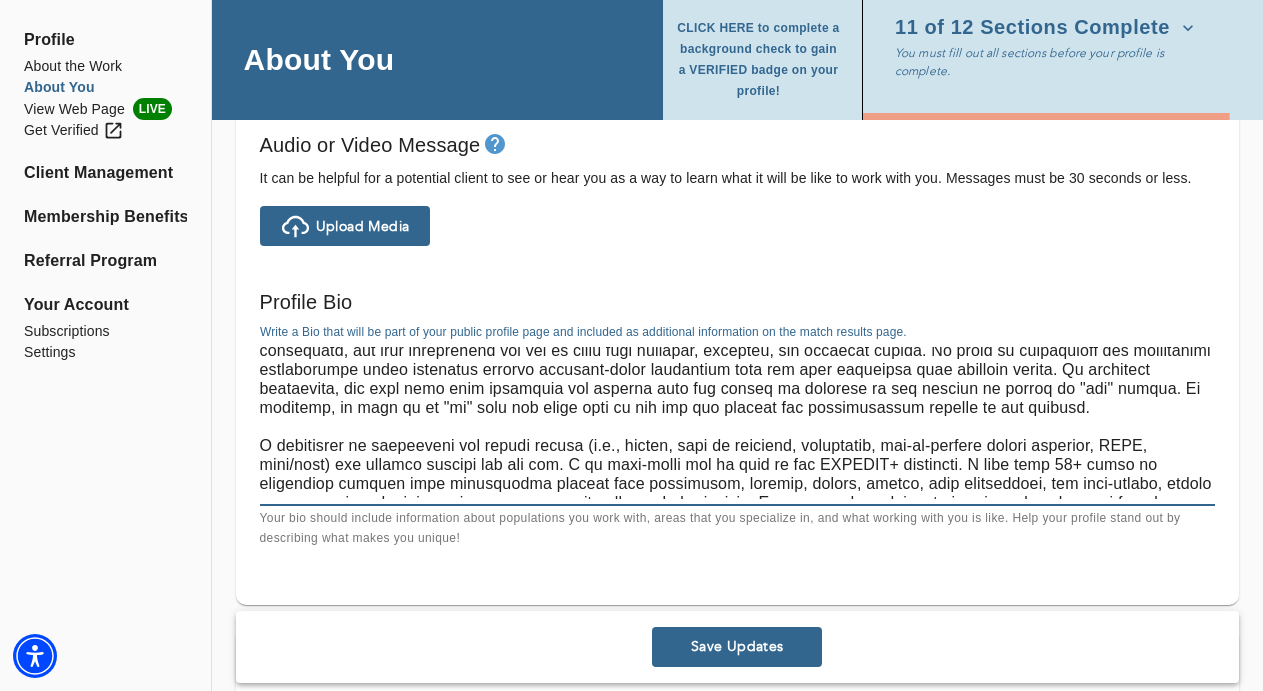 scroll, scrollTop: 38, scrollLeft: 0, axis: vertical 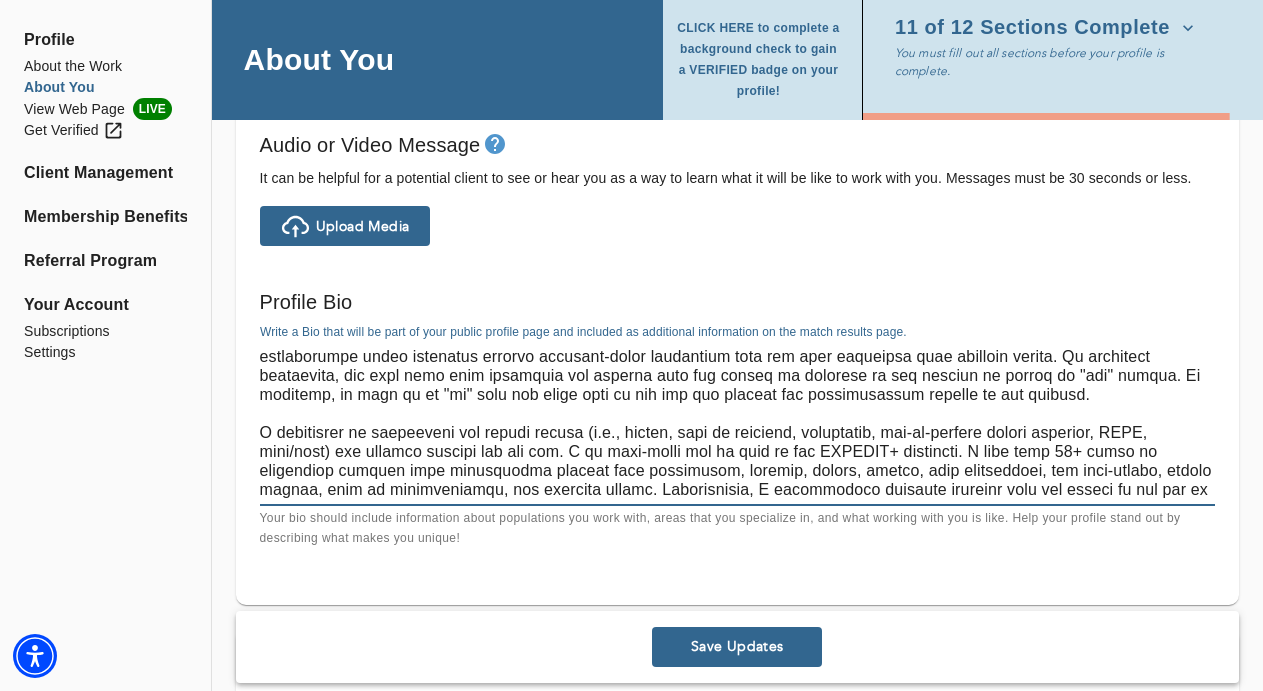 click at bounding box center [737, 423] 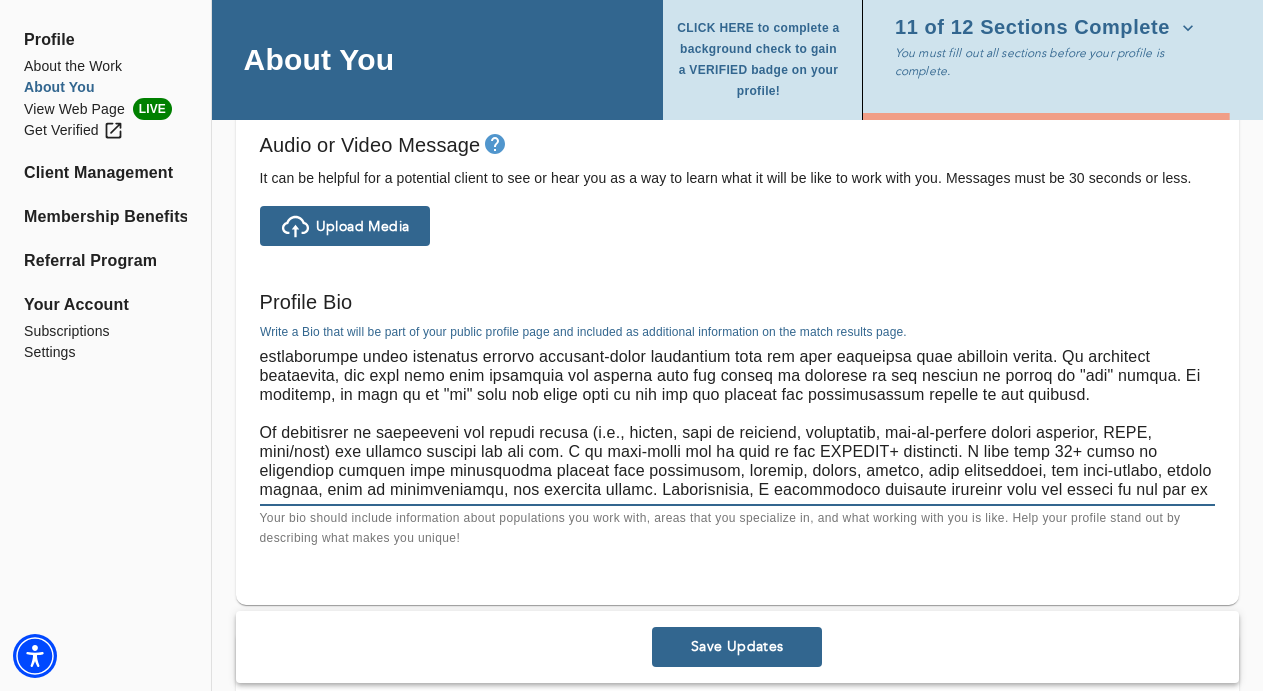 scroll, scrollTop: 57, scrollLeft: 0, axis: vertical 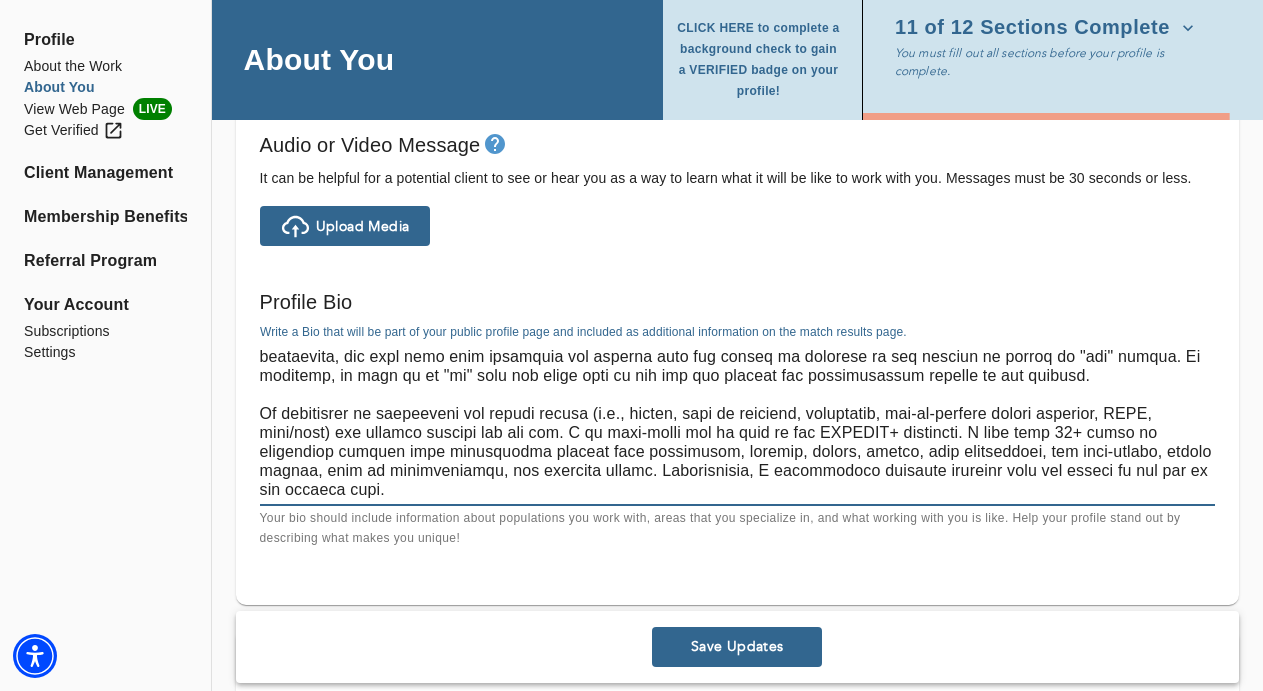 click at bounding box center [737, 423] 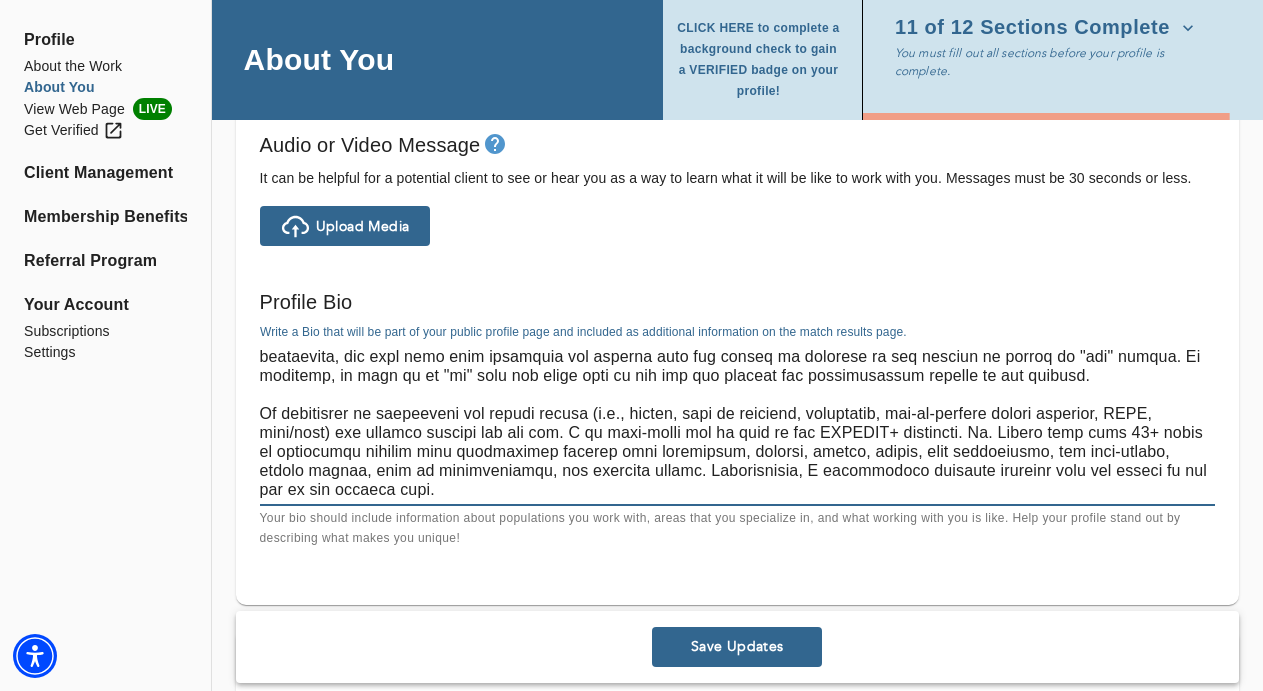 drag, startPoint x: 1145, startPoint y: 431, endPoint x: 1097, endPoint y: 431, distance: 48 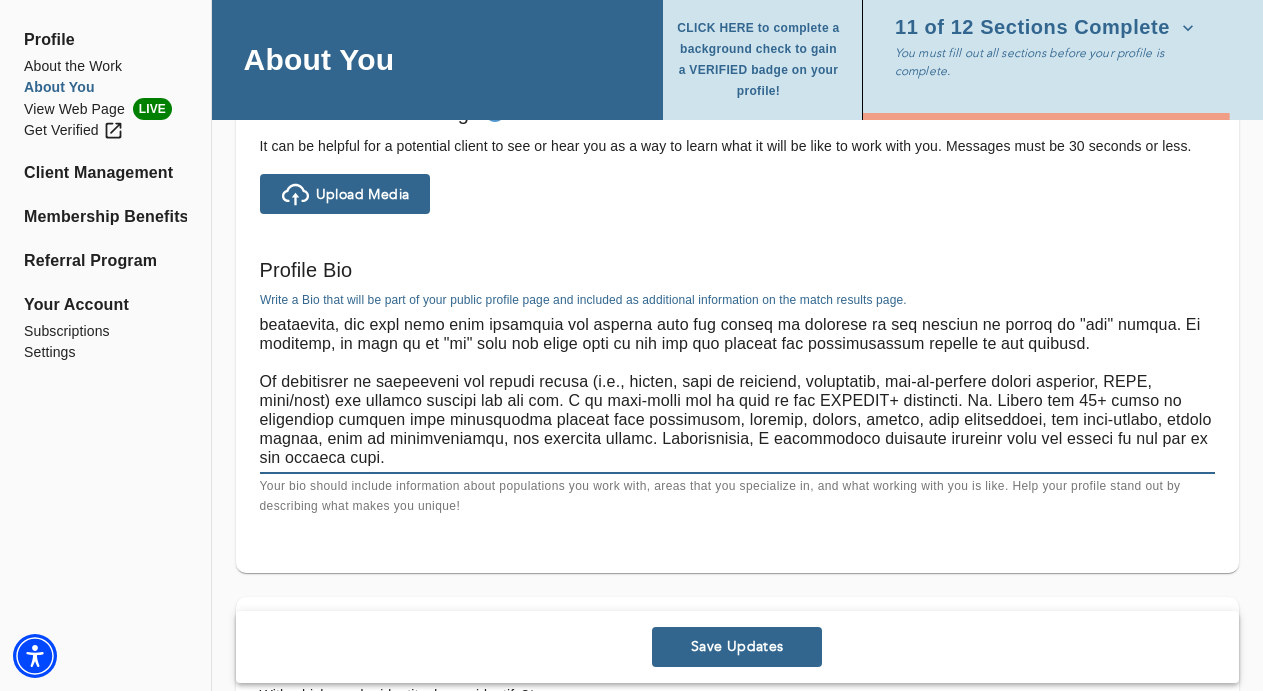 scroll, scrollTop: 1395, scrollLeft: 0, axis: vertical 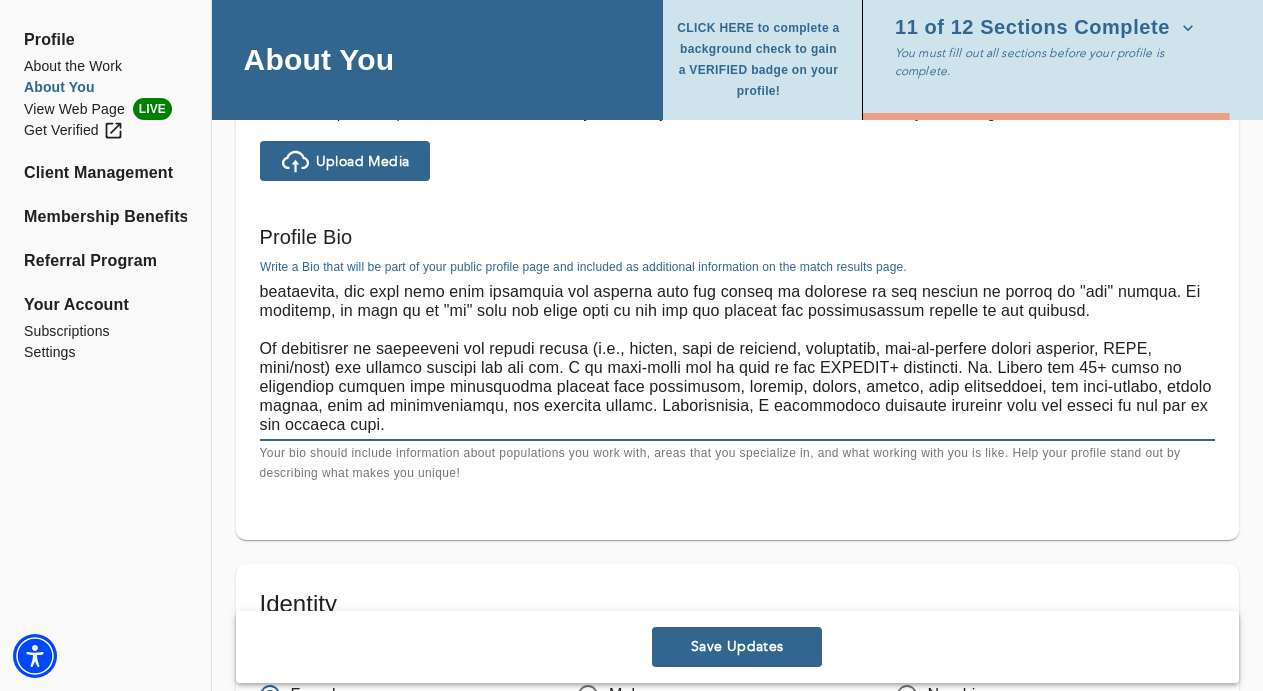 click at bounding box center (737, 358) 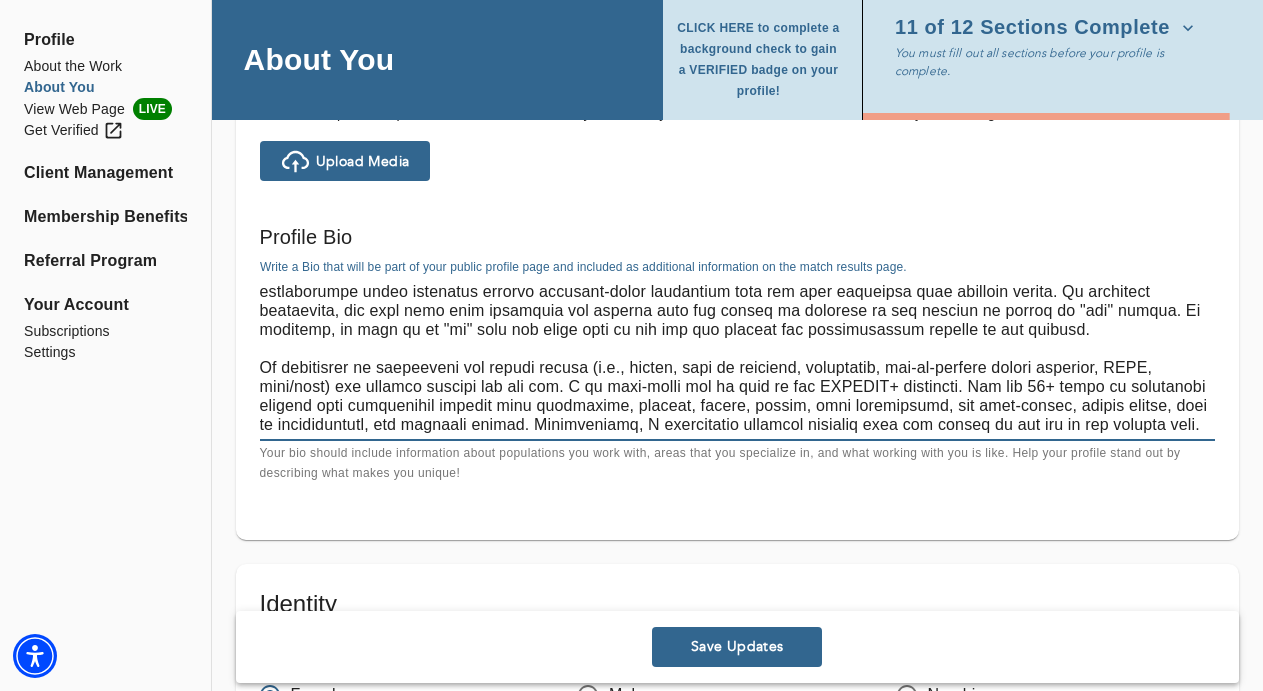 scroll, scrollTop: 57, scrollLeft: 0, axis: vertical 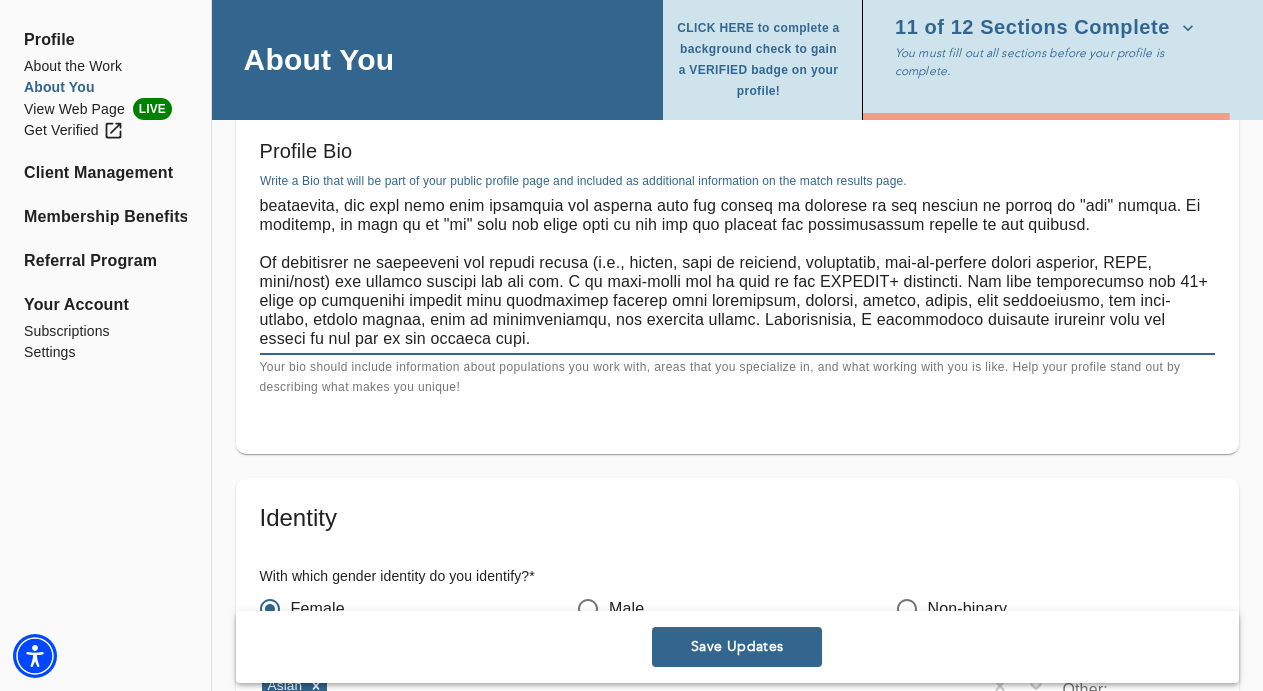 click at bounding box center (737, 272) 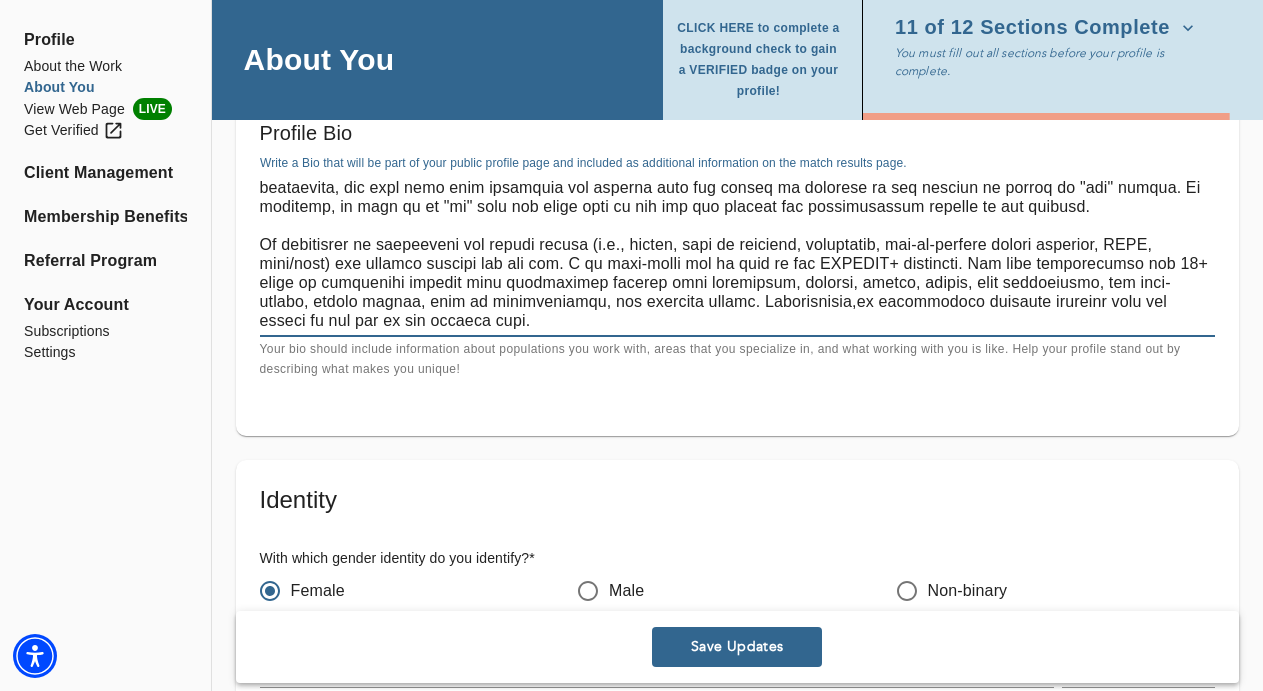 scroll, scrollTop: 1508, scrollLeft: 0, axis: vertical 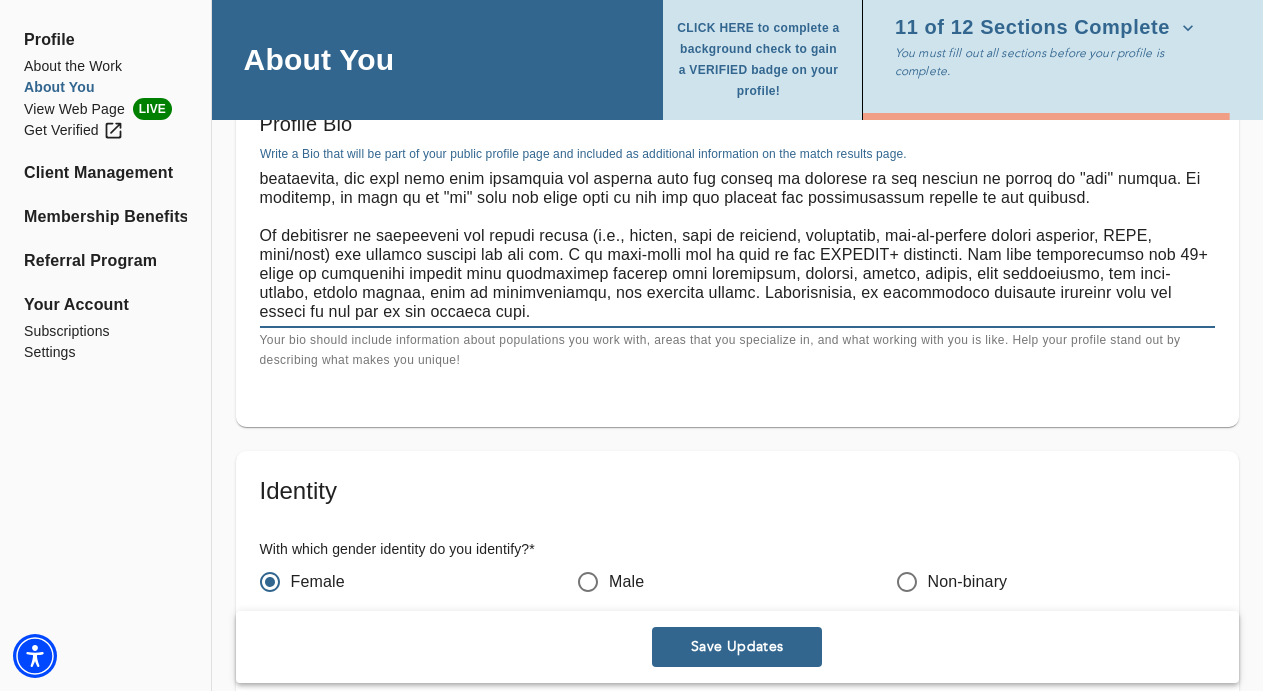 click at bounding box center [737, 245] 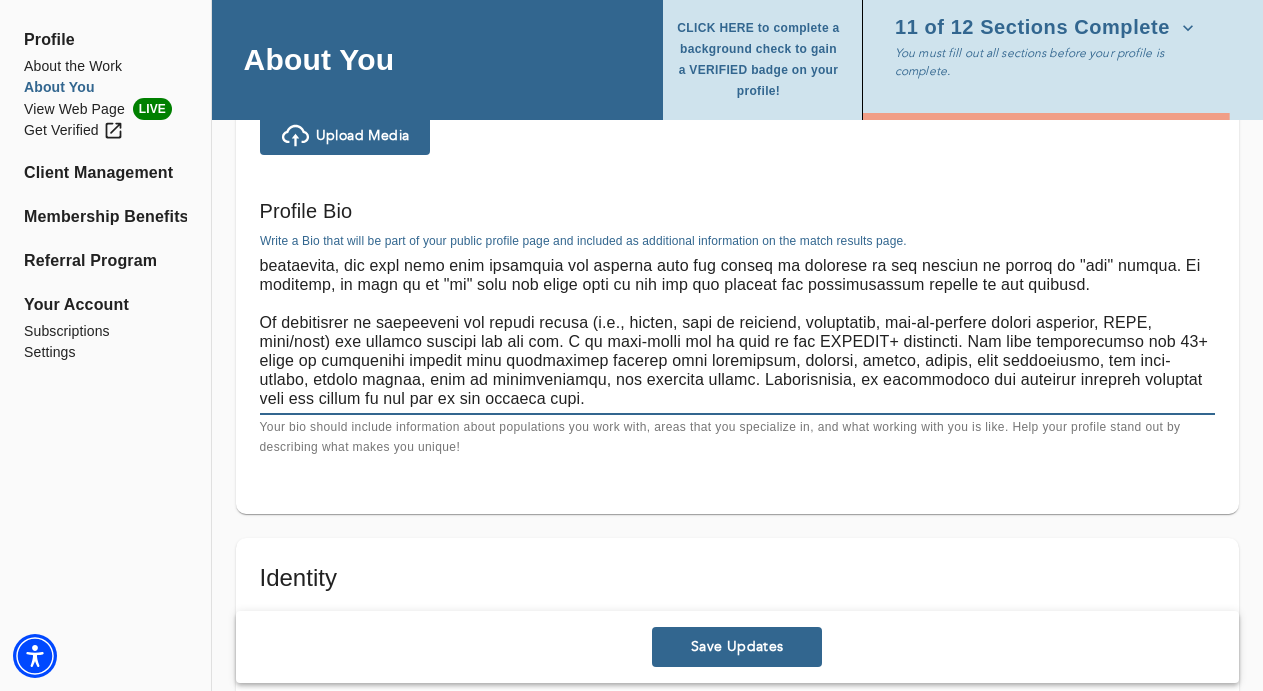 scroll, scrollTop: 1450, scrollLeft: 0, axis: vertical 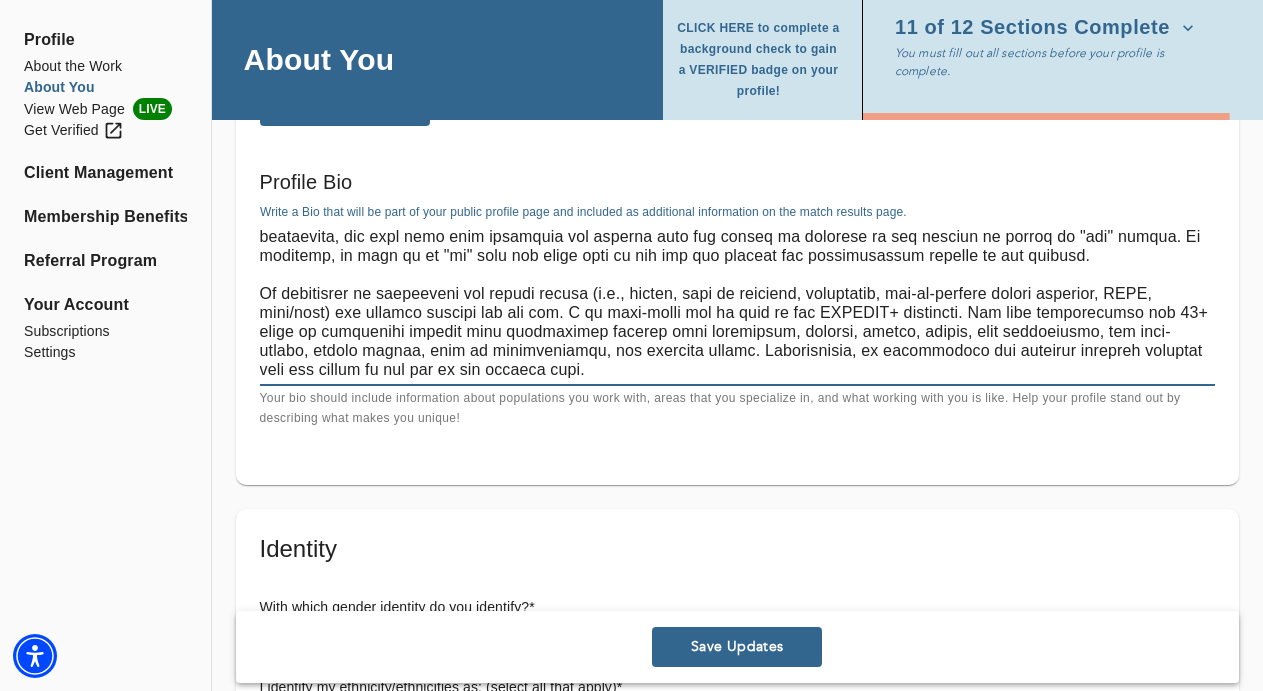 click at bounding box center [737, 303] 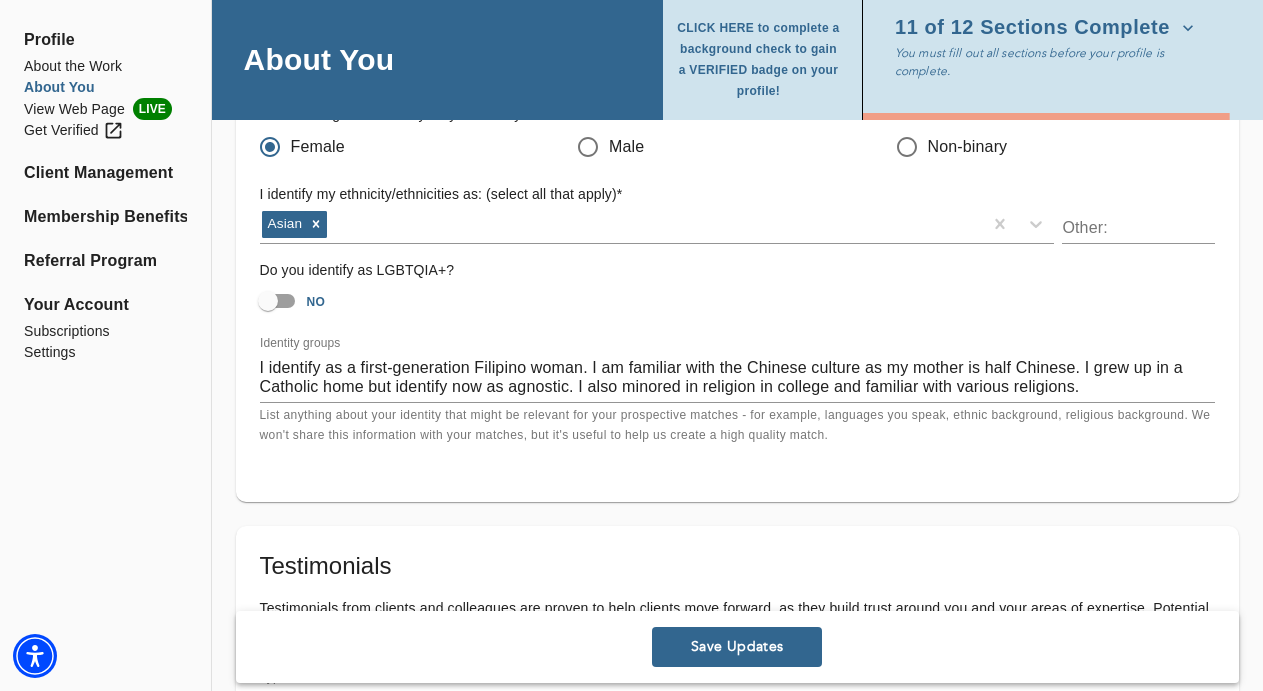 scroll, scrollTop: 1944, scrollLeft: 0, axis: vertical 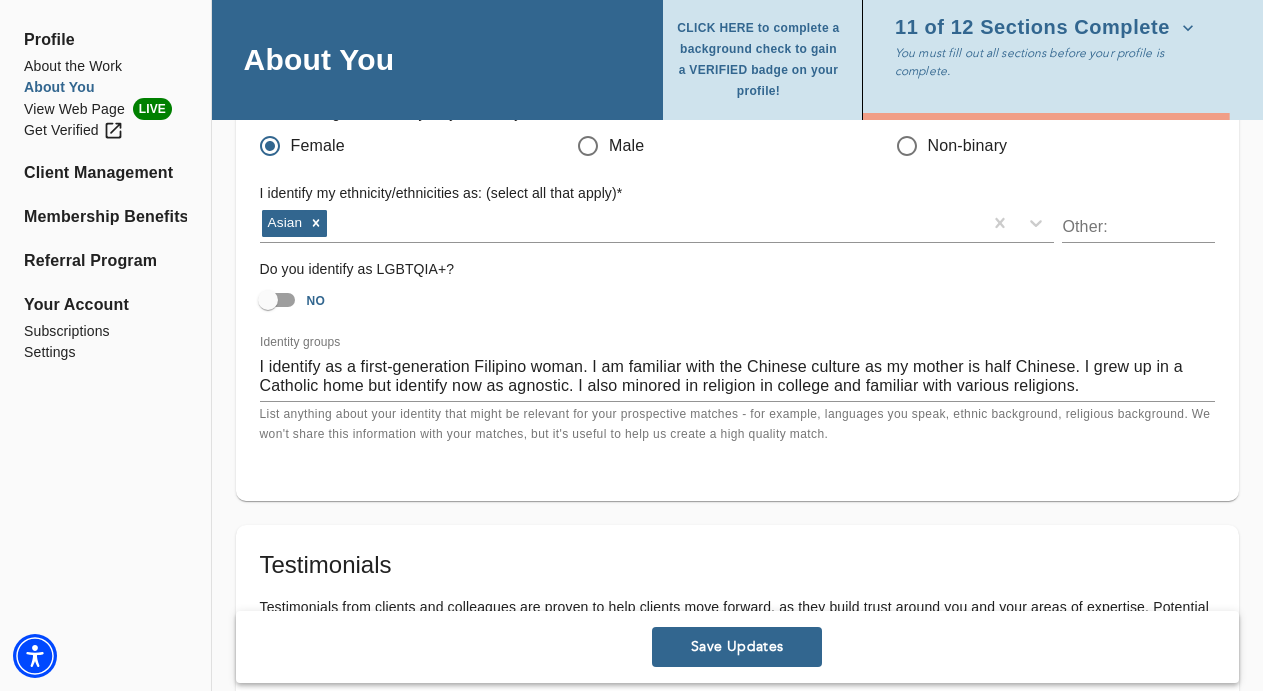 type on "We at Hopefull Psychology recognize that therapy can be anxiety-provoking and uncomfortable. Thus, we aim at creating a safe, non-judgmental, and warm environment for you to share your concerns, thoughts, and feelings openly. We focus on cultivating the therapeutic relationship while utilizing various evidence-based techniques that can help alleviate some pressing issues. As treatment progresses, you will gain more awareness and insight that may result in breaking an old pattern or having an "aha" moment. In addition, we will be in "it" with you every step of the way and provide the unconditional support we all deserve.
We specialize in relational and sexual issues (e.g., dating, lack of intimacy, infidelity, out-of-control sexual behavior, BDSM, open/poly) and promote healthy sex for all. I am kink-aware and an ally of the LGBTQIA+ community. The lead psychologist has 12+ years of experience working with individuals dealing with depression, anxiety, trauma, stress, life transitions, low self-esteem, ea..." 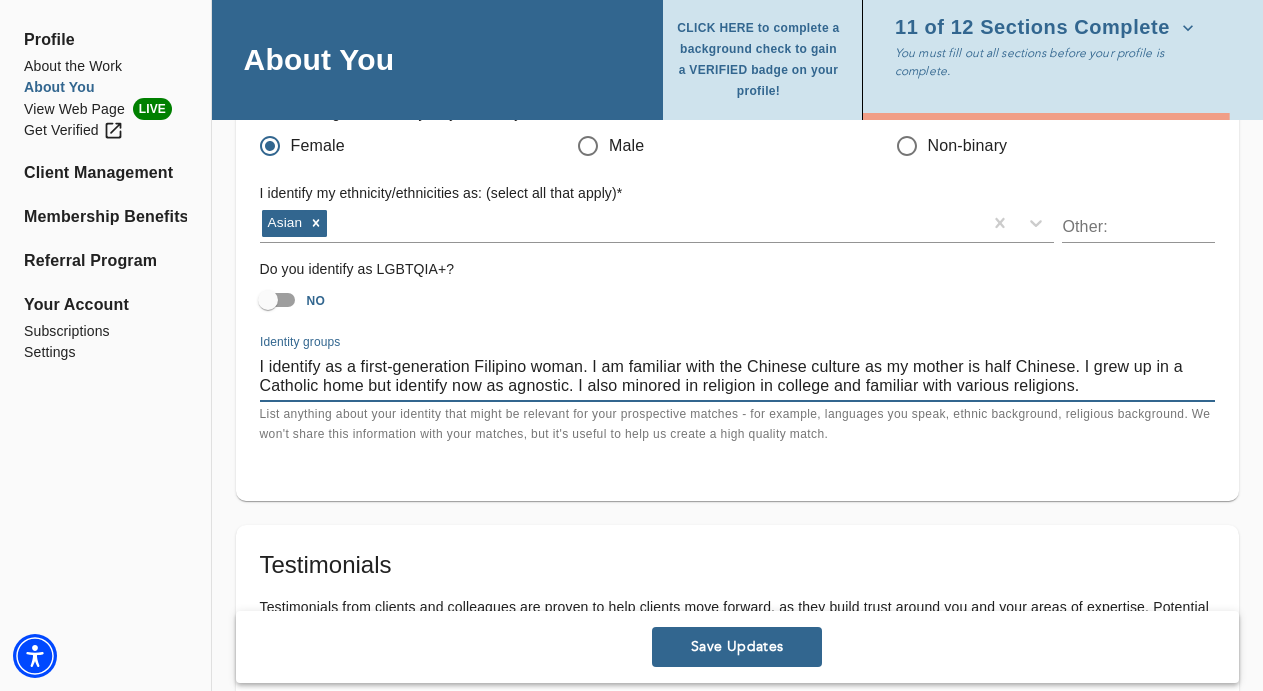 click on "I identify as a first-generation Filipino woman. I am familiar with the Chinese culture as my mother is half Chinese. I grew up in a Catholic home but identify now as agnostic. I also minored in religion in college and familiar with various religions." at bounding box center [737, 376] 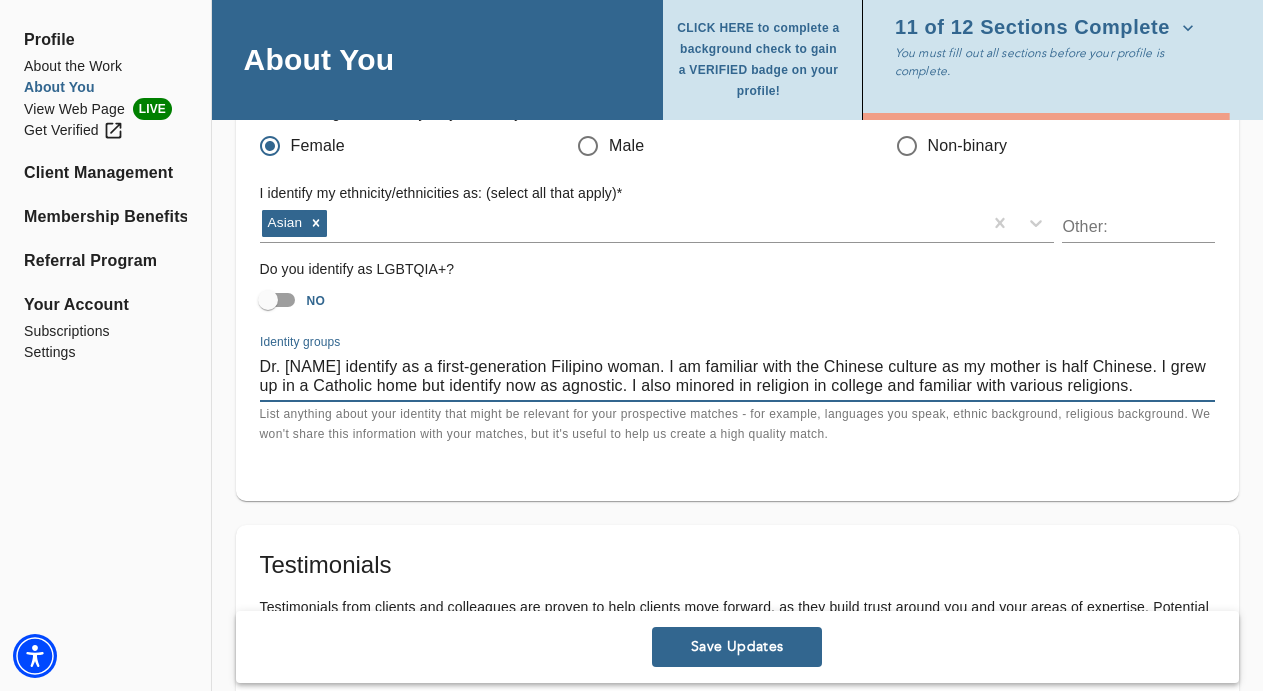 drag, startPoint x: 337, startPoint y: 367, endPoint x: 220, endPoint y: 365, distance: 117.01709 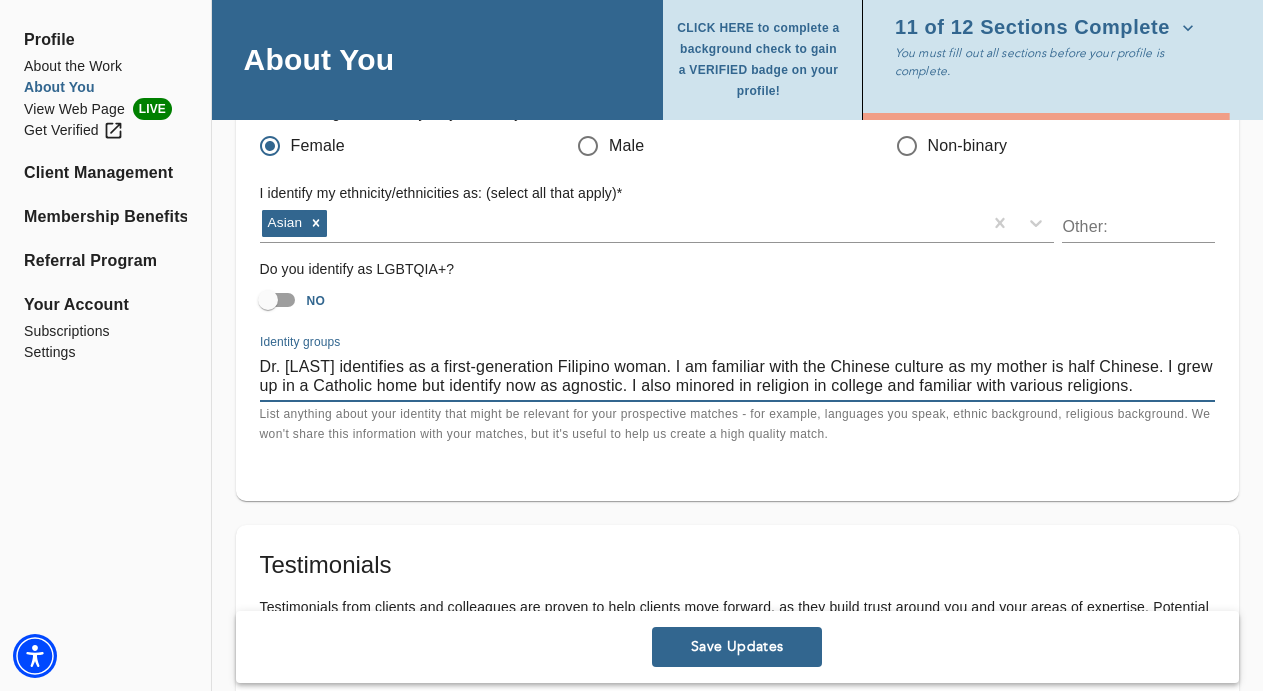 click on "List anything about your identity that might be relevant for your prospective matches - for example, languages you speak, ethnic background, religious background. We won't share this information with your matches, but it's useful to help us create a high quality match." at bounding box center [737, 425] 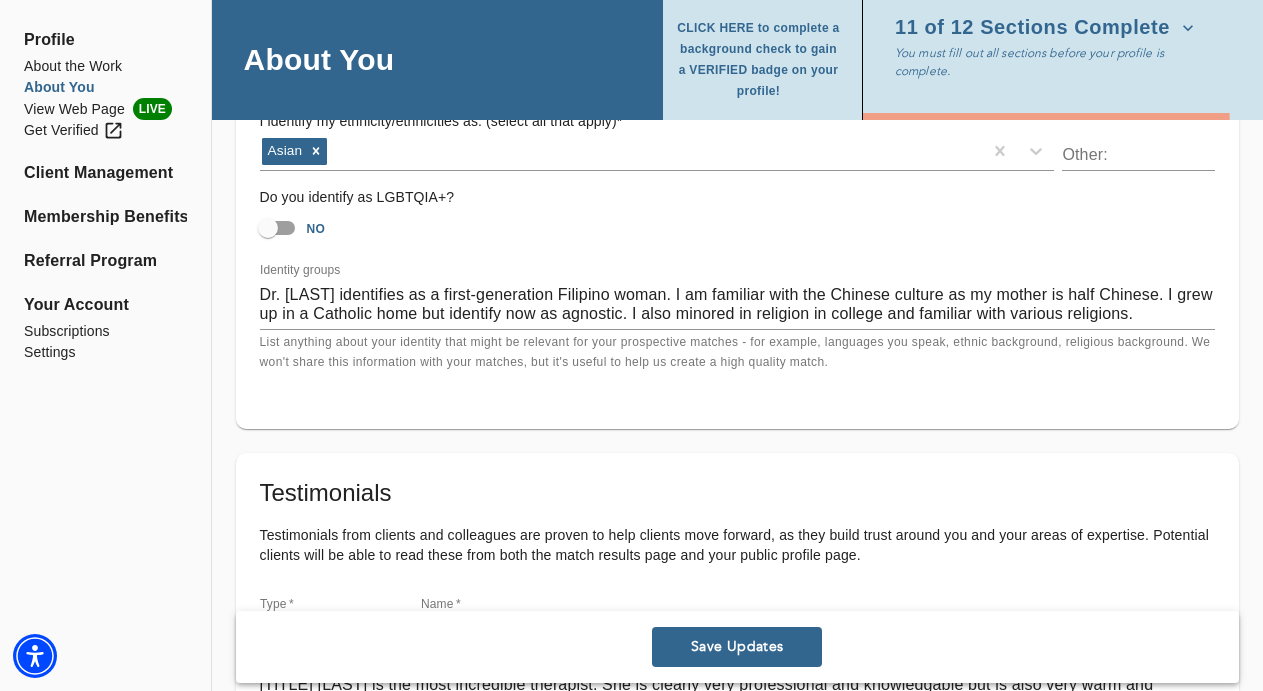 scroll, scrollTop: 2022, scrollLeft: 0, axis: vertical 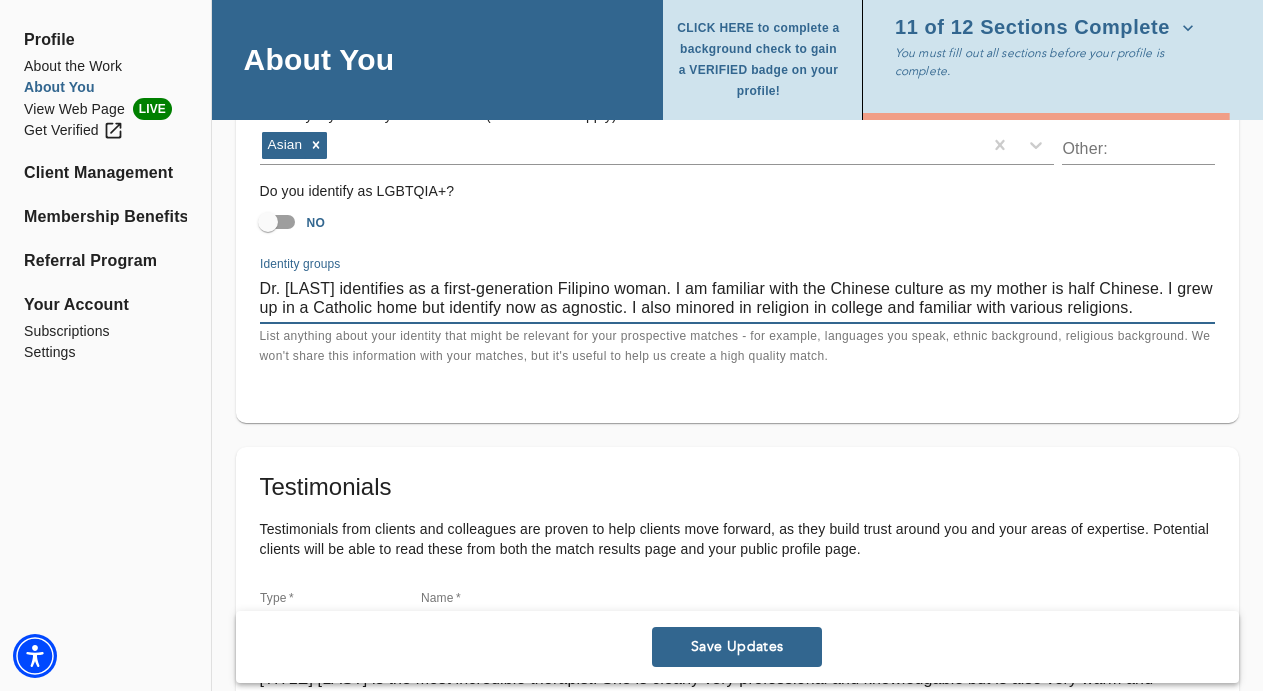 drag, startPoint x: 1166, startPoint y: 289, endPoint x: 669, endPoint y: 291, distance: 497.00403 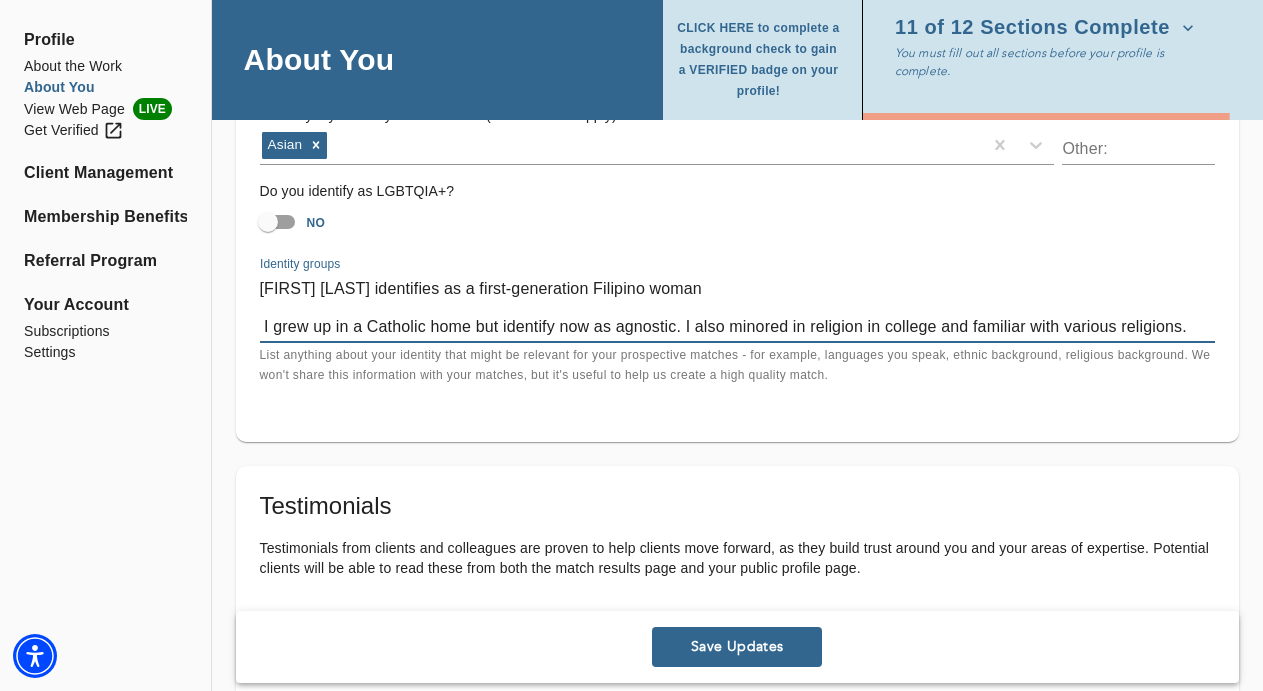 click on "[FIRST] [LAST] identifies as a first-generation Filipino woman
I grew up in a Catholic home but identify now as agnostic. I also minored in religion in college and familiar with various religions." at bounding box center [737, 307] 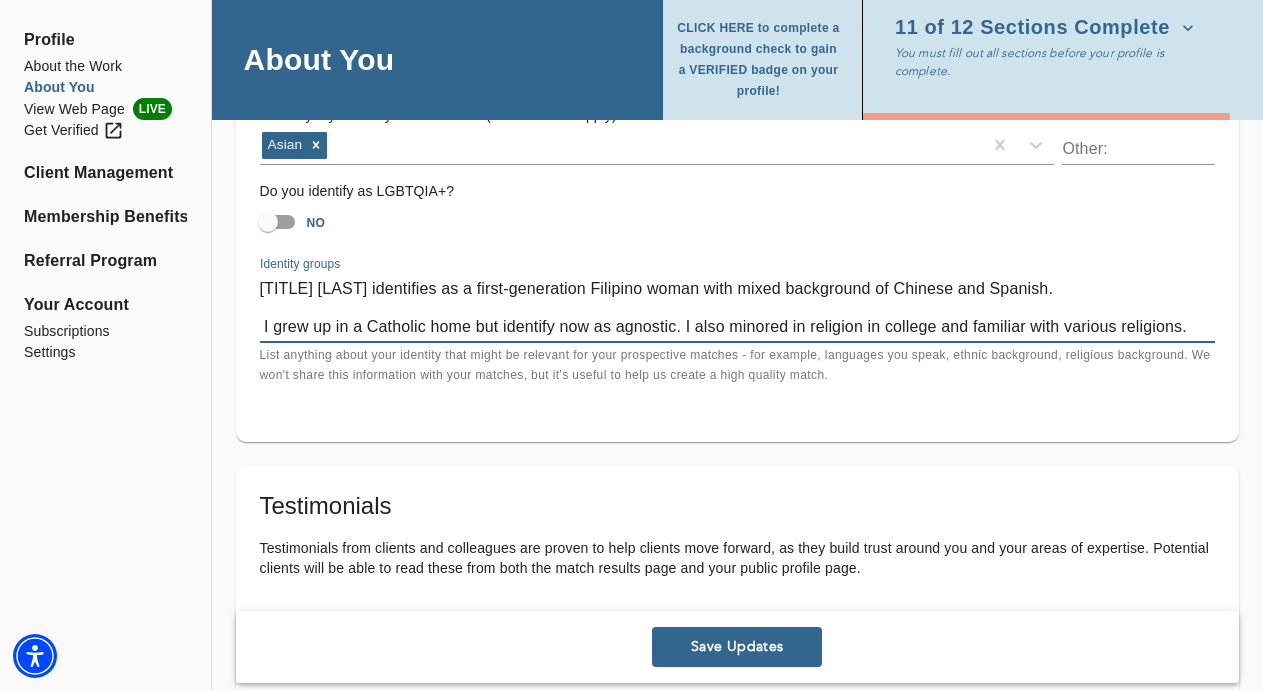 drag, startPoint x: 364, startPoint y: 326, endPoint x: 233, endPoint y: 321, distance: 131.09538 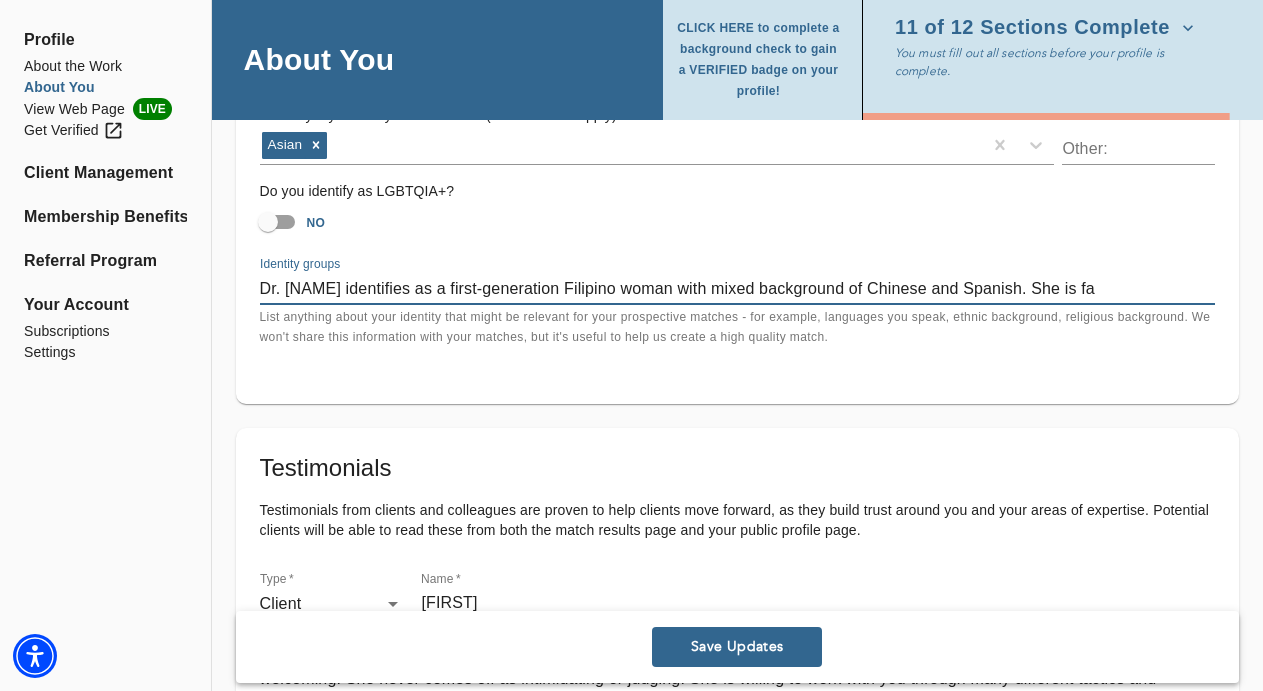 click on "Dr. [NAME] identifies as a first-generation Filipino woman with mixed background of Chinese and Spanish. She is fa" at bounding box center [737, 288] 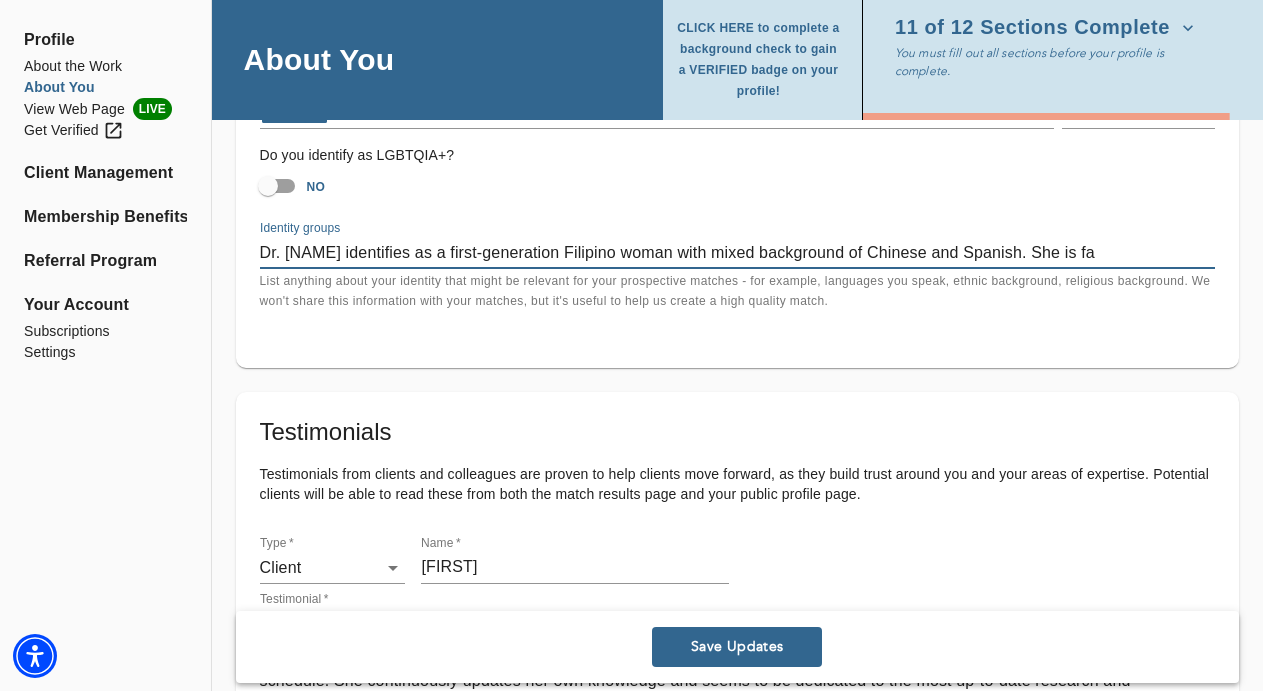 scroll, scrollTop: 2065, scrollLeft: 0, axis: vertical 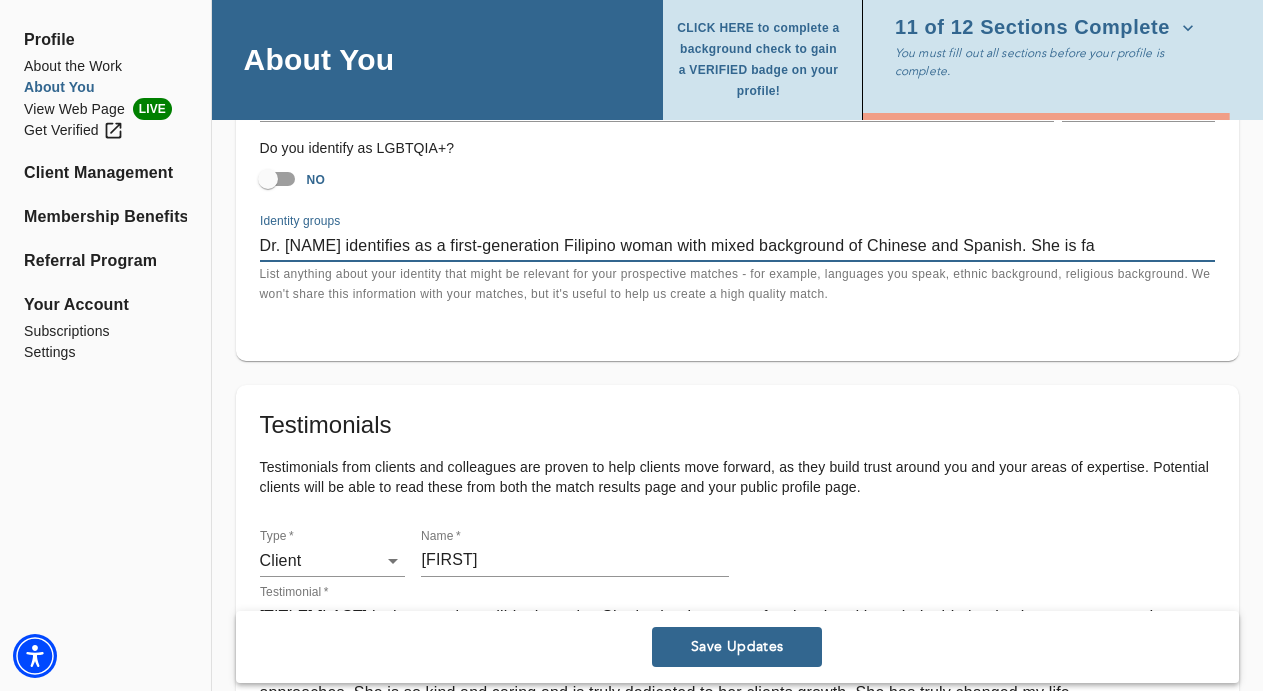 drag, startPoint x: 611, startPoint y: 246, endPoint x: 566, endPoint y: 243, distance: 45.099888 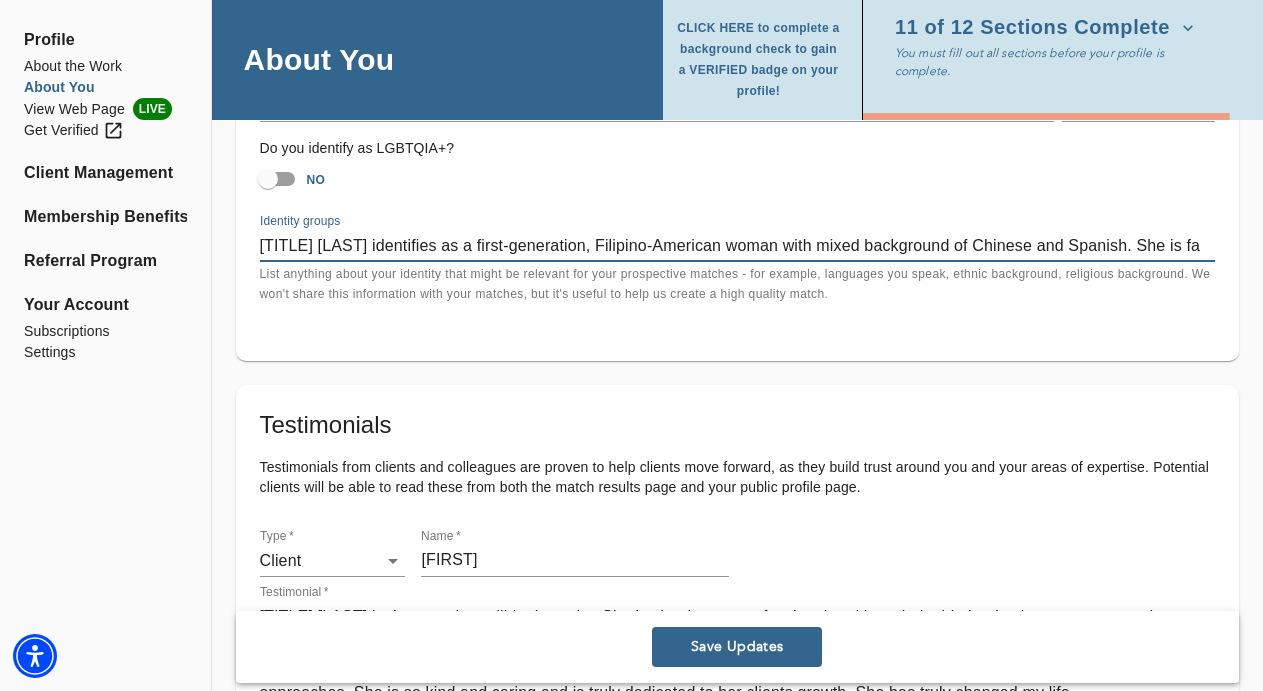 click on "[TITLE] [LAST] identifies as a first-generation, Filipino-American woman with mixed background of Chinese and Spanish. She is fa" at bounding box center [737, 245] 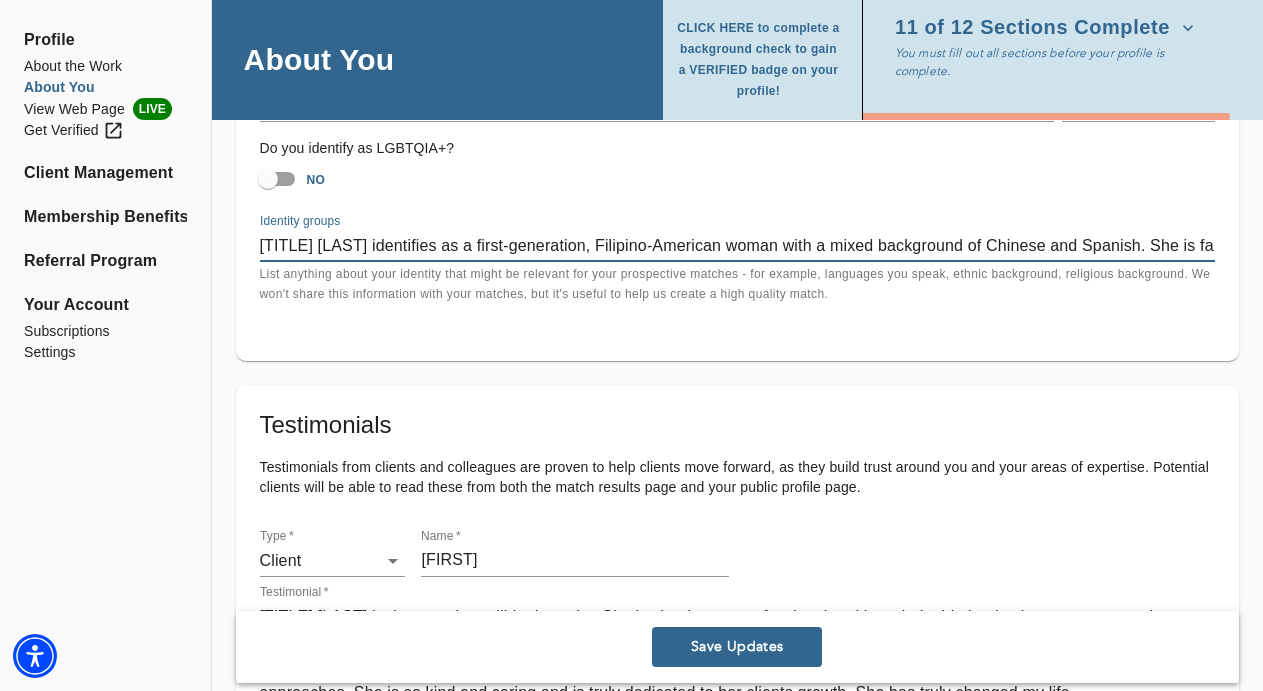 click on "[TITLE] [LAST] identifies as a first-generation, Filipino-American woman with a mixed background of Chinese and Spanish. She is fa" at bounding box center [737, 245] 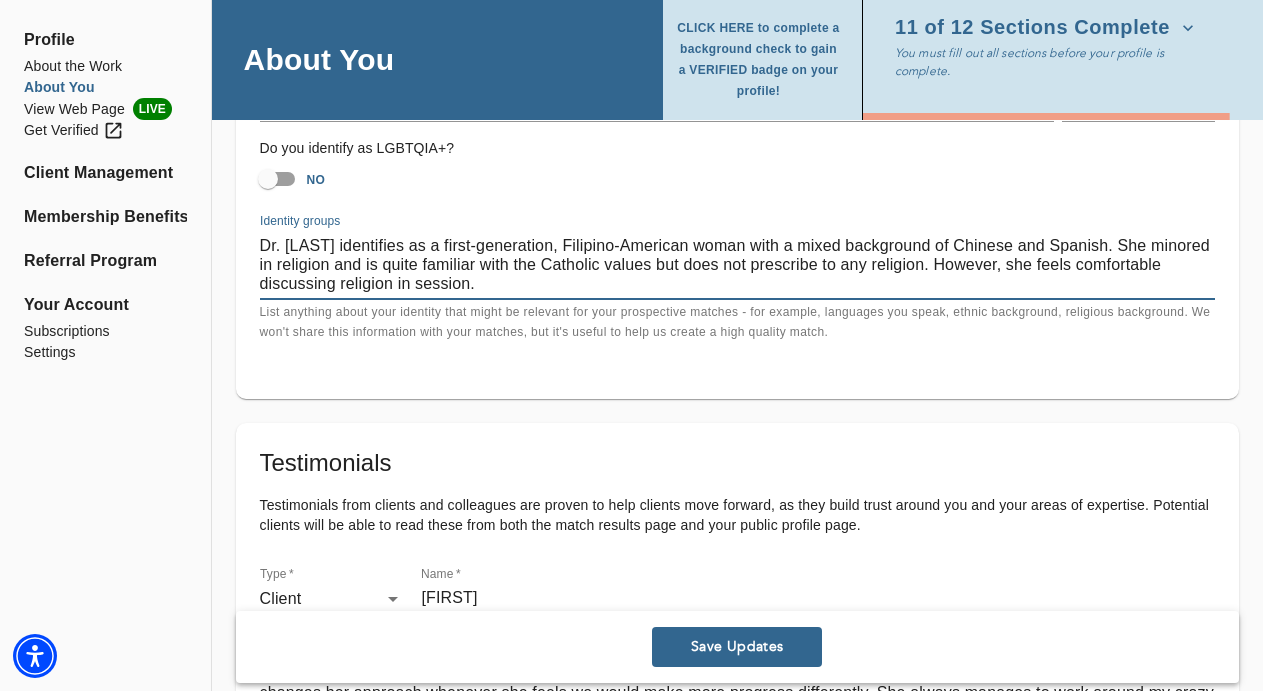 click on "Dr. [LAST] identifies as a first-generation, Filipino-American woman with a mixed background of Chinese and Spanish. She minored in religion and is quite familiar with the Catholic values but does not prescribe to any religion. However, she feels comfortable discussing religion in session." at bounding box center (737, 264) 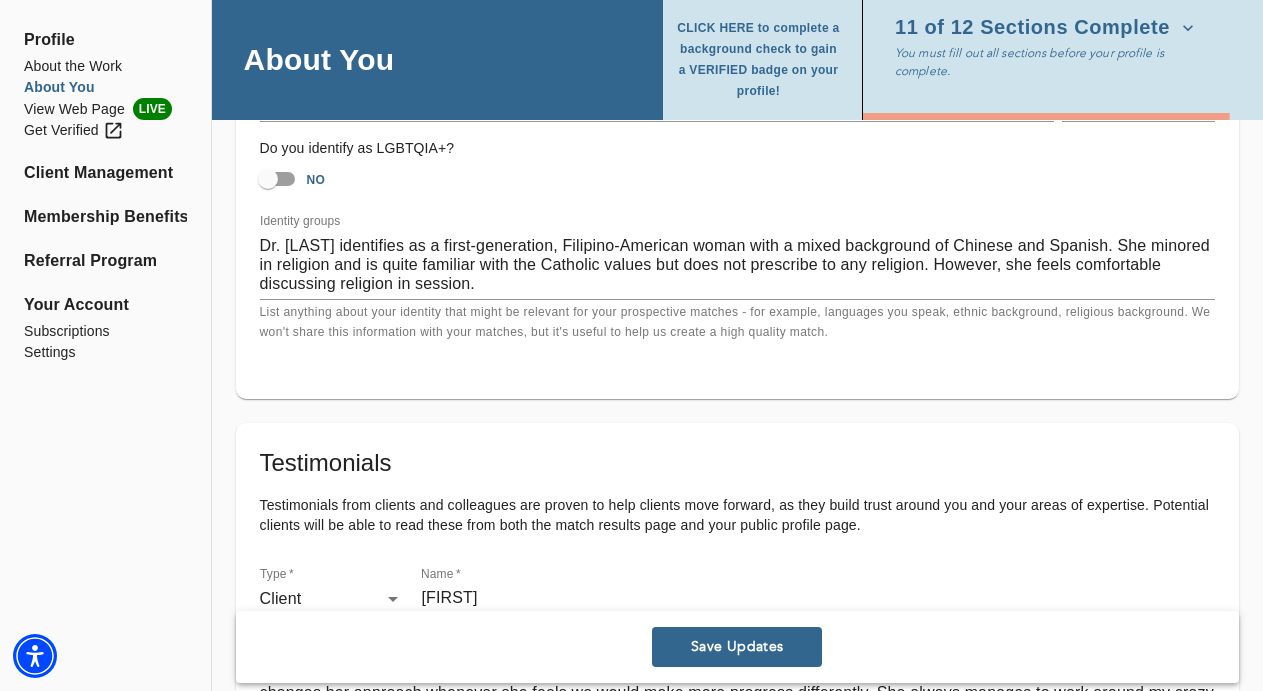 drag, startPoint x: 502, startPoint y: 294, endPoint x: 368, endPoint y: 288, distance: 134.13426 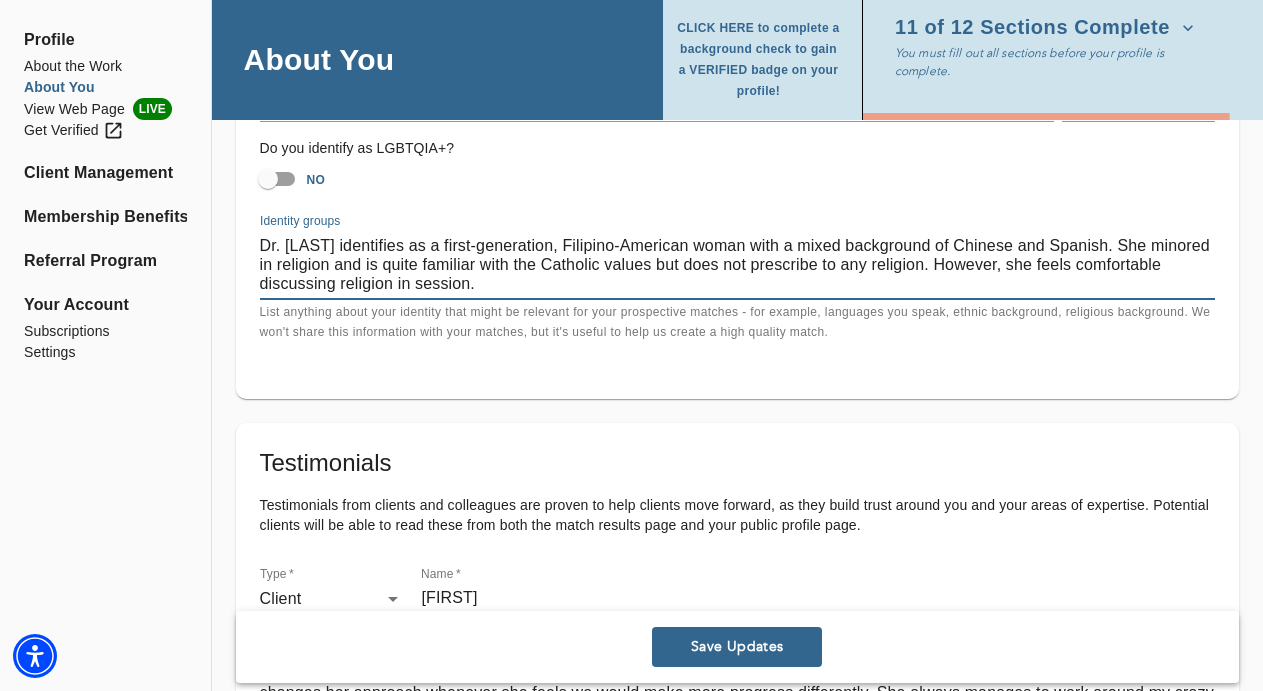 click on "Dr. [LAST] identifies as a first-generation, Filipino-American woman with a mixed background of Chinese and Spanish. She minored in religion and is quite familiar with the Catholic values but does not prescribe to any religion. However, she feels comfortable discussing religion in session." at bounding box center (737, 264) 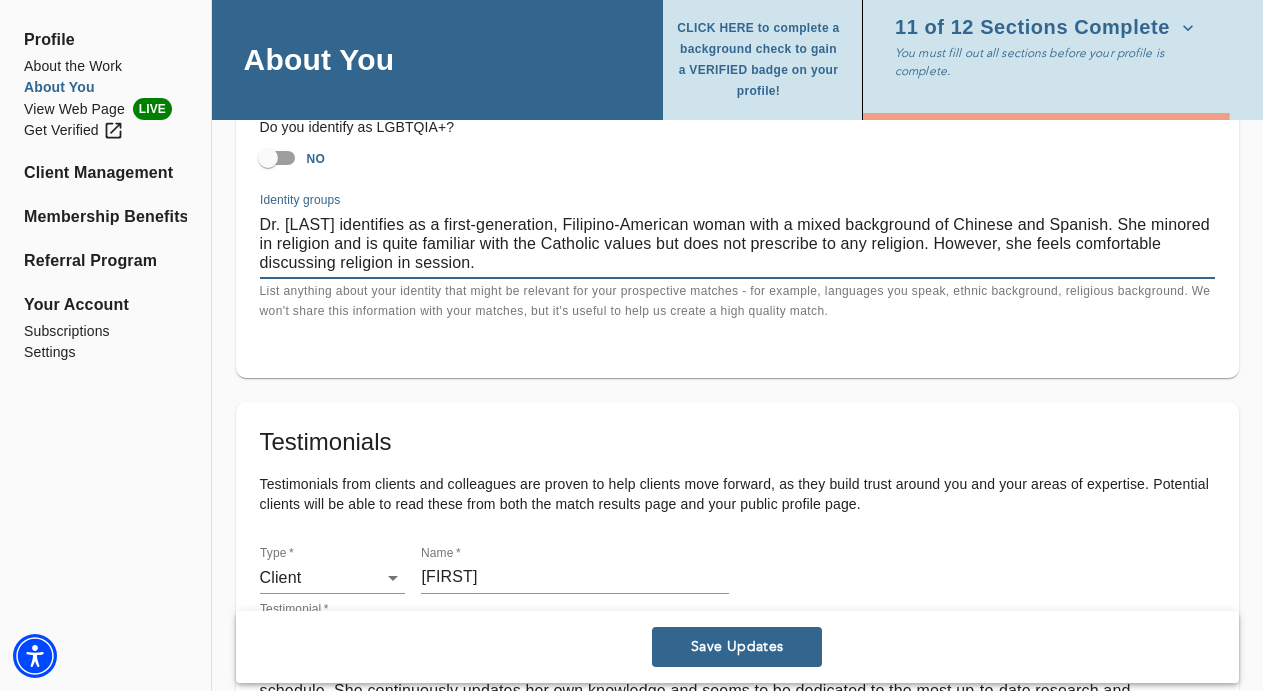 scroll, scrollTop: 2088, scrollLeft: 0, axis: vertical 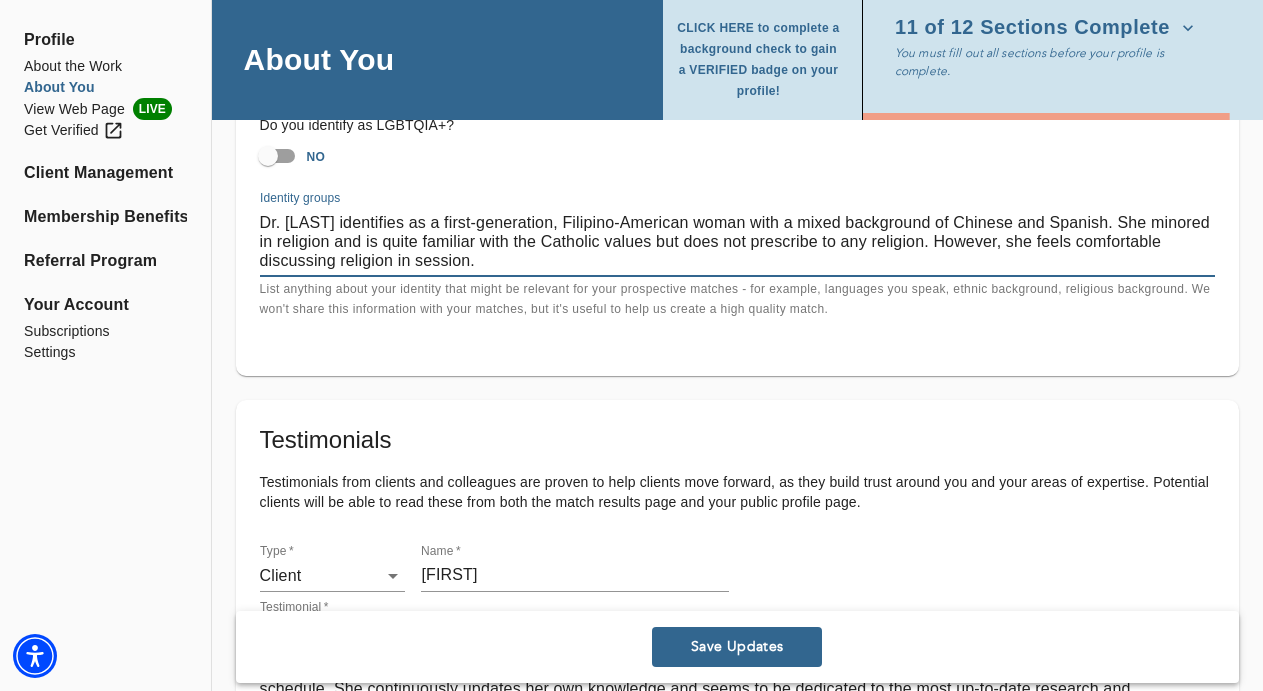 click on "Dr. [LAST] identifies as a first-generation, Filipino-American woman with a mixed background of Chinese and Spanish. She minored in religion and is quite familiar with the Catholic values but does not prescribe to any religion. However, she feels comfortable discussing religion in session." at bounding box center (737, 241) 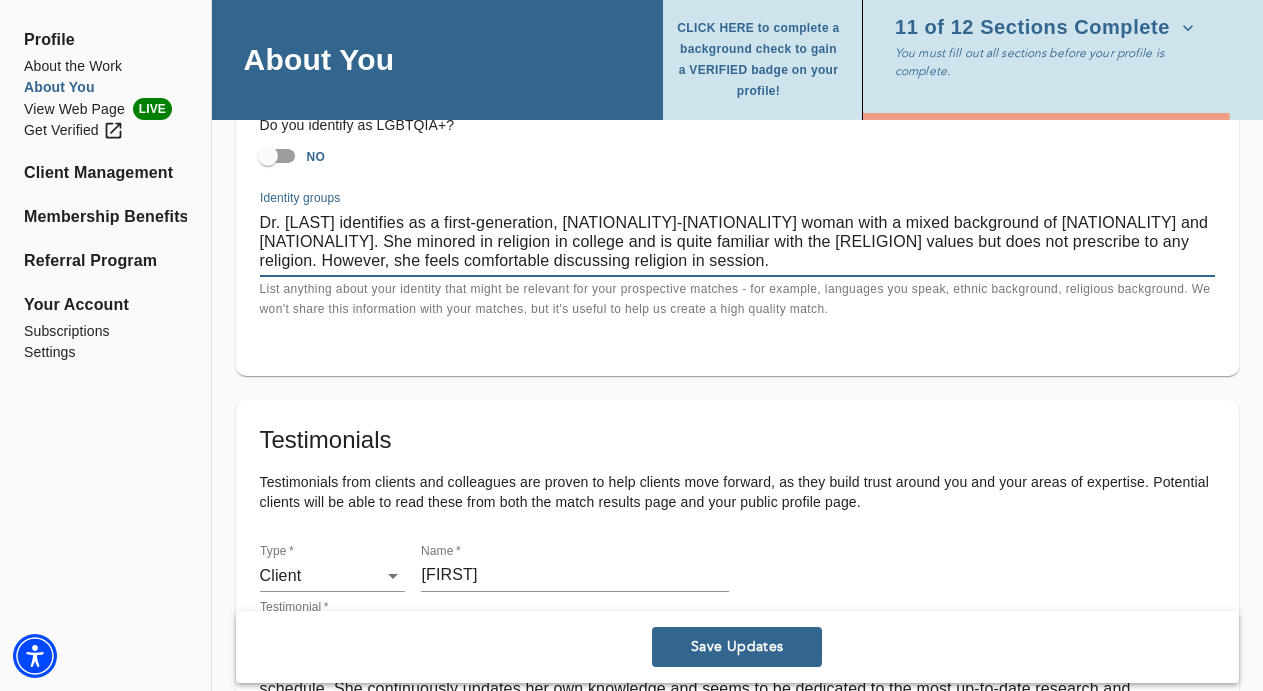 click on "Dr. [LAST] identifies as a first-generation, [NATIONALITY]-[NATIONALITY] woman with a mixed background of [NATIONALITY] and [NATIONALITY]. She minored in religion in college and is quite familiar with the [RELIGION] values but does not prescribe to any religion. However, she feels comfortable discussing religion in session." at bounding box center [737, 241] 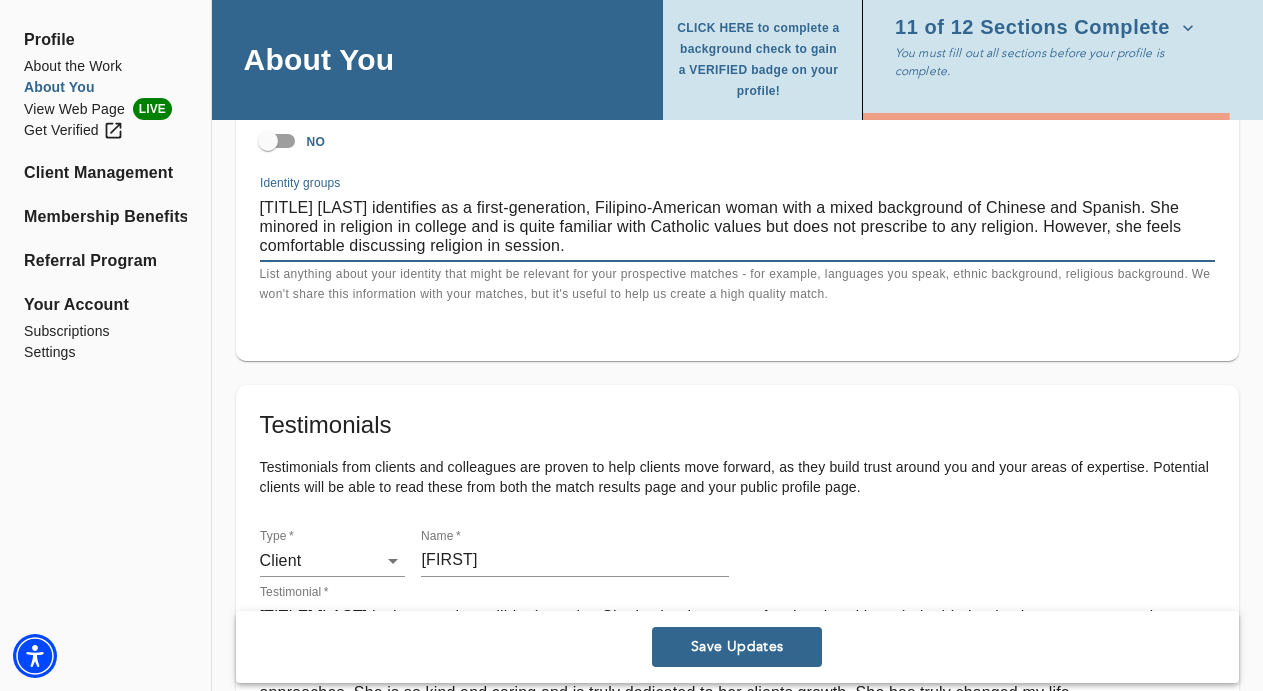 scroll, scrollTop: 2092, scrollLeft: 0, axis: vertical 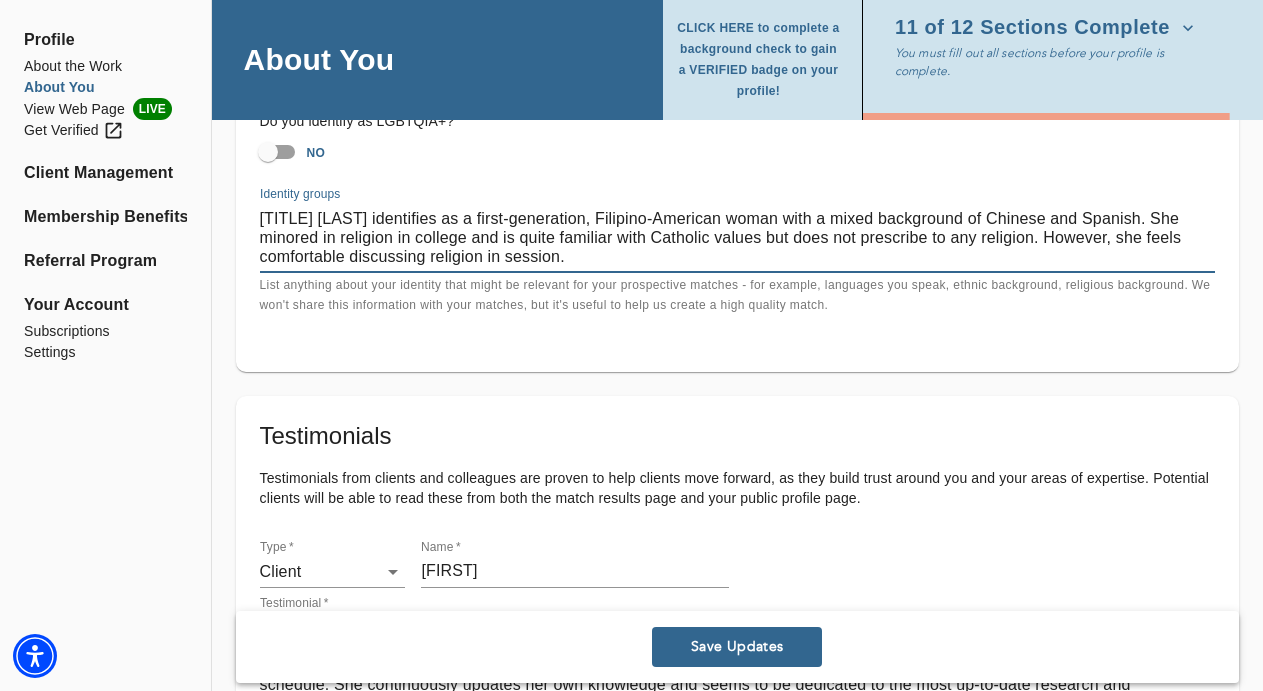 drag, startPoint x: 1053, startPoint y: 240, endPoint x: 709, endPoint y: 240, distance: 344 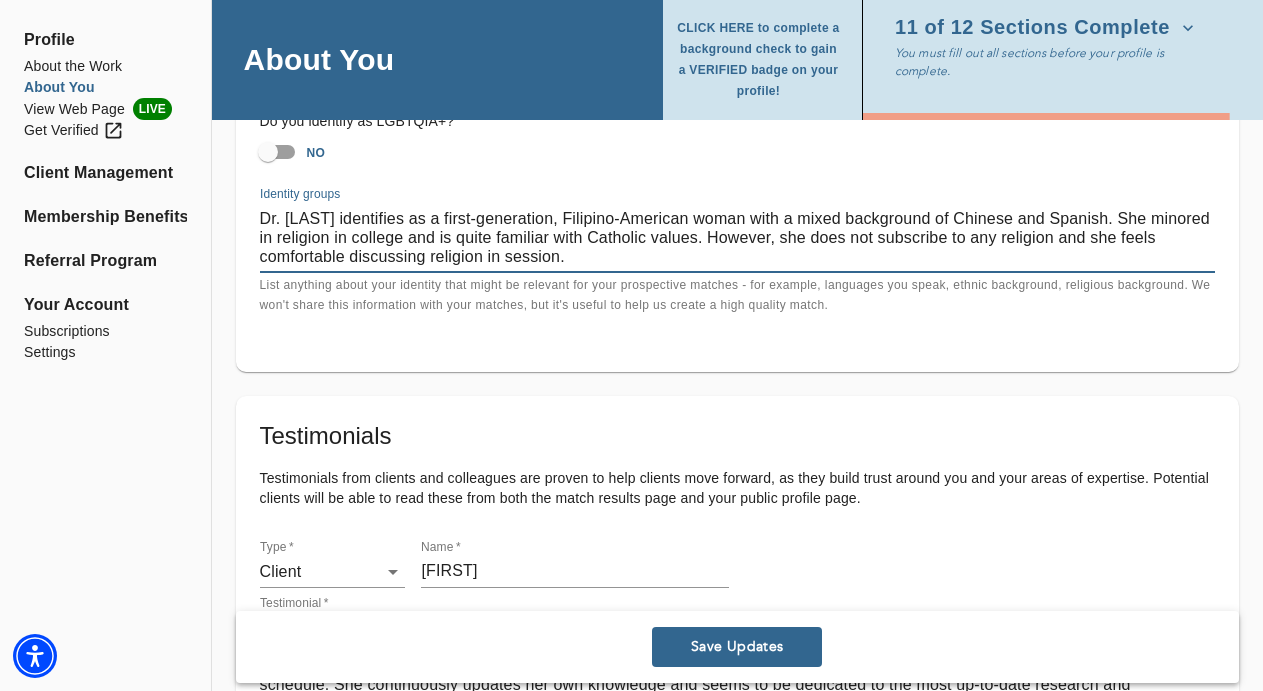 click on "Dr. [LAST] identifies as a first-generation, Filipino-American woman with a mixed background of Chinese and Spanish. She minored in religion in college and is quite familiar with Catholic values. However, she does not subscribe to any religion and she feels comfortable discussing religion in session." at bounding box center [737, 237] 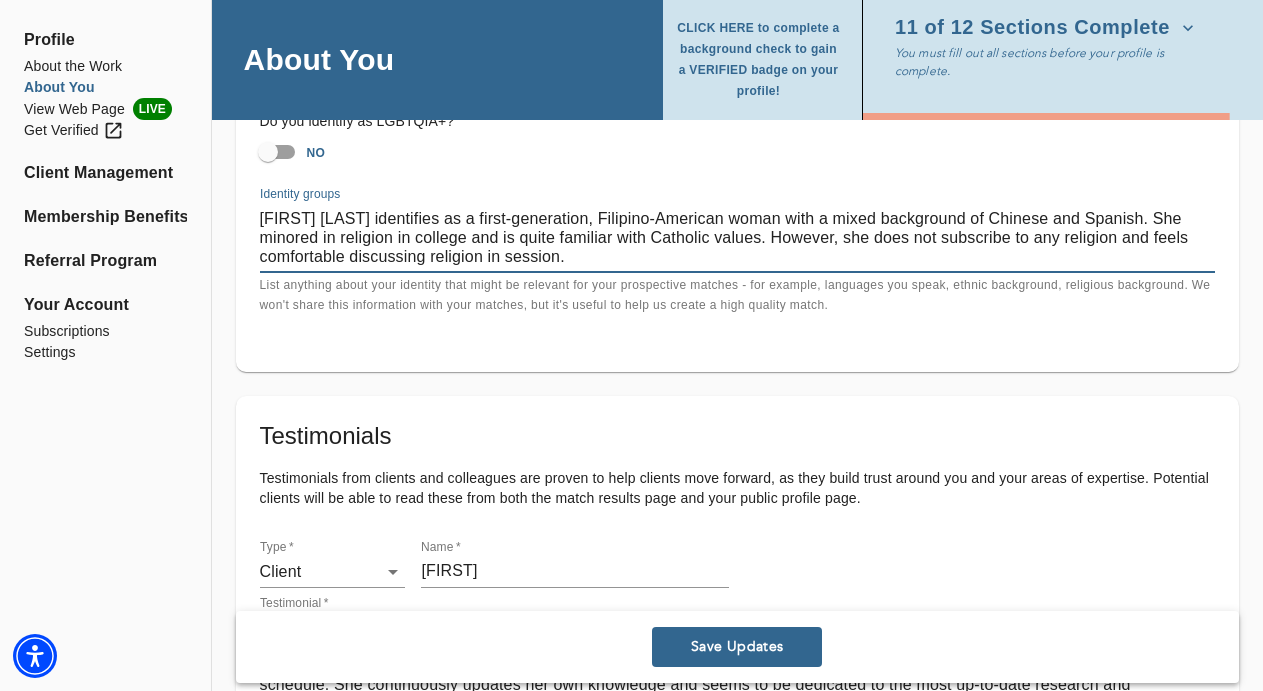 drag, startPoint x: 389, startPoint y: 260, endPoint x: 332, endPoint y: 259, distance: 57.00877 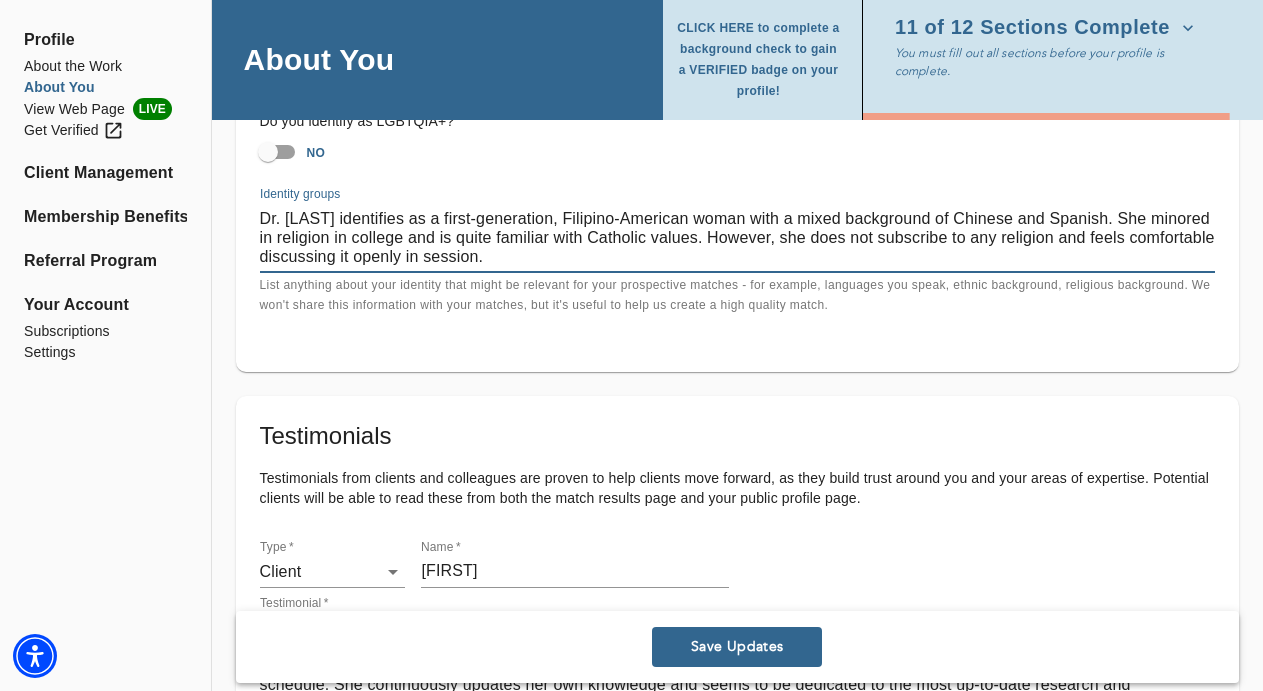 click on "Dr. [LAST] identifies as a first-generation, Filipino-American woman with a mixed background of Chinese and Spanish. She minored in religion in college and is quite familiar with Catholic values. However, she does not subscribe to any religion and feels comfortable discussing it openly in session." at bounding box center (737, 237) 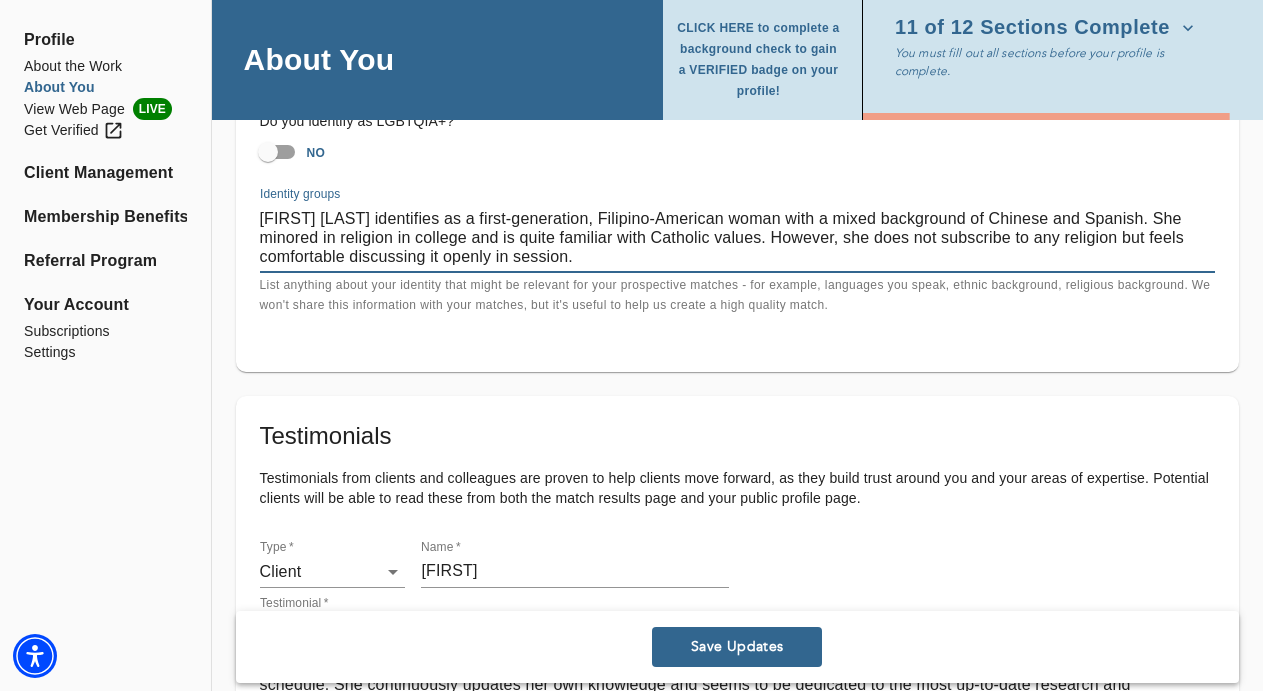click on "[FIRST] [LAST] identifies as a first-generation, Filipino-American woman with a mixed background of Chinese and Spanish. She minored in religion in college and is quite familiar with Catholic values. However, she does not subscribe to any religion but feels comfortable discussing it openly in session." at bounding box center (737, 237) 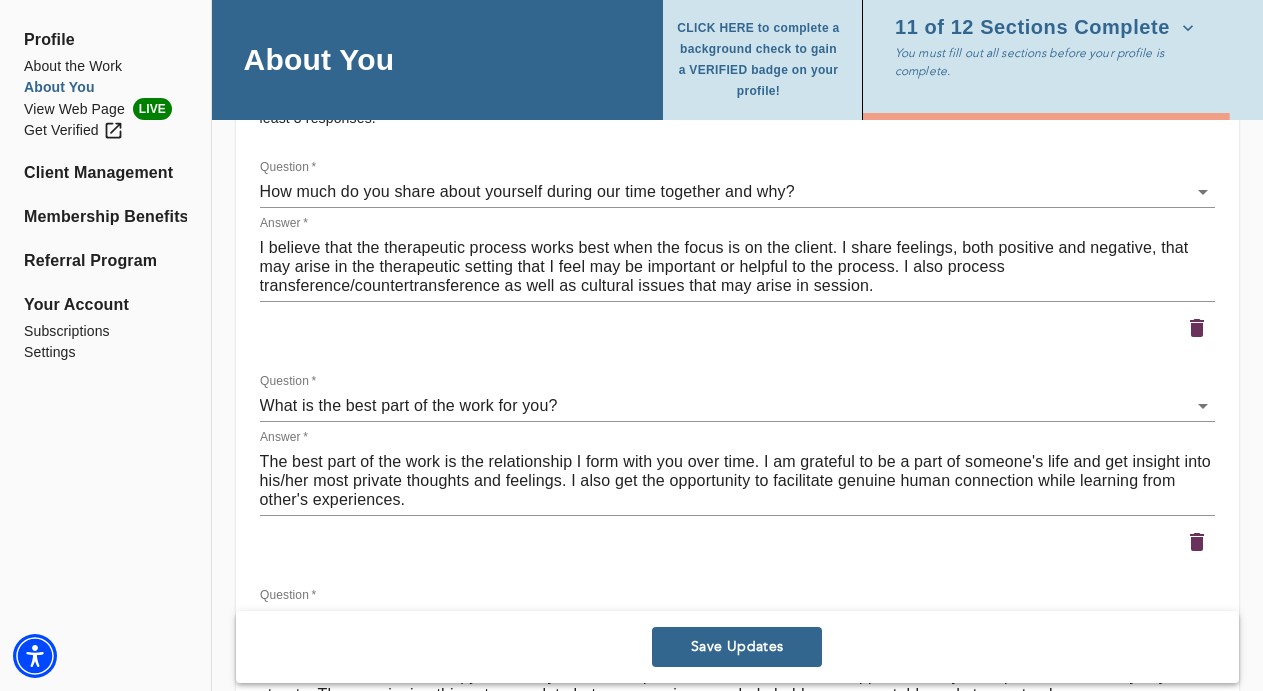 scroll, scrollTop: 4030, scrollLeft: 0, axis: vertical 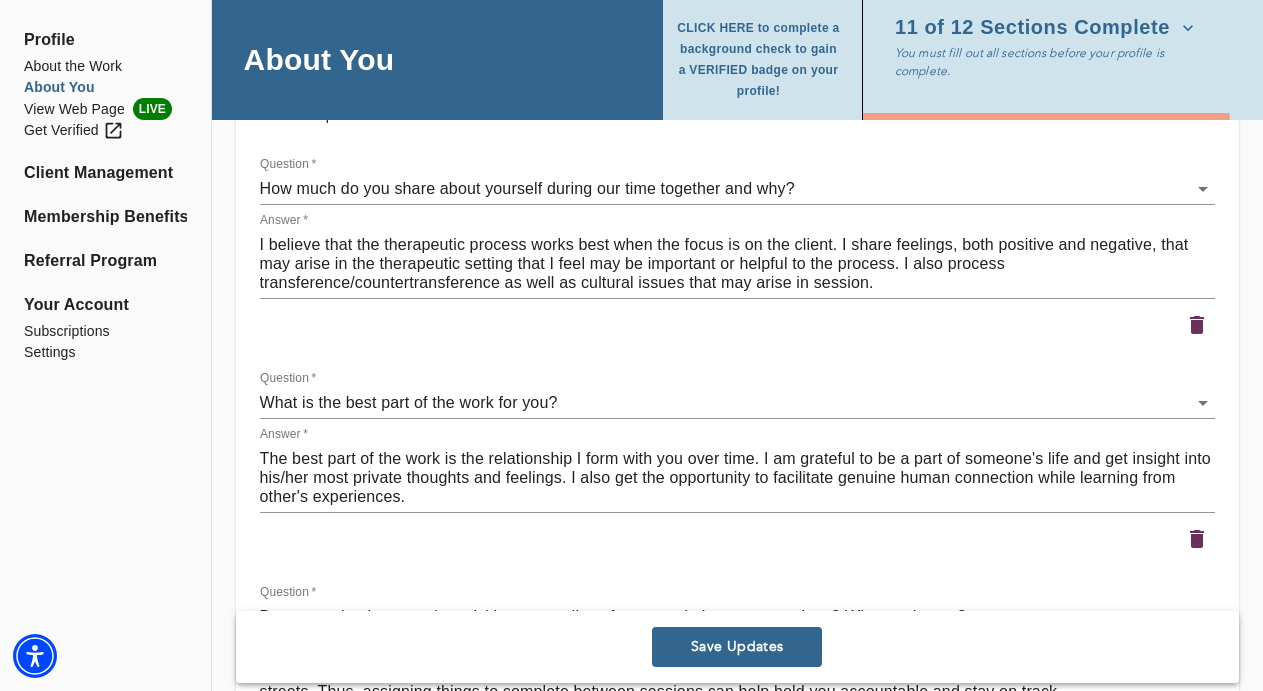 type on "[FIRST] [LAST] identifies as a first-generation, Filipino-American woman with a mixed background of Chinese and Spanish. She minored in religion in college and is quite familiar with Catholic values. However, she does not subscribe to any religion but feels comfortable discussing it openly in session. The other therapist at the practice identifies as a black man with a rich background in the arts and education." 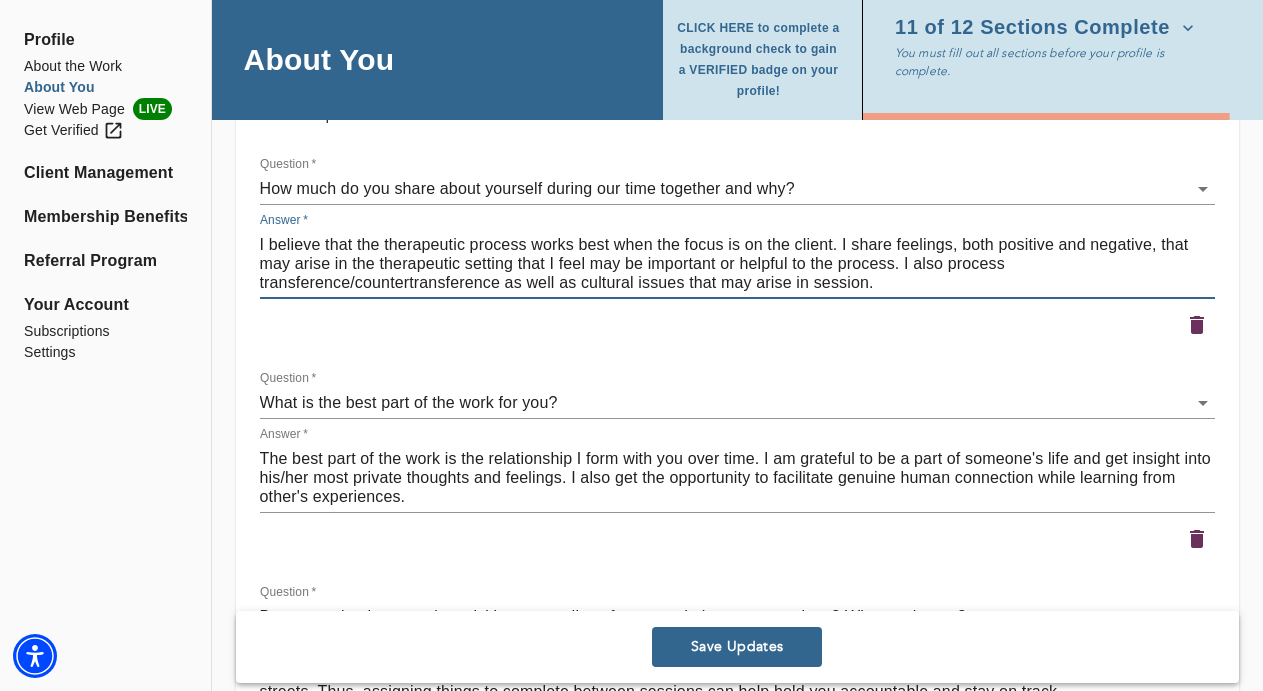 click on "I believe that the therapeutic process works best when the focus is on the client. I share feelings, both positive and negative, that may arise in the therapeutic setting that I feel may be important or helpful to the process. I also process transference/countertransference as well as cultural issues that may arise in session." at bounding box center (737, 263) 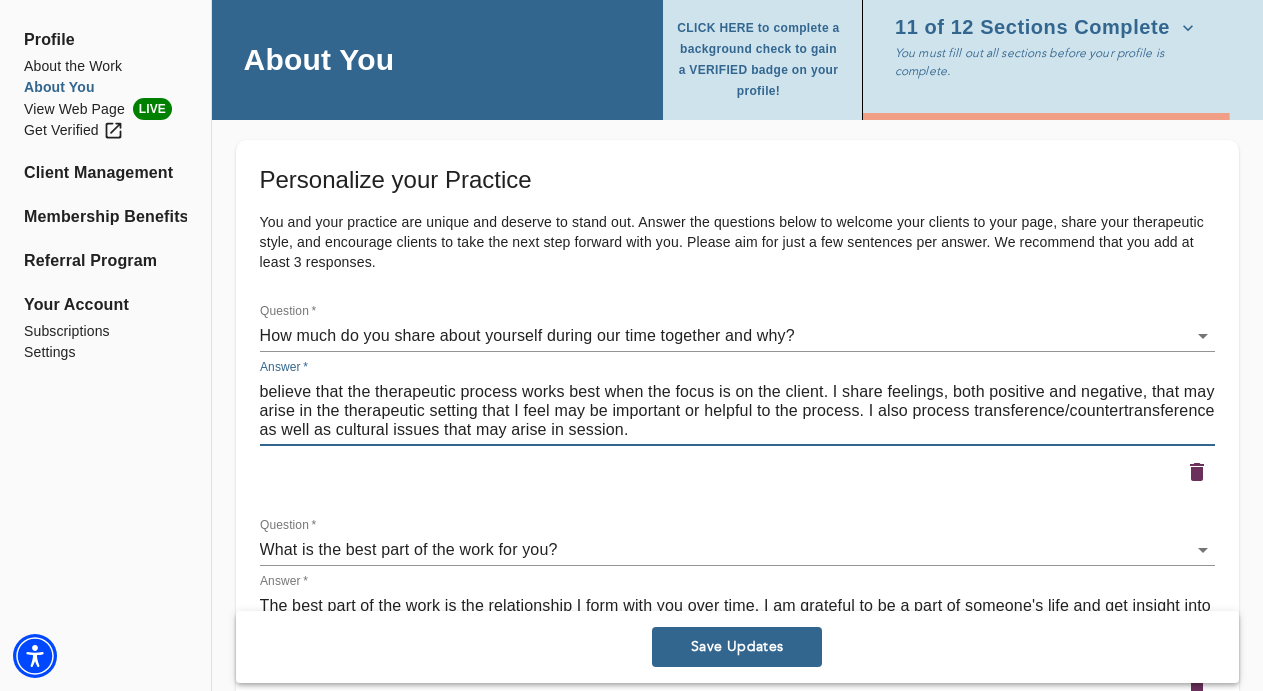 scroll, scrollTop: 3986, scrollLeft: 0, axis: vertical 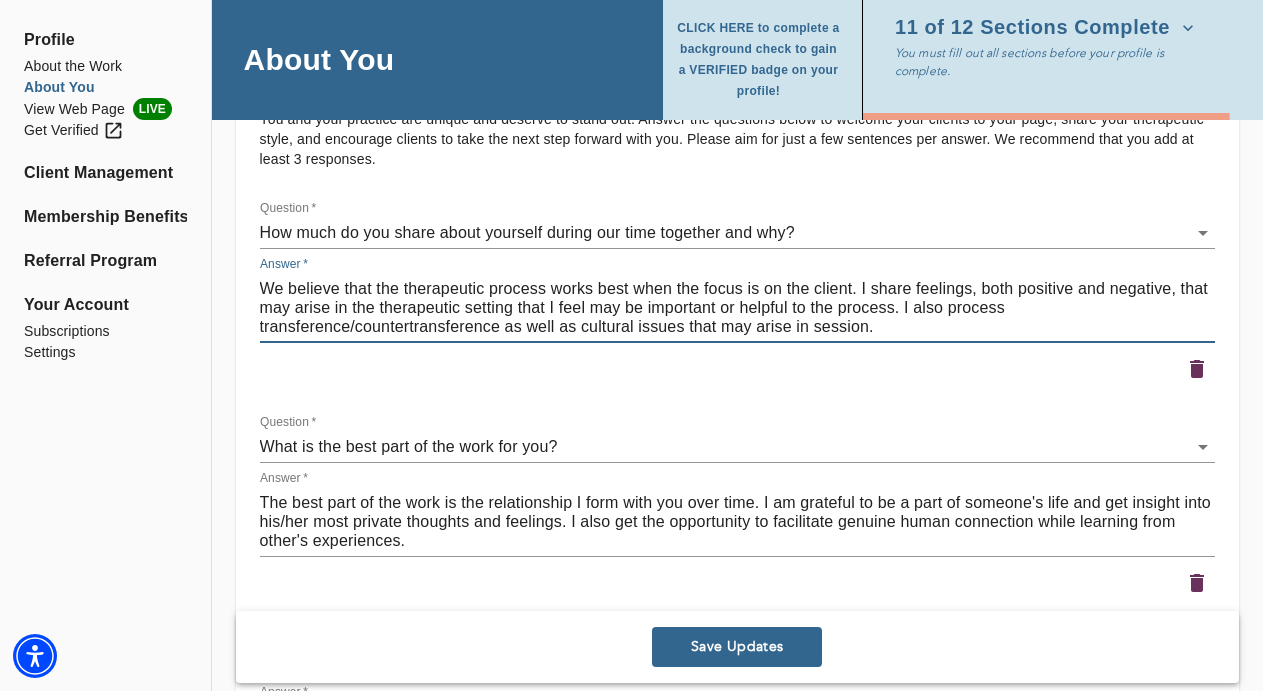 click on "We believe that the therapeutic process works best when the focus is on the client. I share feelings, both positive and negative, that may arise in the therapeutic setting that I feel may be important or helpful to the process. I also process transference/countertransference as well as cultural issues that may arise in session." at bounding box center (737, 307) 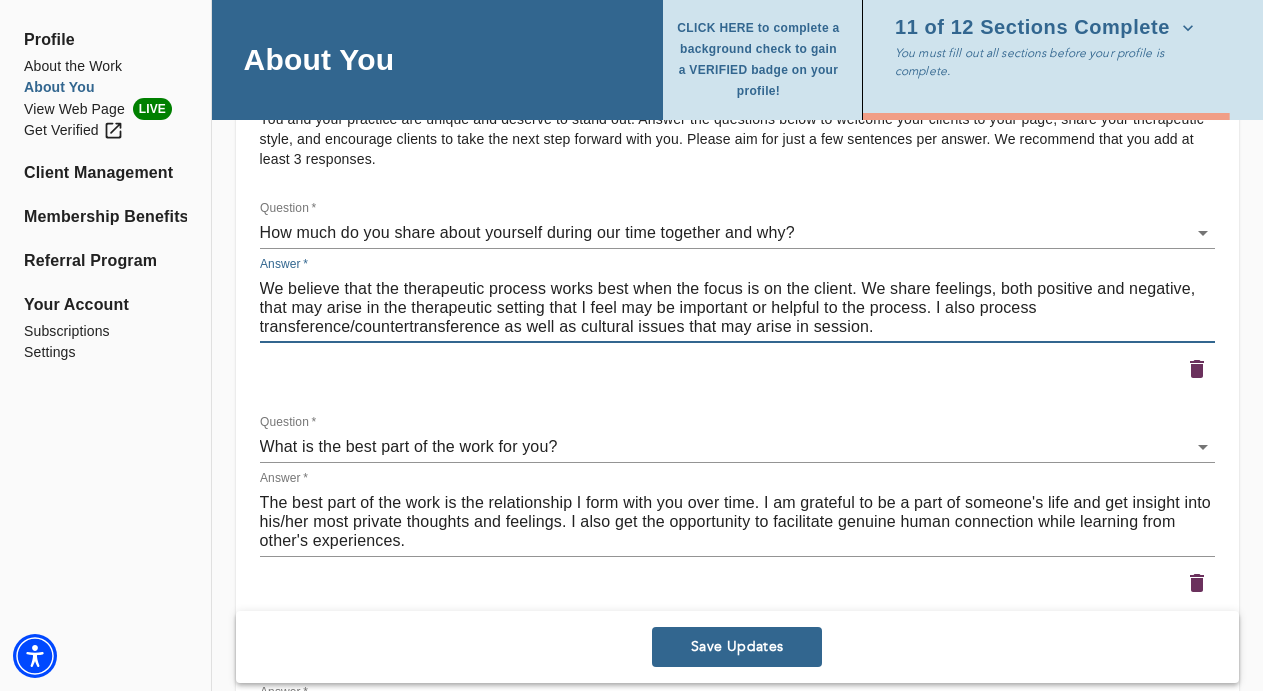 click on "We believe that the therapeutic process works best when the focus is on the client. We share feelings, both positive and negative, that may arise in the therapeutic setting that I feel may be important or helpful to the process. I also process transference/countertransference as well as cultural issues that may arise in session." at bounding box center [737, 307] 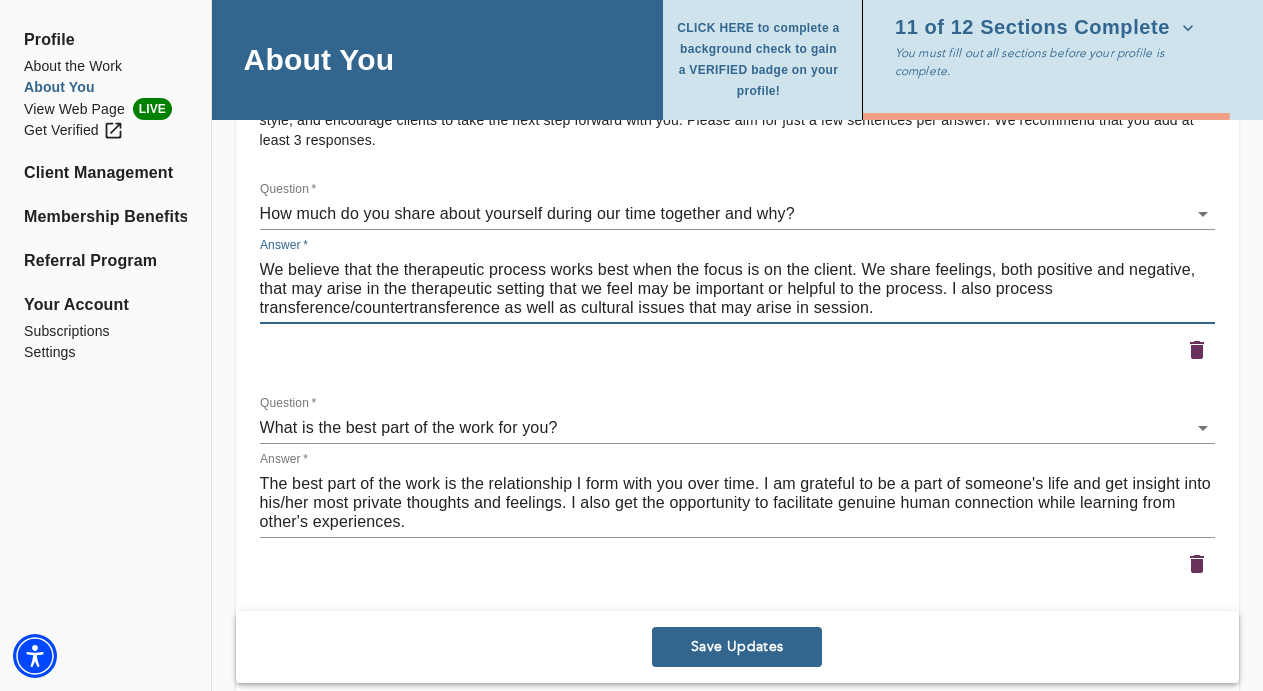 scroll, scrollTop: 4032, scrollLeft: 0, axis: vertical 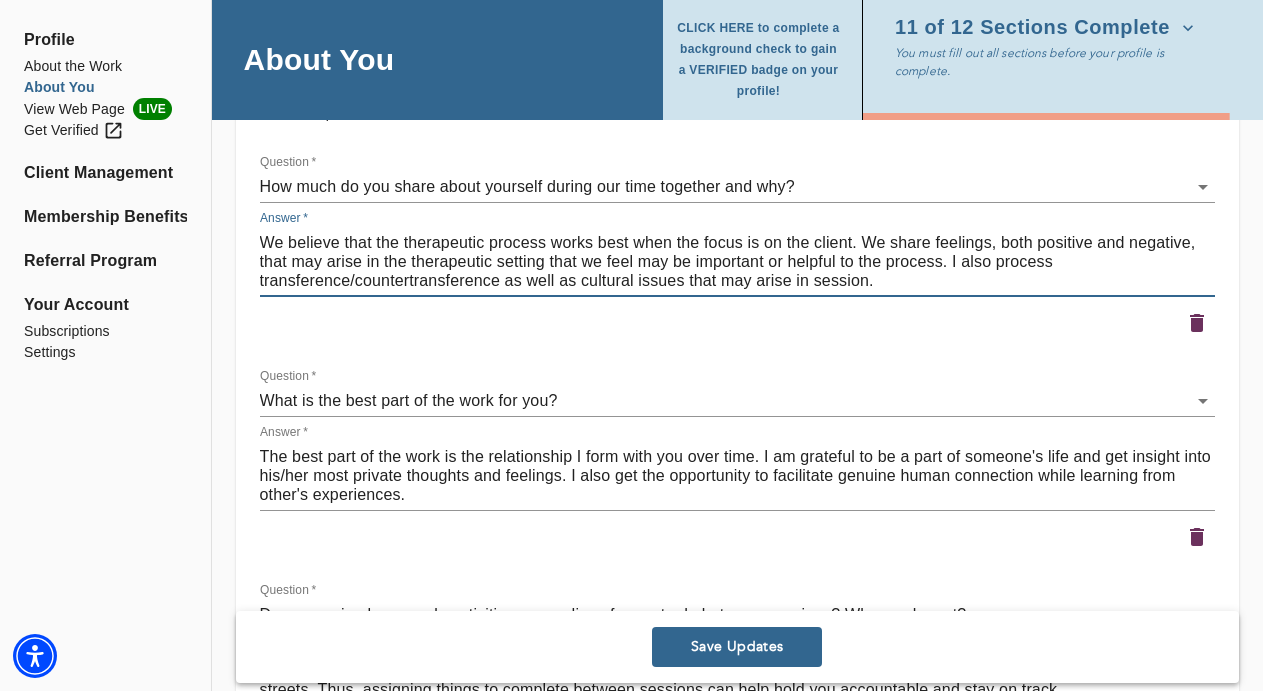click on "We believe that the therapeutic process works best when the focus is on the client. We share feelings, both positive and negative, that may arise in the therapeutic setting that we feel may be important or helpful to the process. I also process transference/countertransference as well as cultural issues that may arise in session." at bounding box center [737, 261] 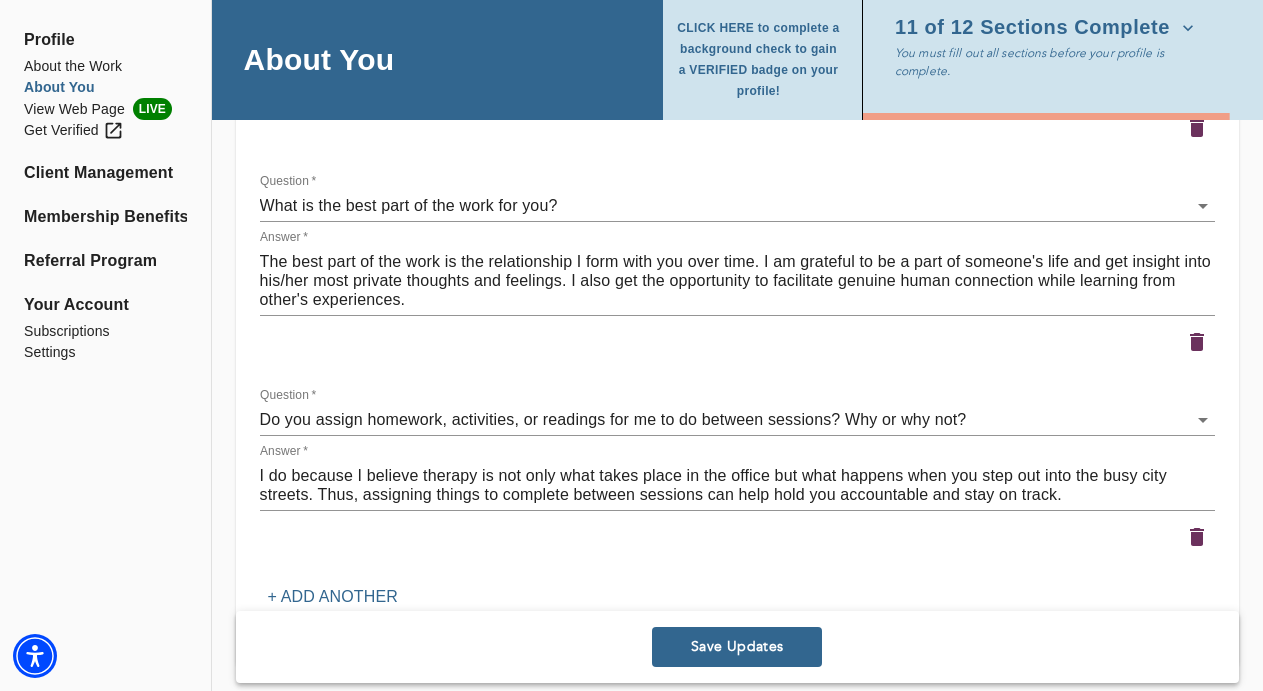 scroll, scrollTop: 4255, scrollLeft: 0, axis: vertical 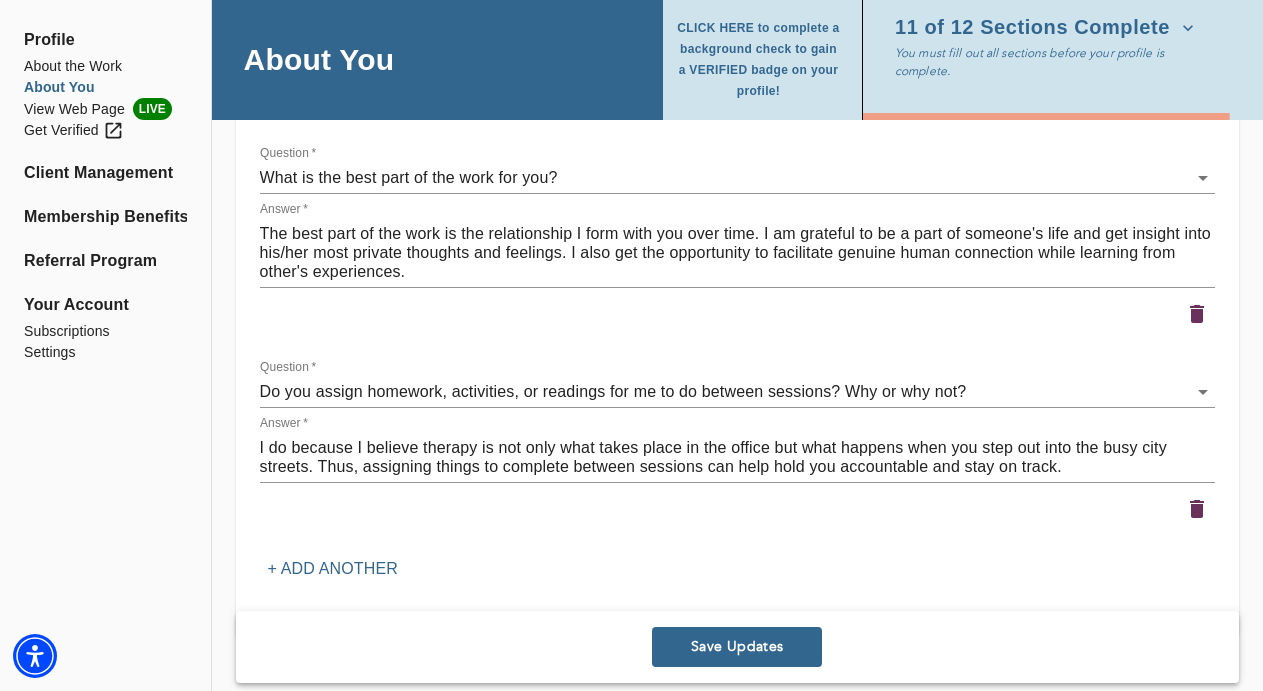 type on "We believe that the therapeutic process works best when the focus is on the client. We share feelings, both positive and negative, that may arise in the therapeutic setting that we feel may be important or helpful to the process. We also process transference/countertransference as well as cultural issues that may arise in session." 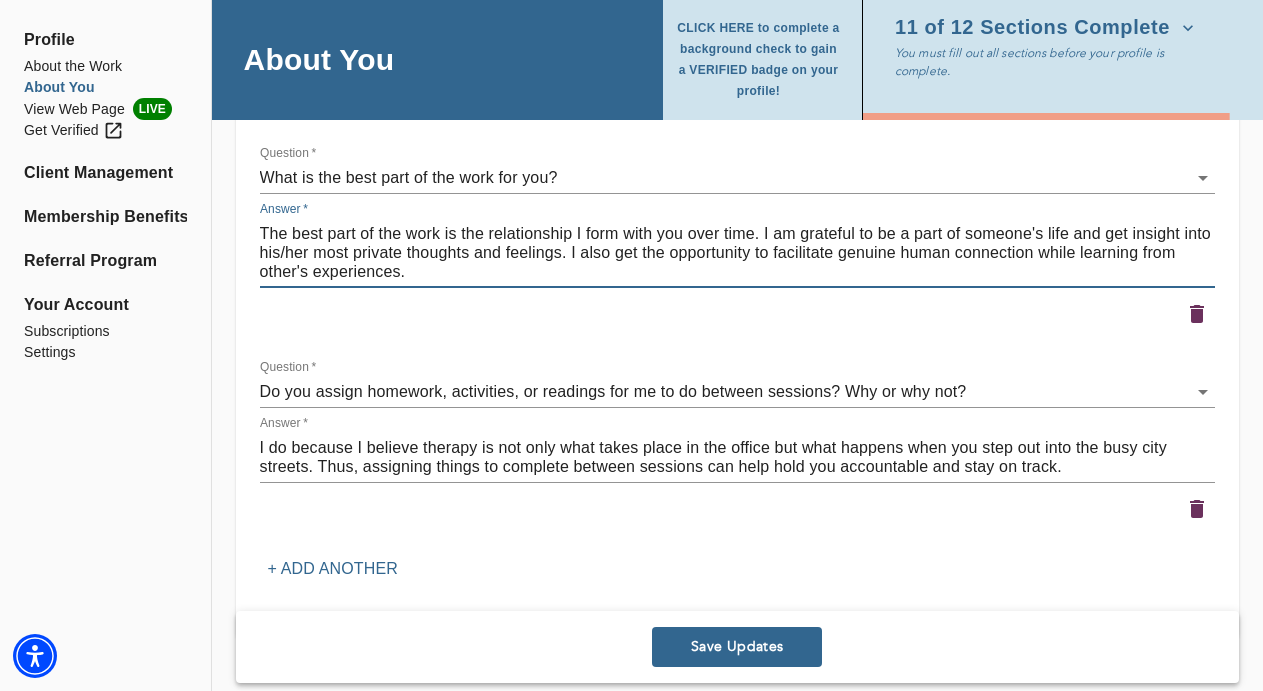 click on "The best part of the work is the relationship I form with you over time. I am grateful to be a part of someone's life and get insight into his/her most private thoughts and feelings. I also get the opportunity to facilitate genuine human connection while learning from other's experiences." at bounding box center (737, 252) 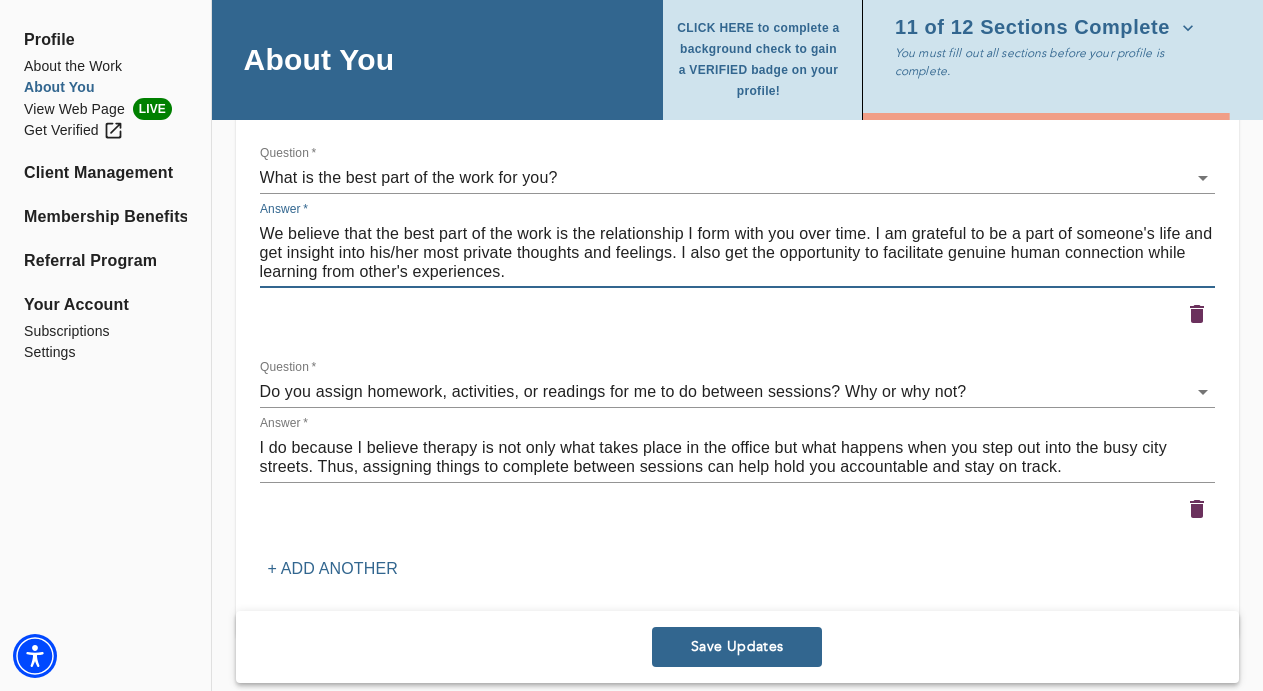 click on "We believe that the best part of the work is the relationship I form with you over time. I am grateful to be a part of someone's life and get insight into his/her most private thoughts and feelings. I also get the opportunity to facilitate genuine human connection while learning from other's experiences." at bounding box center (737, 252) 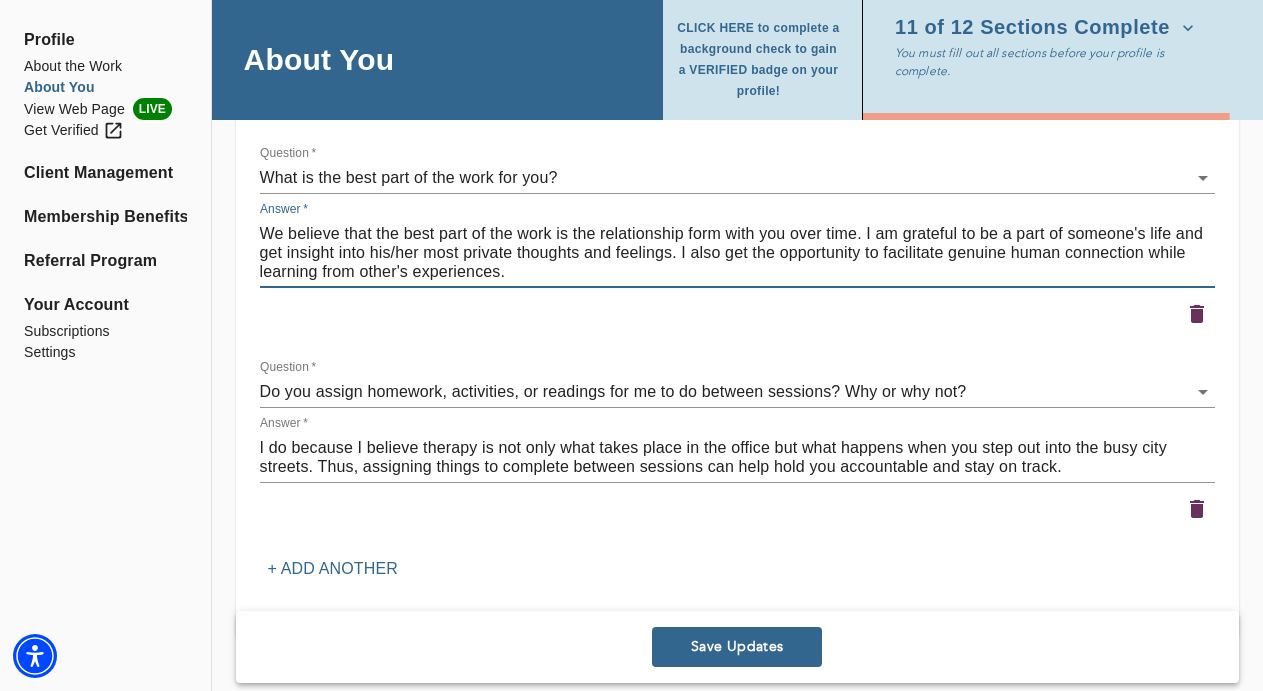 click on "We believe that the best part of the work is the relationship form with you over time. I am grateful to be a part of someone's life and get insight into his/her most private thoughts and feelings. I also get the opportunity to facilitate genuine human connection while learning from other's experiences." at bounding box center [737, 252] 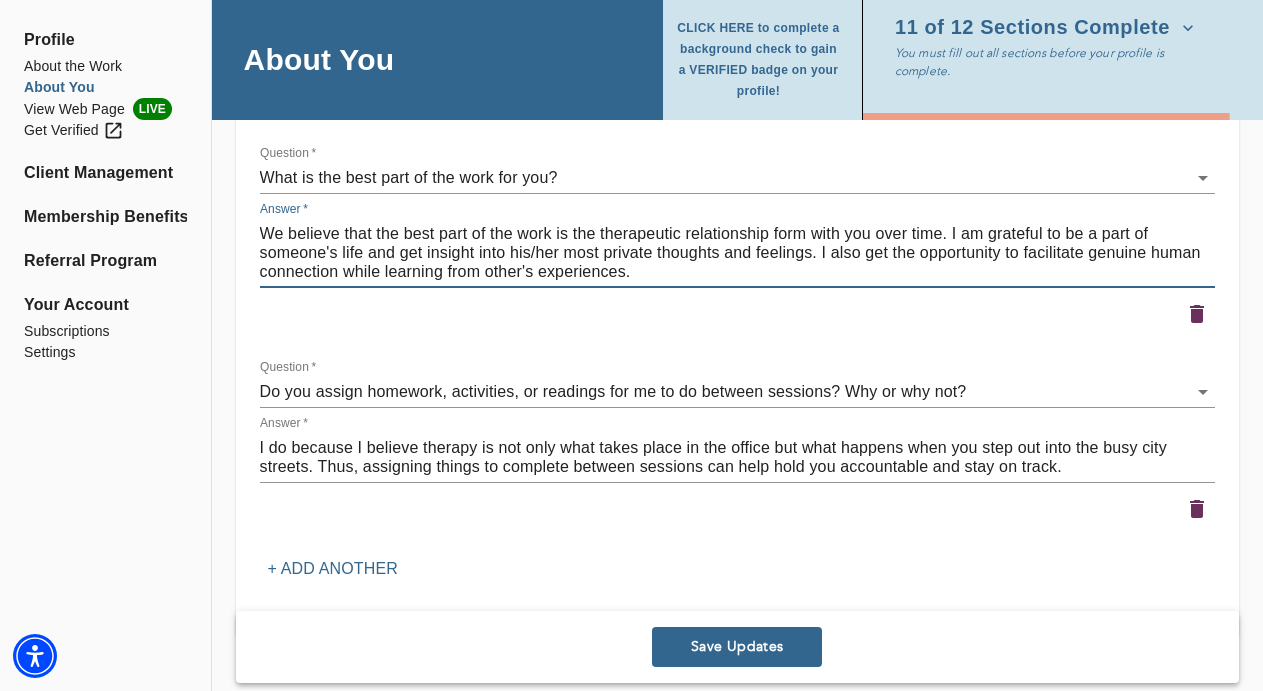 click on "We believe that the best part of the work is the therapeutic relationship form with you over time. I am grateful to be a part of someone's life and get insight into his/her most private thoughts and feelings. I also get the opportunity to facilitate genuine human connection while learning from other's experiences." at bounding box center [737, 252] 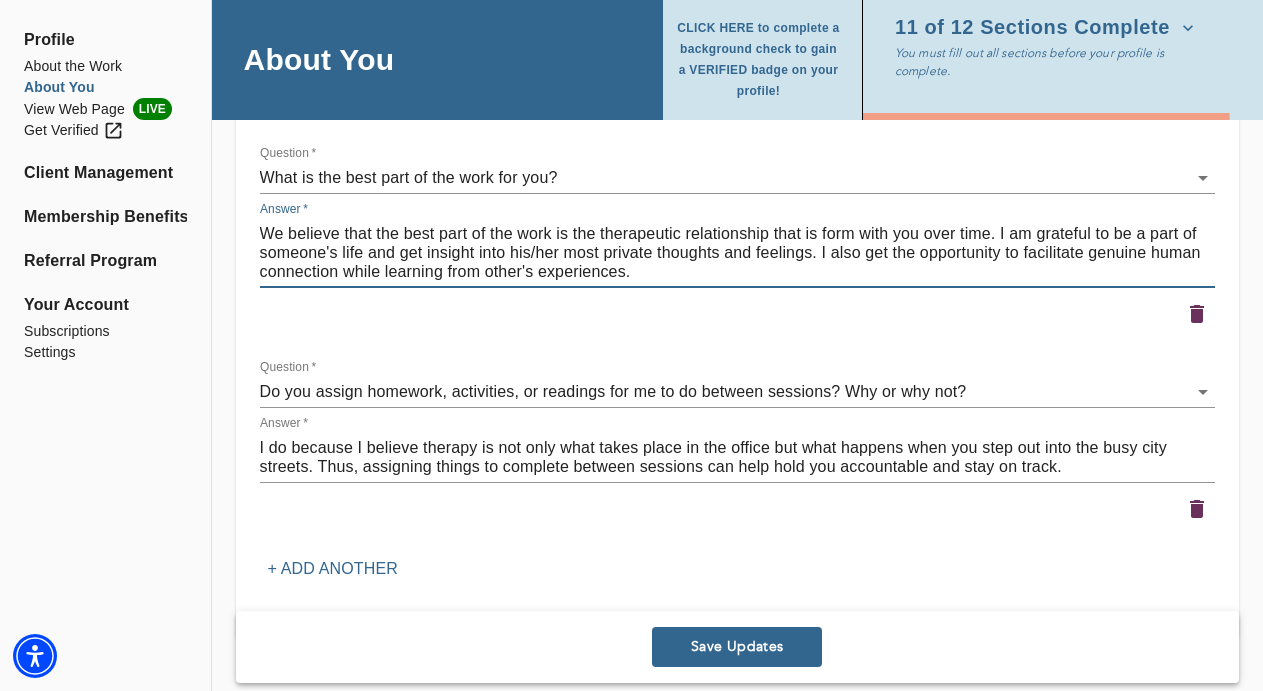click on "We believe that the best part of the work is the therapeutic relationship that is form with you over time. I am grateful to be a part of someone's life and get insight into his/her most private thoughts and feelings. I also get the opportunity to facilitate genuine human connection while learning from other's experiences." at bounding box center [737, 252] 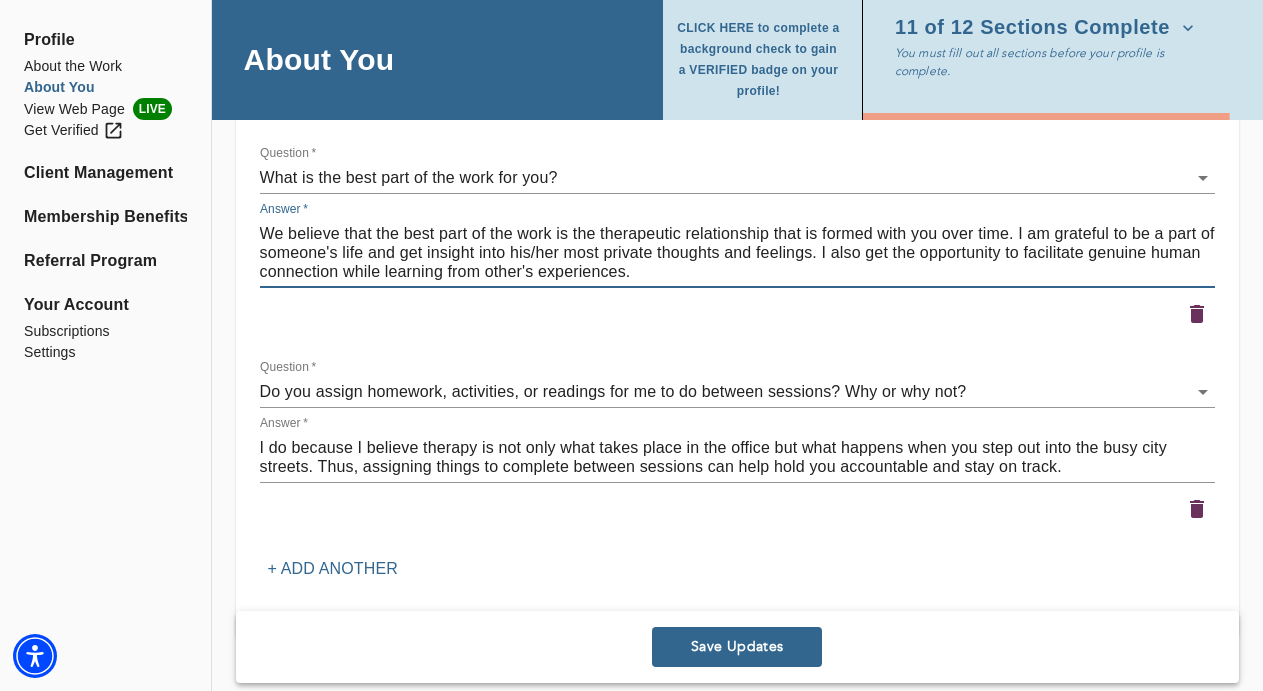 drag, startPoint x: 682, startPoint y: 237, endPoint x: 605, endPoint y: 232, distance: 77.16217 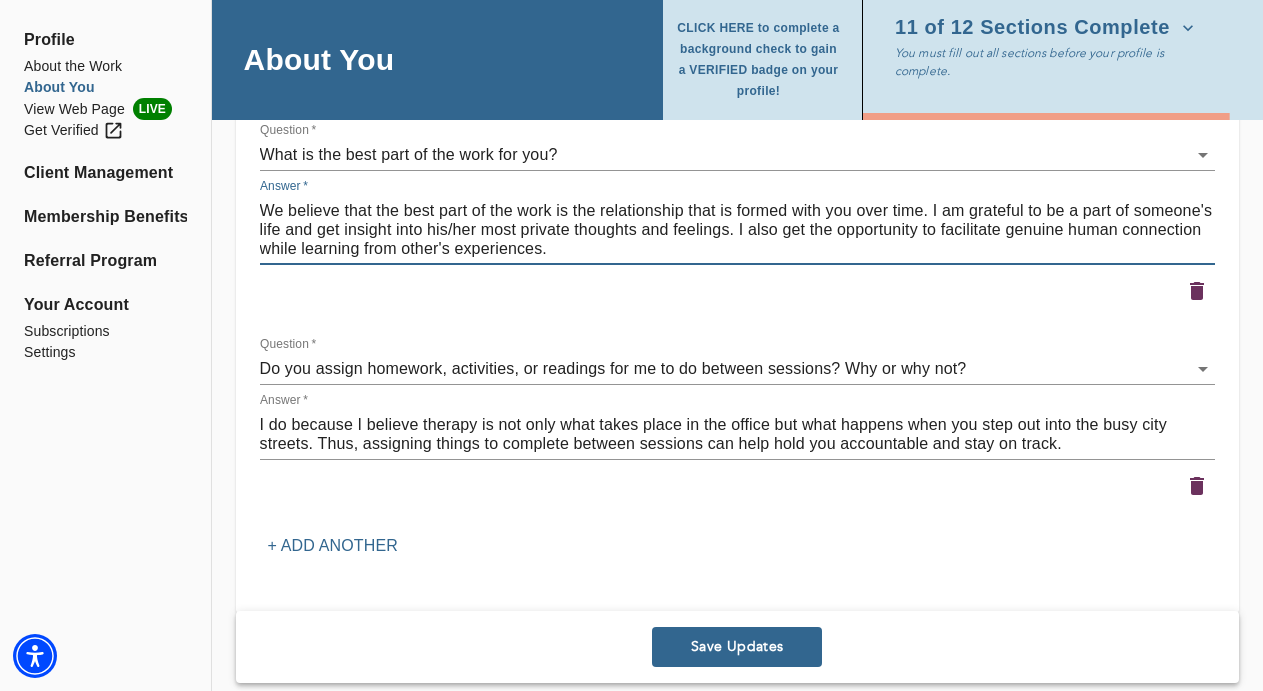 scroll, scrollTop: 4287, scrollLeft: 0, axis: vertical 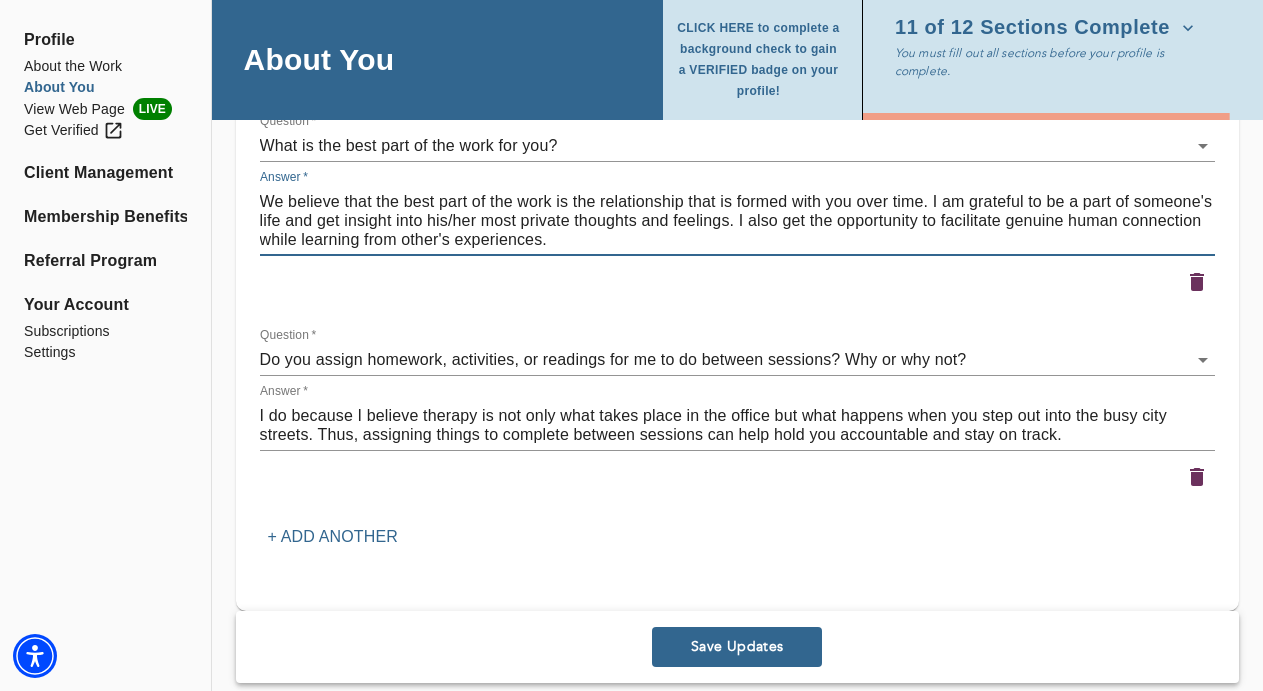 click on "We believe that the best part of the work is the relationship that is formed with you over time. I am grateful to be a part of someone's life and get insight into his/her most private thoughts and feelings. I also get the opportunity to facilitate genuine human connection while learning from other's experiences." at bounding box center (737, 220) 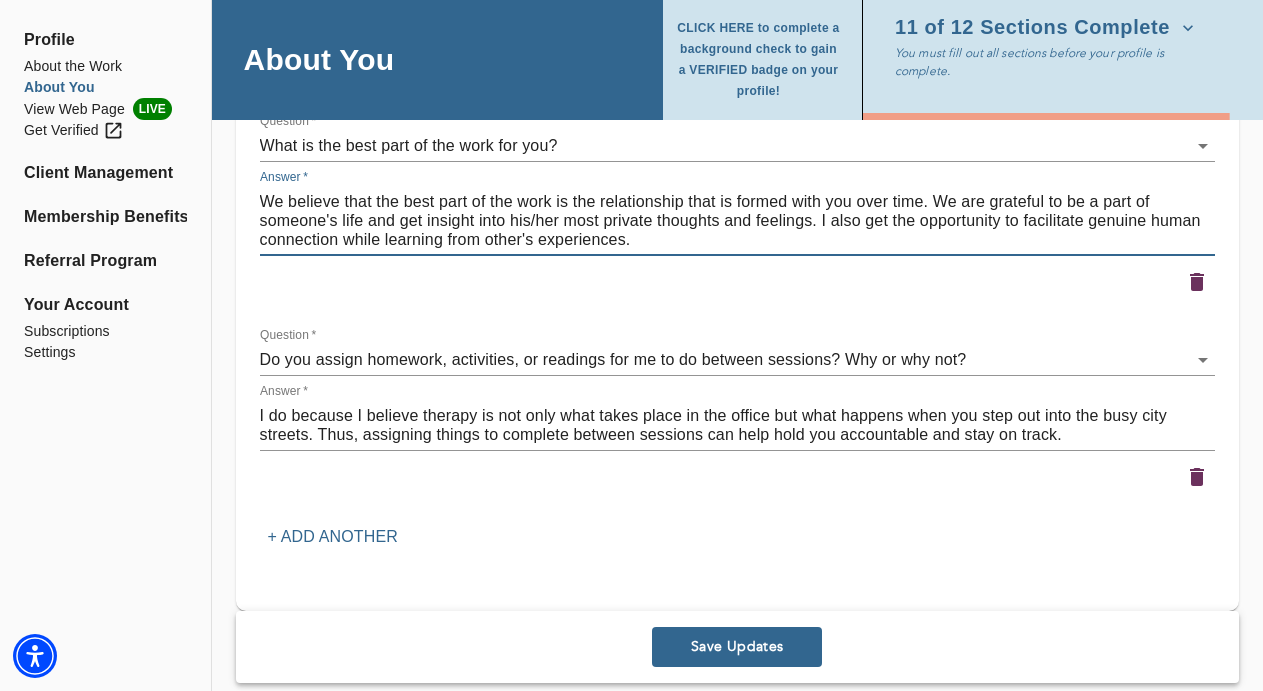 click on "We believe that the best part of the work is the relationship that is formed with you over time. We are grateful to be a part of someone's life and get insight into his/her most private thoughts and feelings. I also get the opportunity to facilitate genuine human connection while learning from other's experiences." at bounding box center [737, 220] 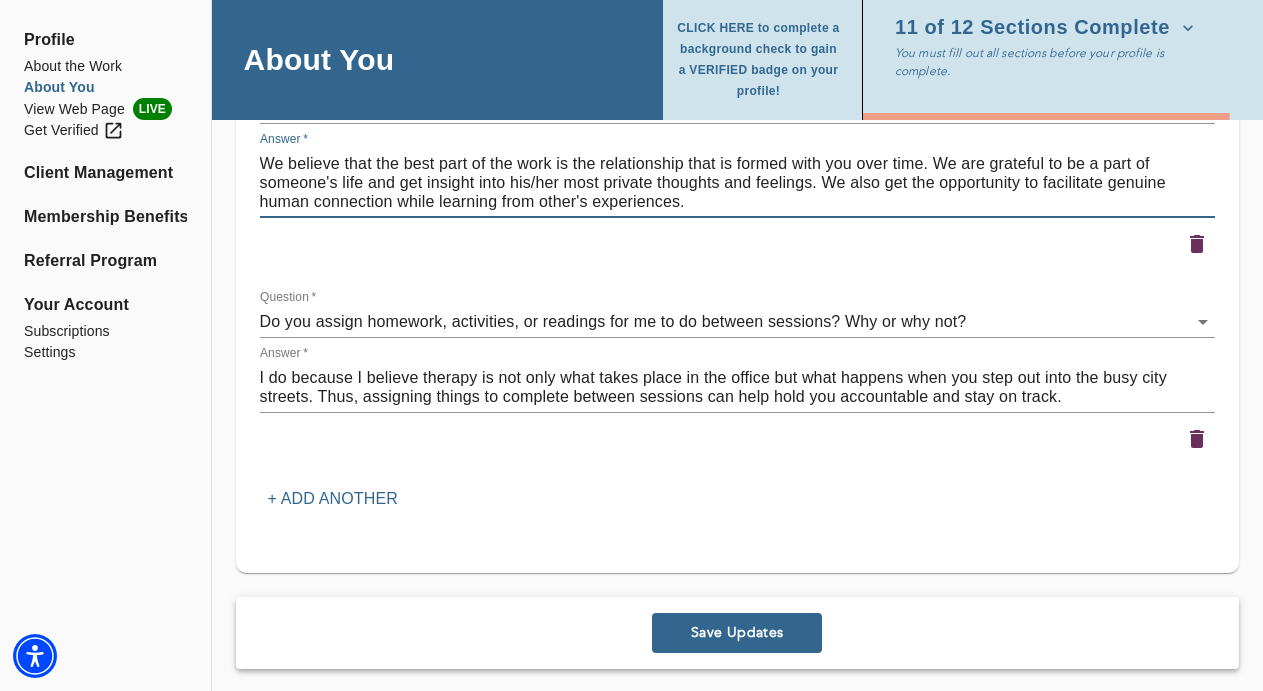 scroll, scrollTop: 4335, scrollLeft: 0, axis: vertical 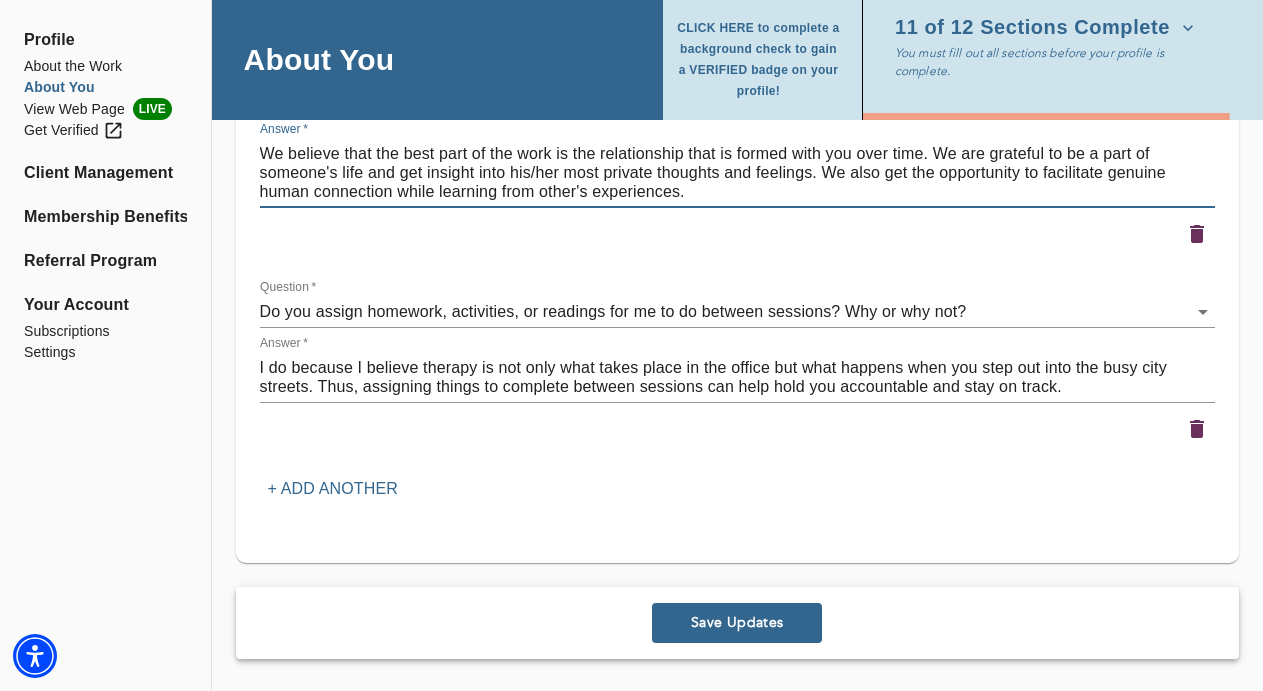 type on "We believe that the best part of the work is the relationship that is formed with you over time. We are grateful to be a part of someone's life and get insight into his/her most private thoughts and feelings. We also get the opportunity to facilitate genuine human connection while learning from other's experiences." 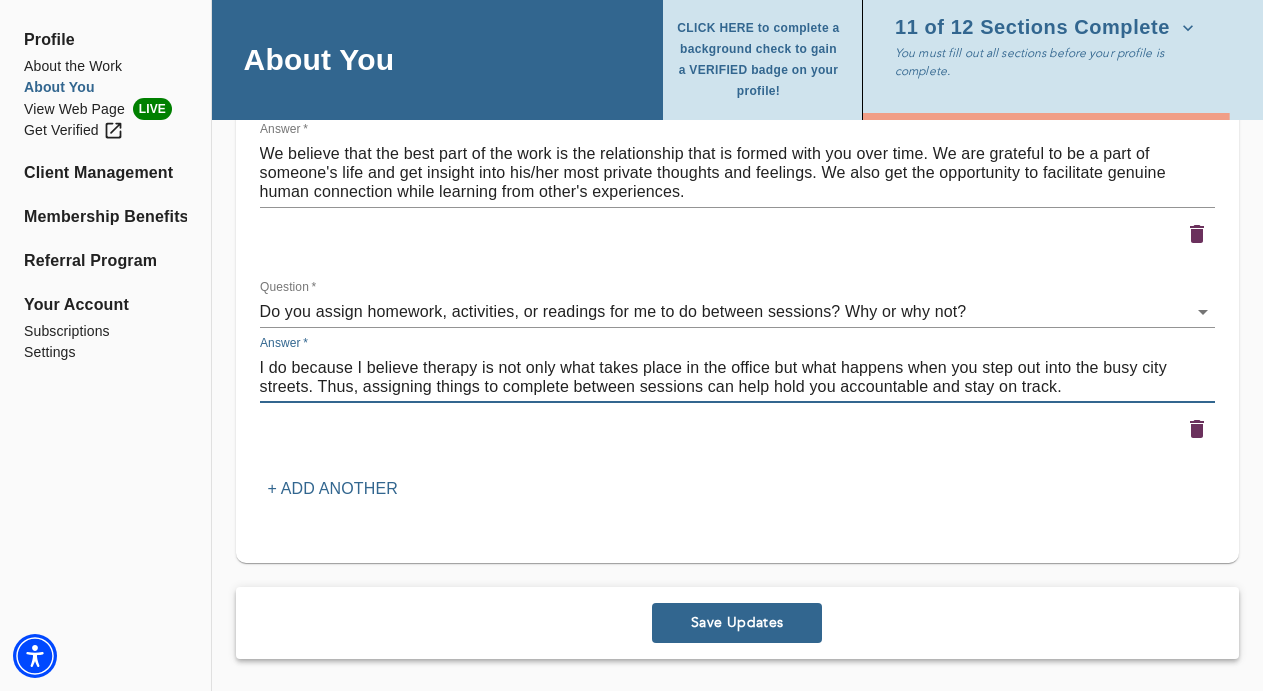 click on "I do because I believe therapy is not only what takes place in the office but what happens when you step out into the busy city streets. Thus, assigning things to complete between sessions can help hold you accountable and stay on track." at bounding box center [737, 377] 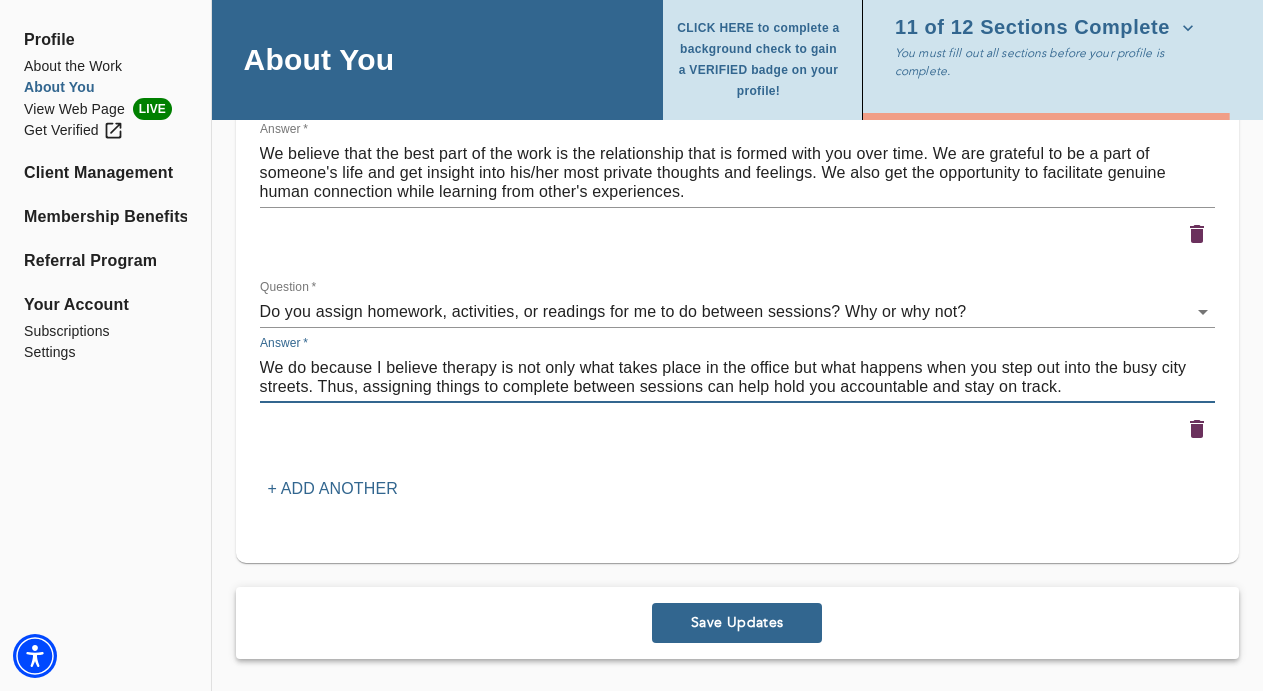 click on "We do because I believe therapy is not only what takes place in the office but what happens when you step out into the busy city streets. Thus, assigning things to complete between sessions can help hold you accountable and stay on track." at bounding box center (737, 377) 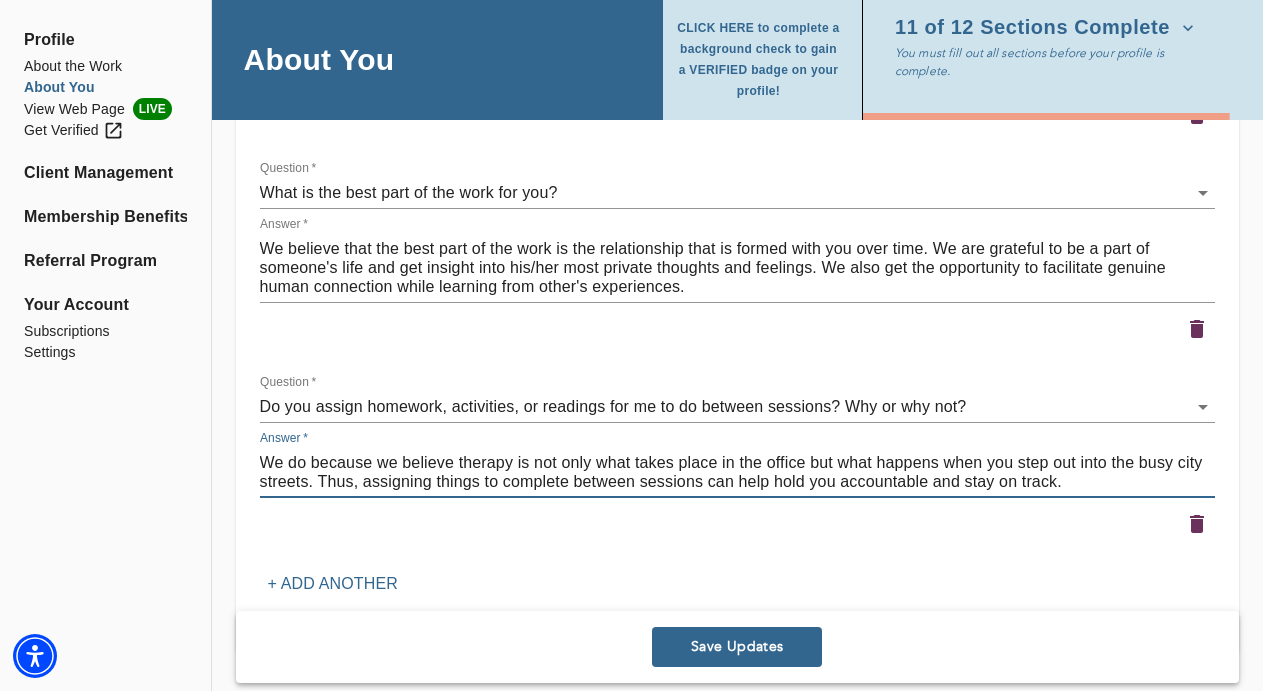 scroll, scrollTop: 4335, scrollLeft: 0, axis: vertical 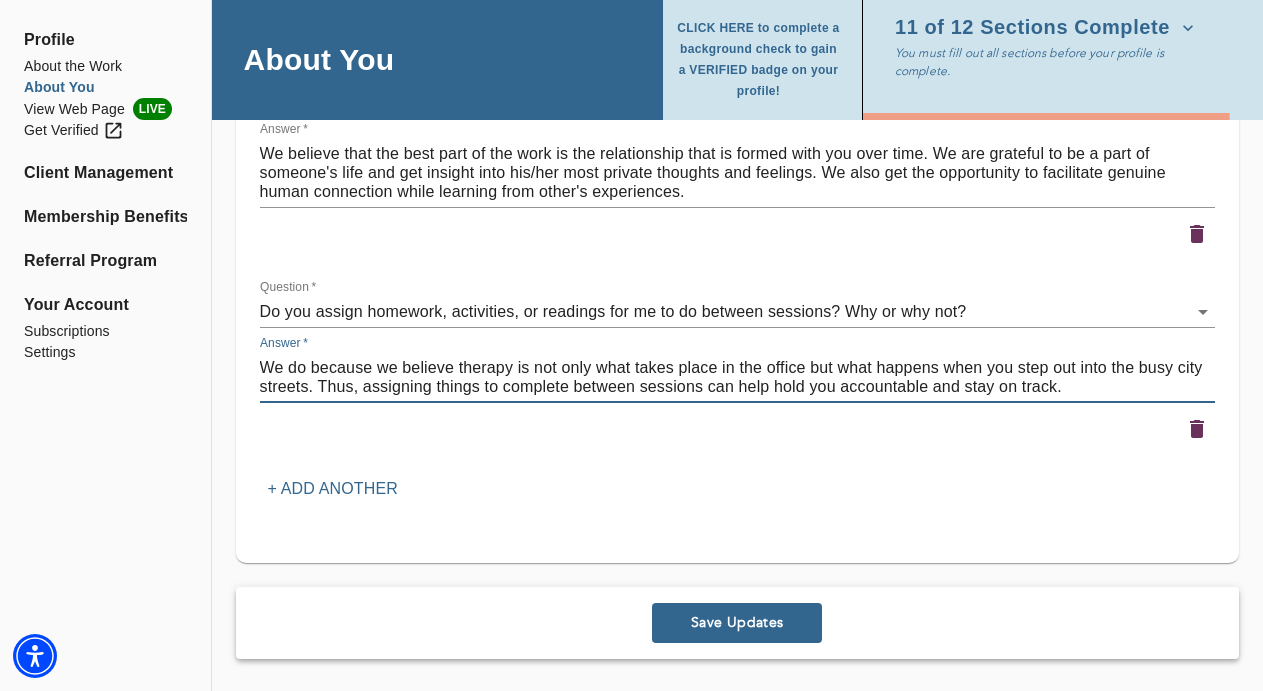 type on "We do because we believe therapy is not only what takes place in the office but what happens when you step out into the busy city streets. Thus, assigning things to complete between sessions can help hold you accountable and stay on track." 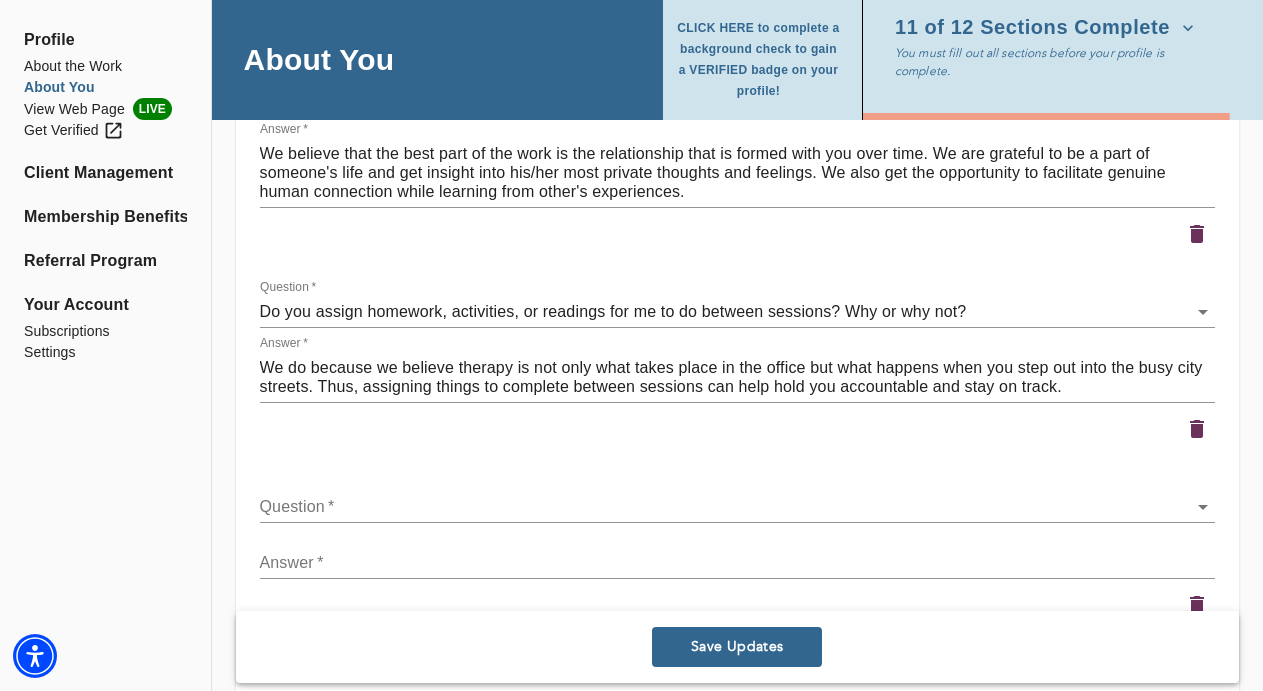 click on "for practitioners [LAST] log out Profile About the Work About You View Web Page LIVE Get Verified Client Management Membership Benefits Referral Program Your Account Subscriptions Settings About You CLICK HERE to complete a background check to gain a VERIFIED badge on your profile! 11 of 12 Sections Complete You must fill out all sections before your profile is complete. Personal Information If you need to make any changes to your name or email, please contact support@[EMAIL] First name   * [FIRST] Last name   * [LAST] Email address (field may not be edited)   * [EMAIL] Forwarding email address Business phone number   * [PHONE] How old are you?  * 24-30 31-45 46-65 66-85 Profile Photo Profile picture * Please upload a square headshot and hover over the icon to the right for additional headshot tips Upload picture Remove Welcome Message and Bio Written Welcome Message *   * x Audio or Video Message   Messages must be 30 seconds or less. Upload Media Profile Bio x x" at bounding box center [631, -3990] 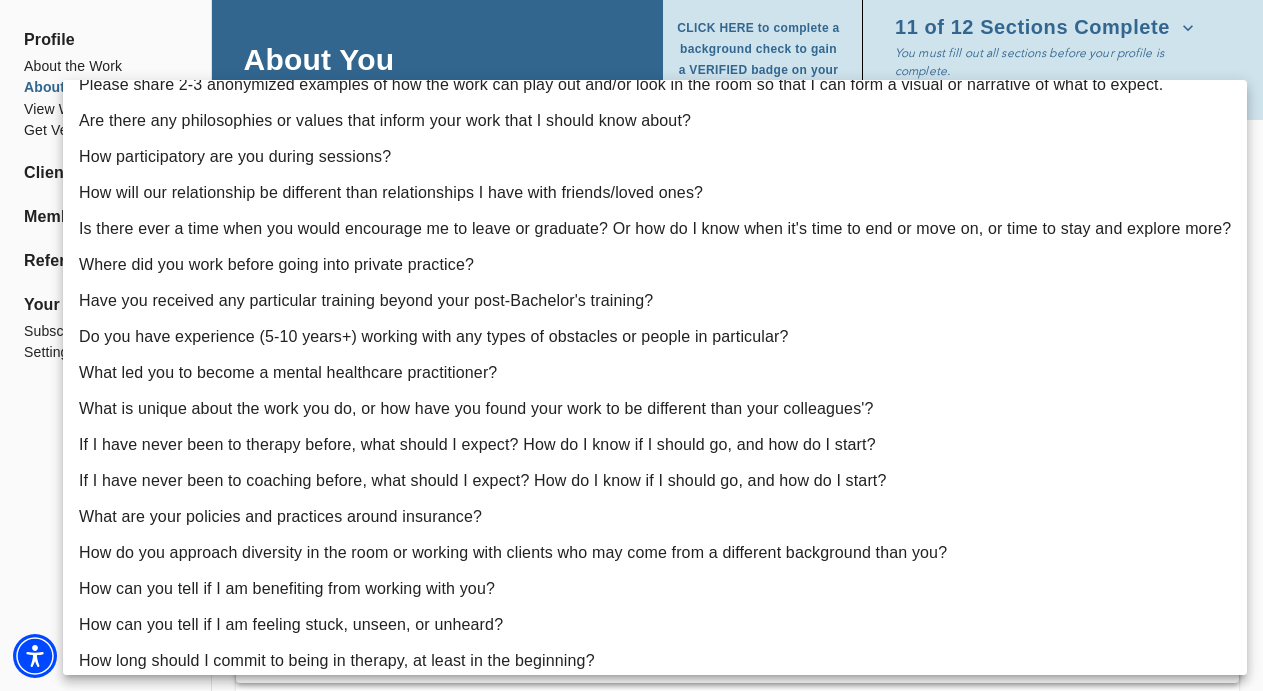scroll, scrollTop: 59, scrollLeft: 0, axis: vertical 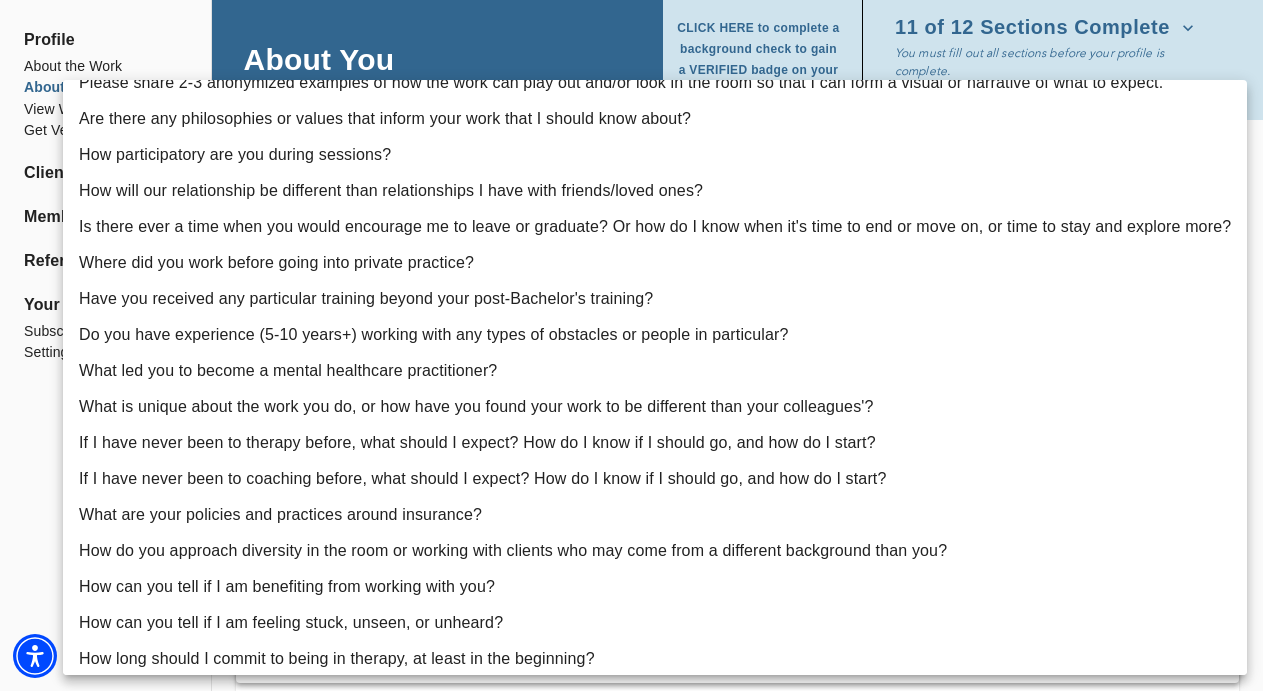 click on "How participatory are you during sessions?" at bounding box center [655, 155] 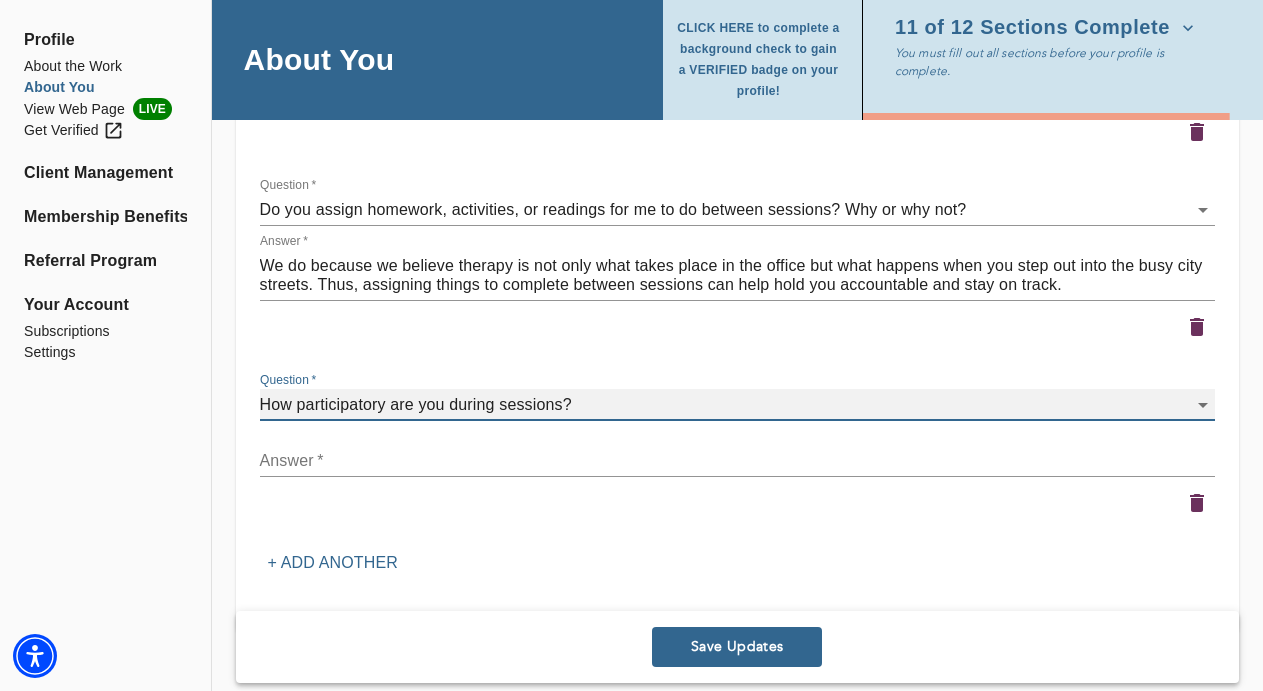 scroll, scrollTop: 4484, scrollLeft: 0, axis: vertical 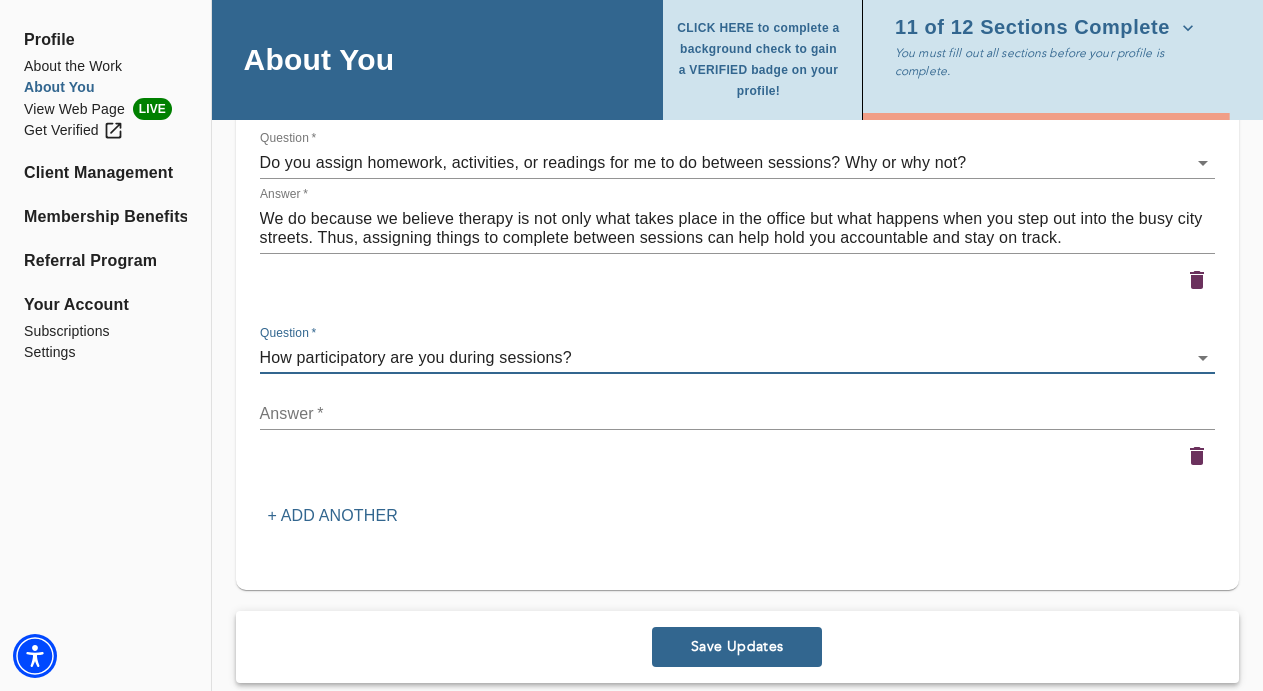 click on "x" at bounding box center (737, 414) 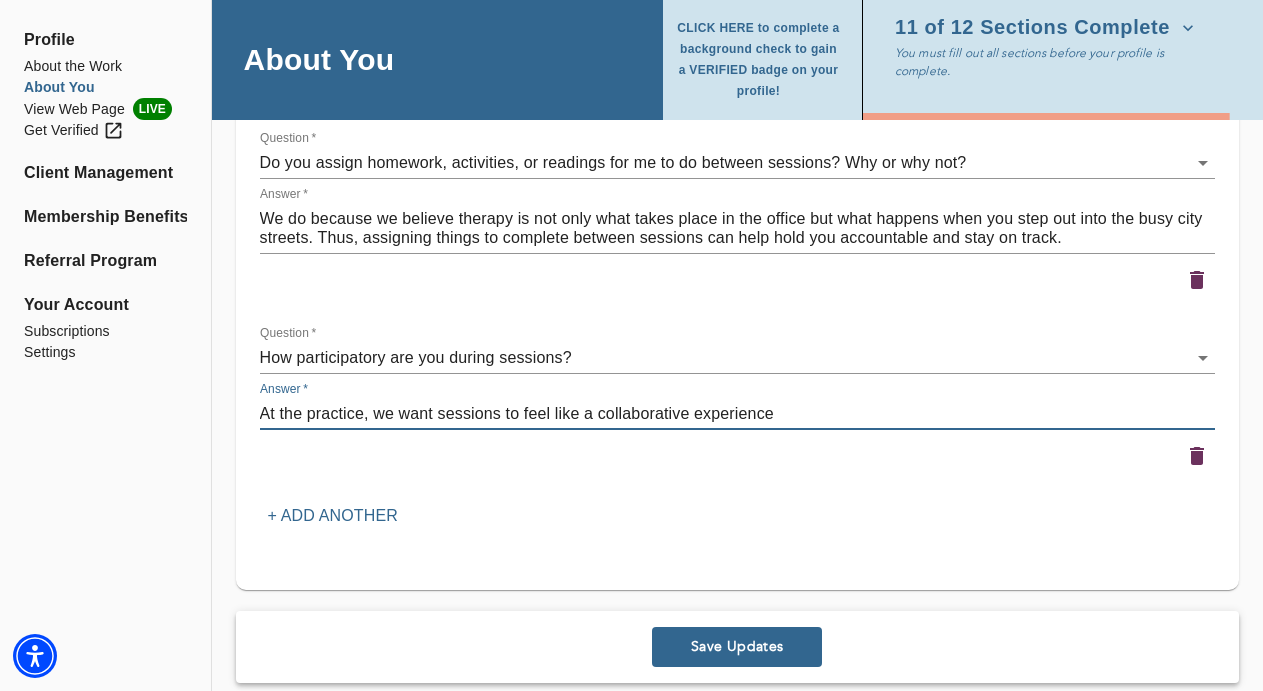 click on "At the practice, we want sessions to feel like a collaborative experience" at bounding box center [737, 413] 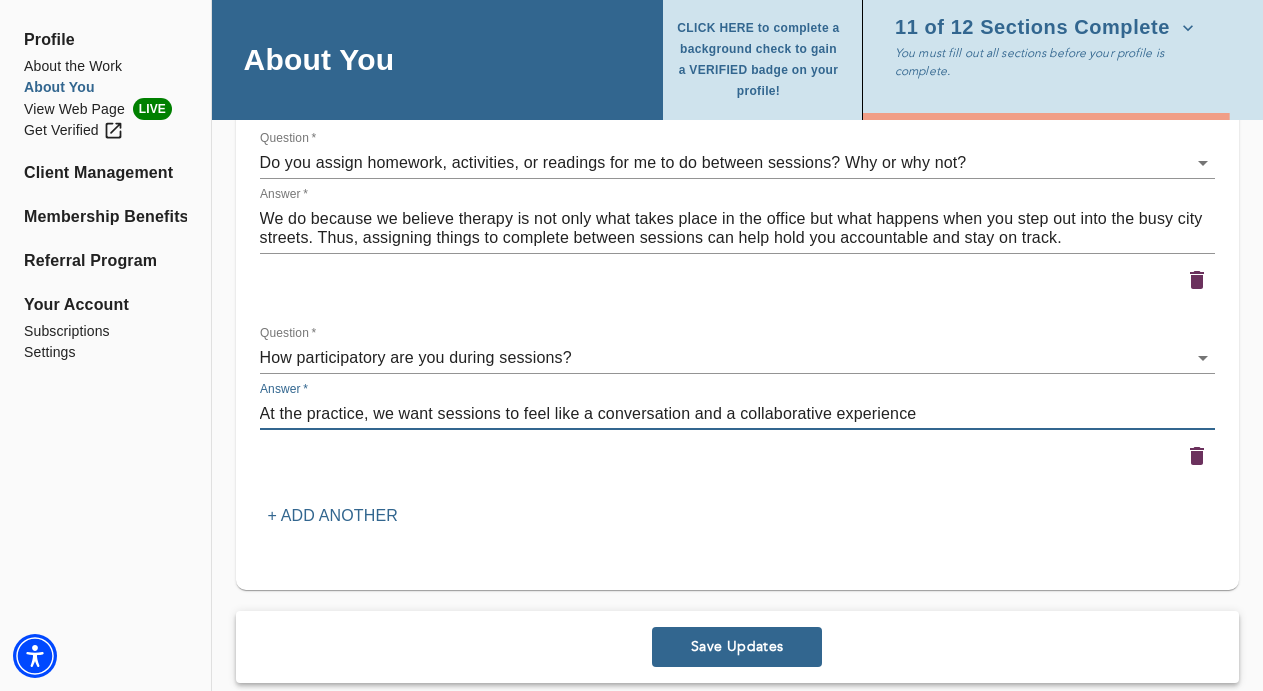 click on "At the practice, we want sessions to feel like a conversation and a collaborative experience  x" at bounding box center [737, 414] 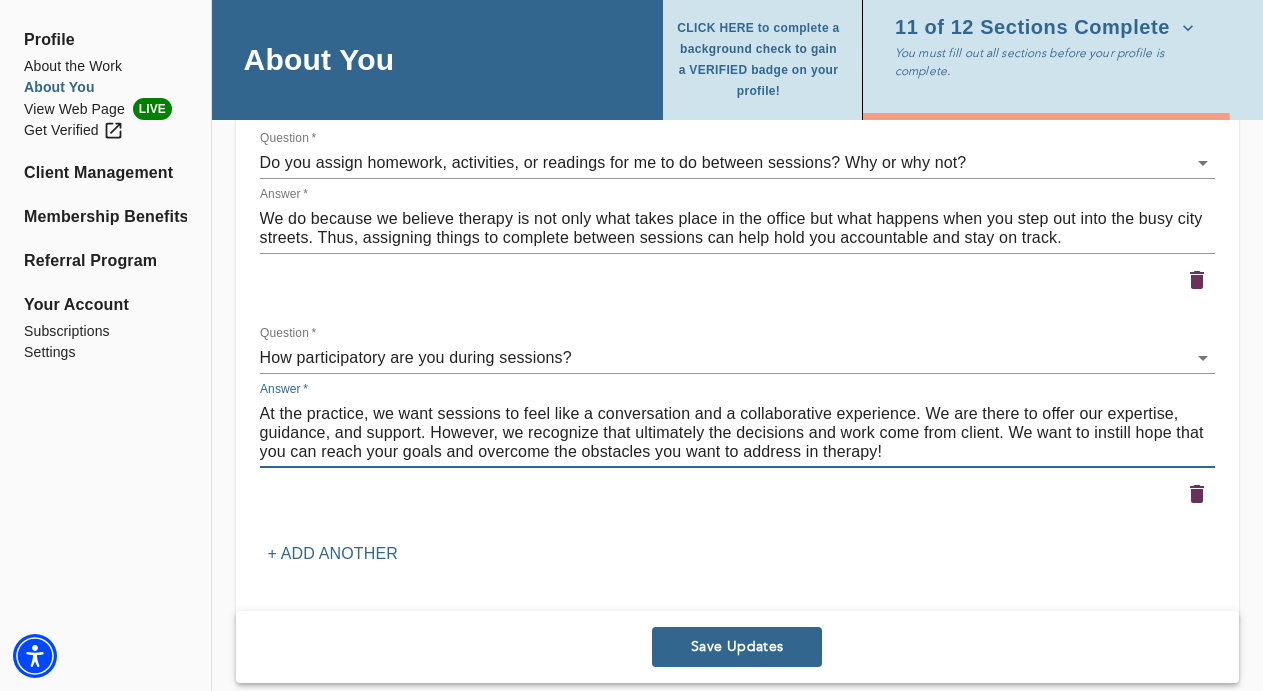 type on "At the practice, we want sessions to feel like a conversation and a collaborative experience. We are there to offer our expertise, guidance, and support. However, we recognize that ultimately the decisions and work come from client. We want to instill hope that you can reach your goals and overcome the obstacles you want to address in therapy!" 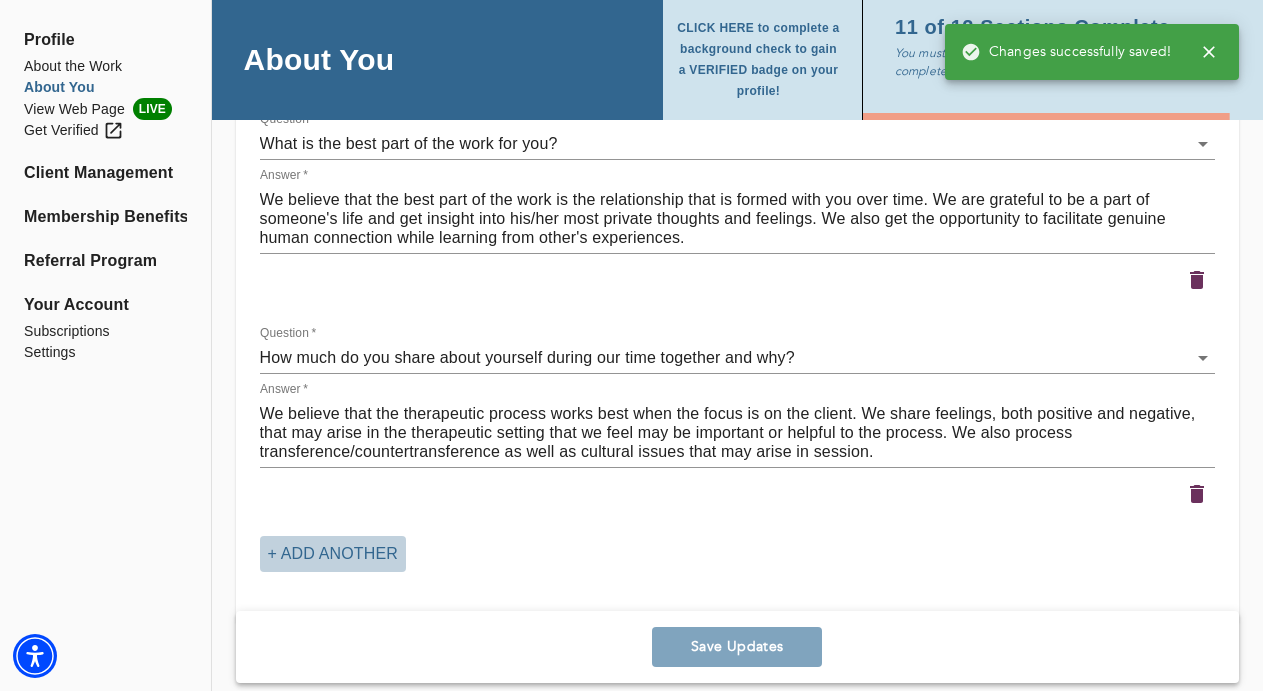 click on "+ Add another" at bounding box center [333, 554] 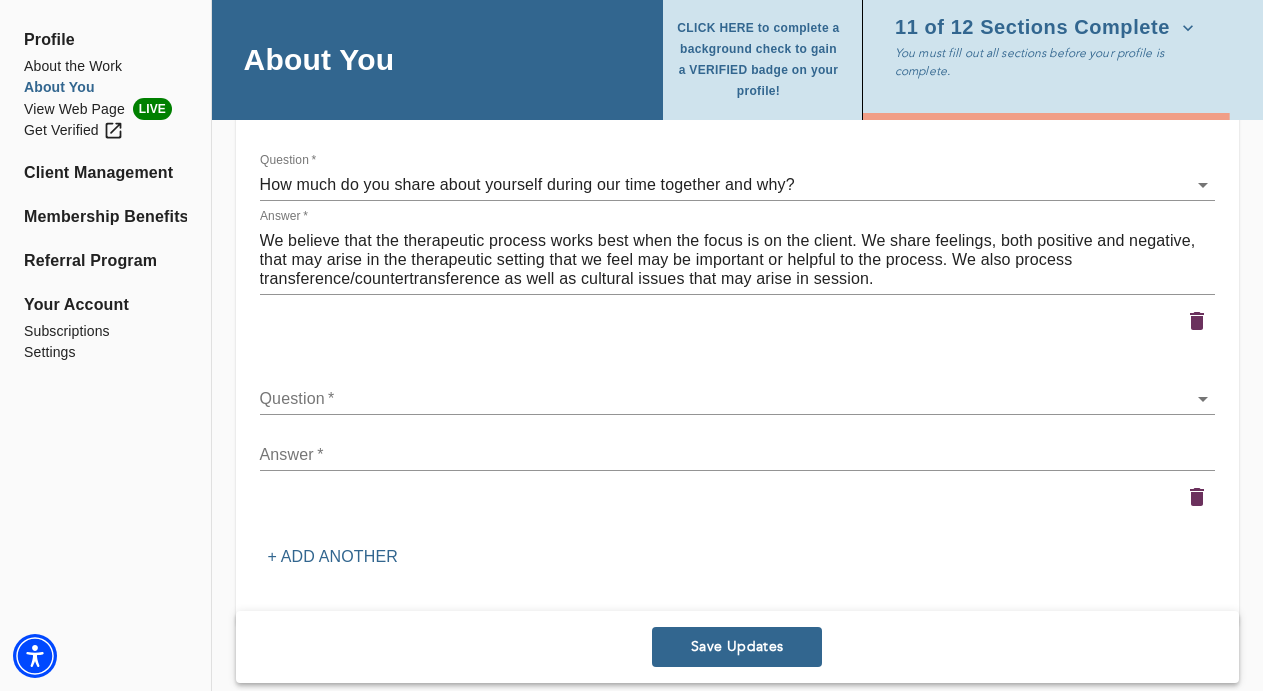 scroll, scrollTop: 4725, scrollLeft: 0, axis: vertical 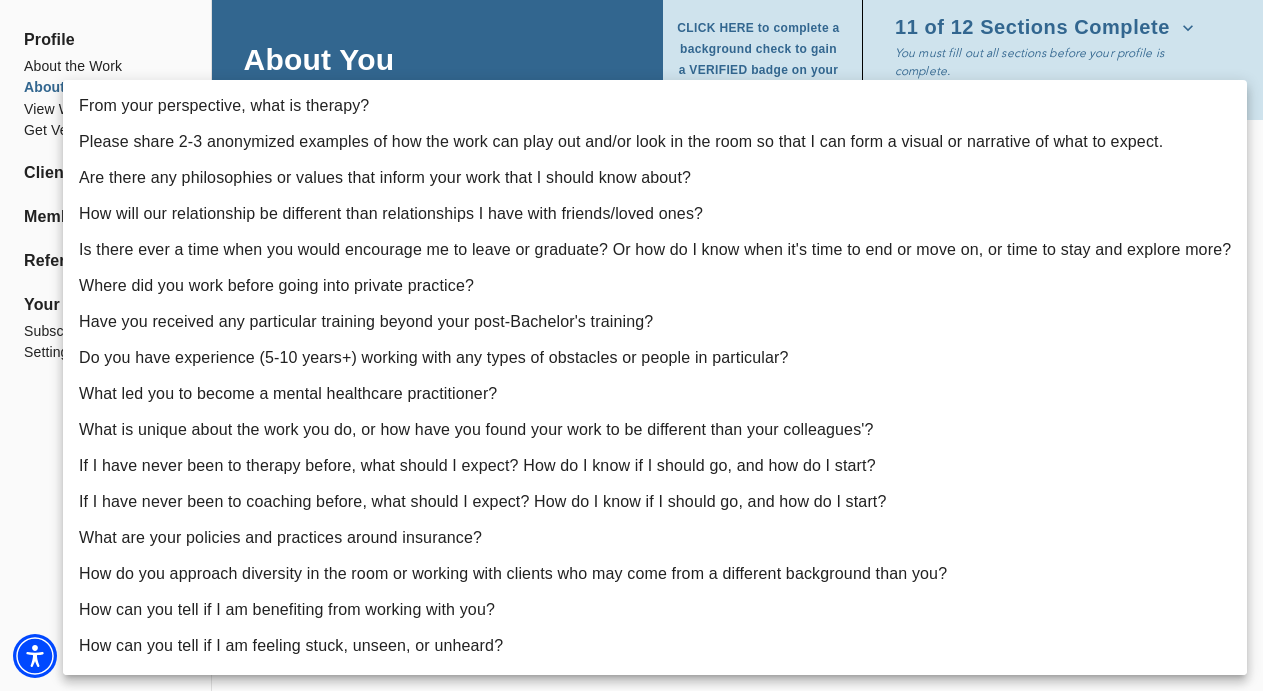 click on "for practitioners [LAST] log out Profile About the Work About You View Web Page LIVE Get Verified Client Management Membership Benefits Referral Program Your Account Subscriptions Settings About You CLICK HERE to complete a background check to gain a VERIFIED badge on your profile! 11 of 12 Sections Complete You must fill out all sections before your profile is complete. Personal Information If you need to make any changes to your name or email, please contact support@[EMAIL] First name   * [FIRST] Last name   * [LAST] Email address (field may not be edited)   * [EMAIL] Forwarding email address Business phone number   * [PHONE] How old are you?  * 24-30 31-45 46-65 66-85 Profile Photo Profile picture * Please upload a square headshot and hover over the icon to the right for additional headshot tips Upload picture Remove Welcome Message and Bio Written Welcome Message *   * x Audio or Video Message   Messages must be 30 seconds or less. Upload Media Profile Bio x x" at bounding box center [631, -4380] 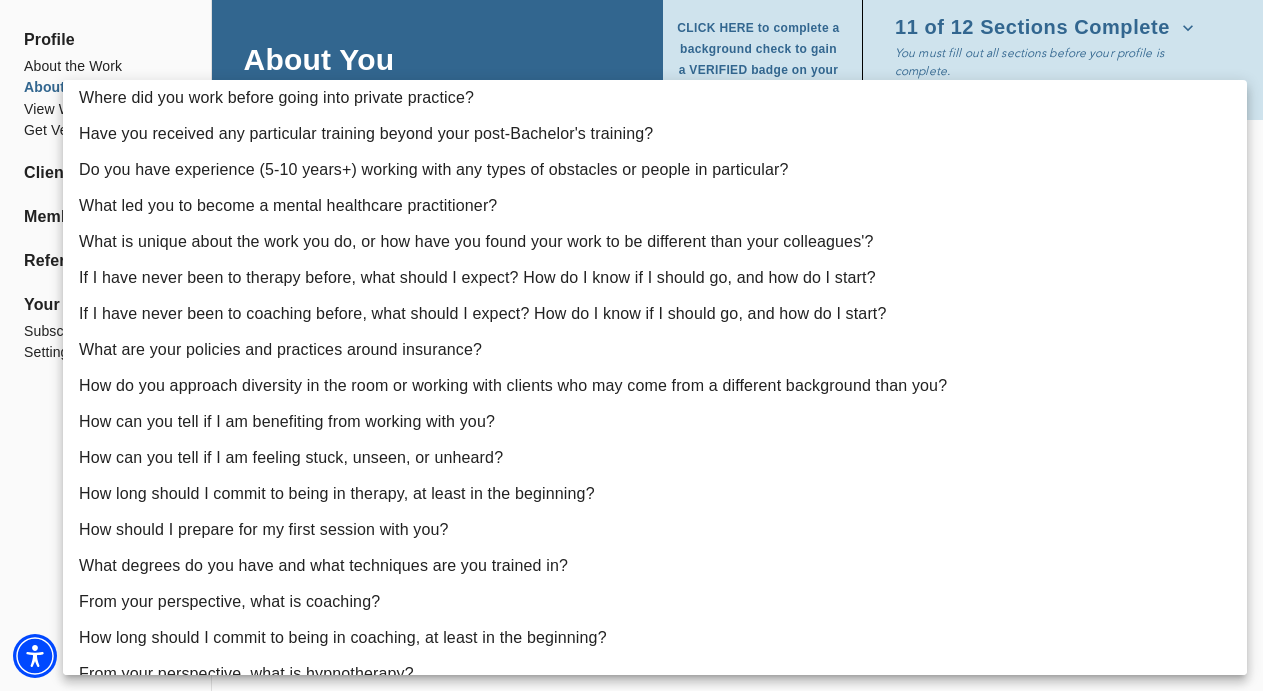 scroll, scrollTop: 191, scrollLeft: 0, axis: vertical 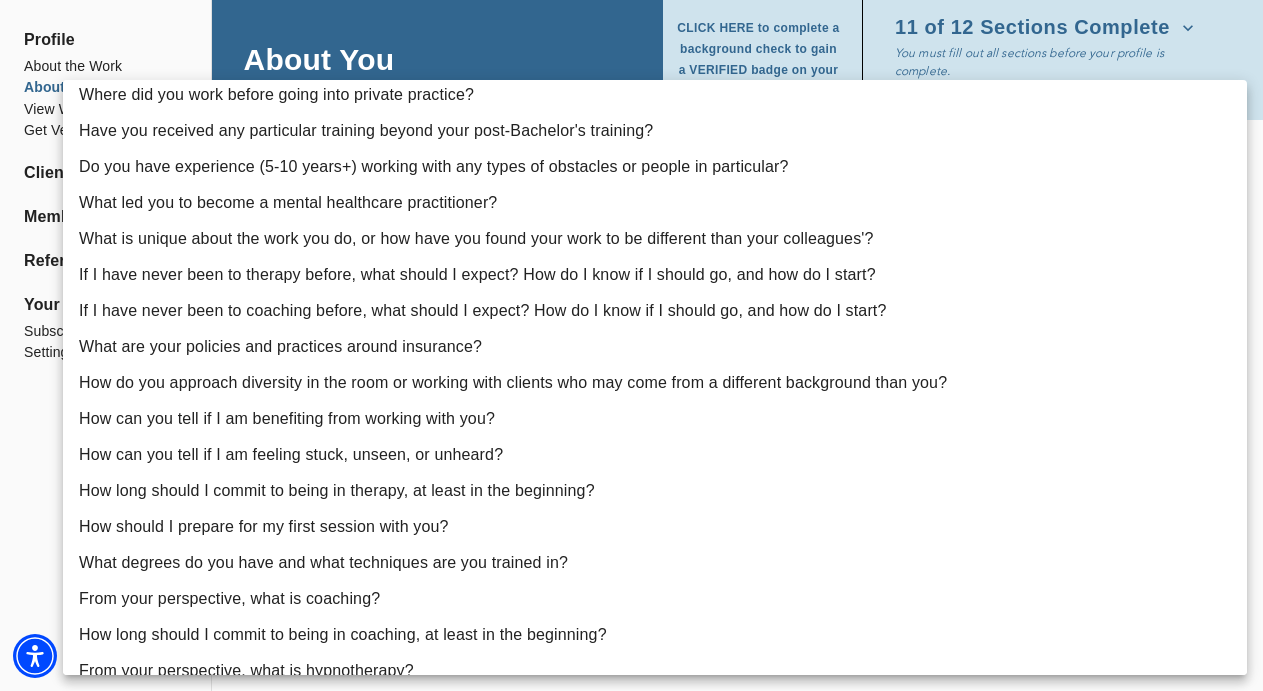 click on "What is unique about the work you do, or how have you found your work to be different than your colleagues'?" at bounding box center (655, 239) 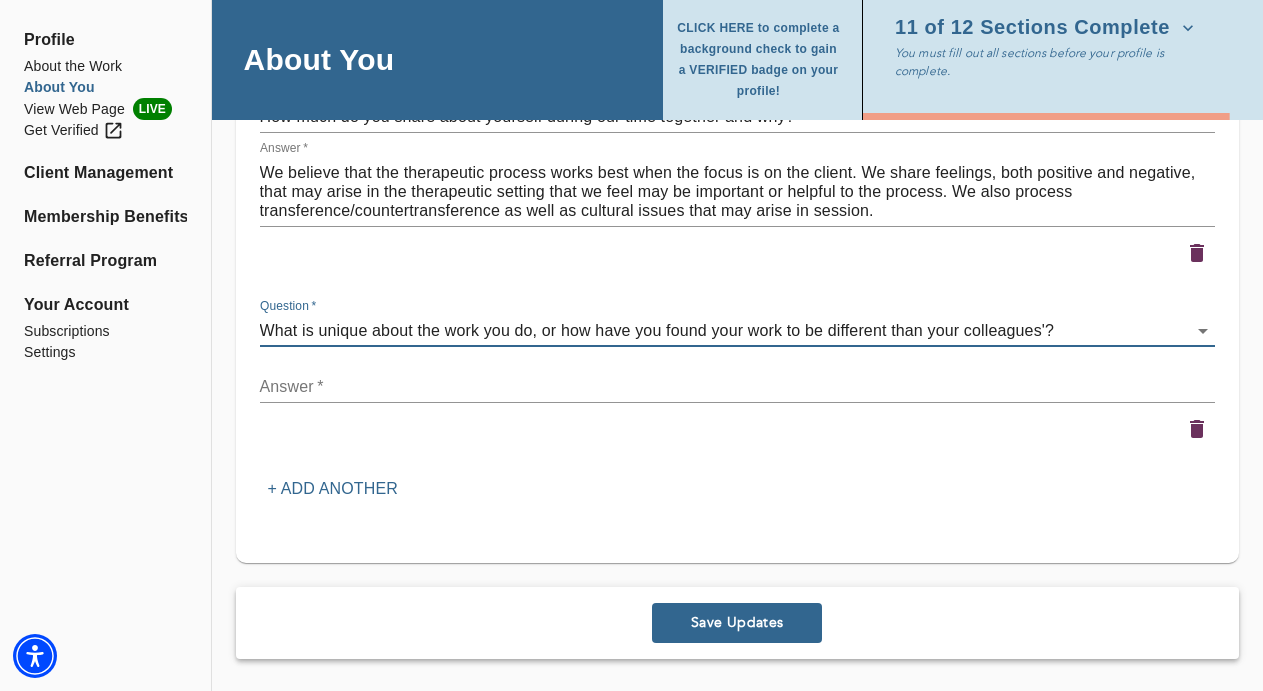 click on "x" at bounding box center (737, 387) 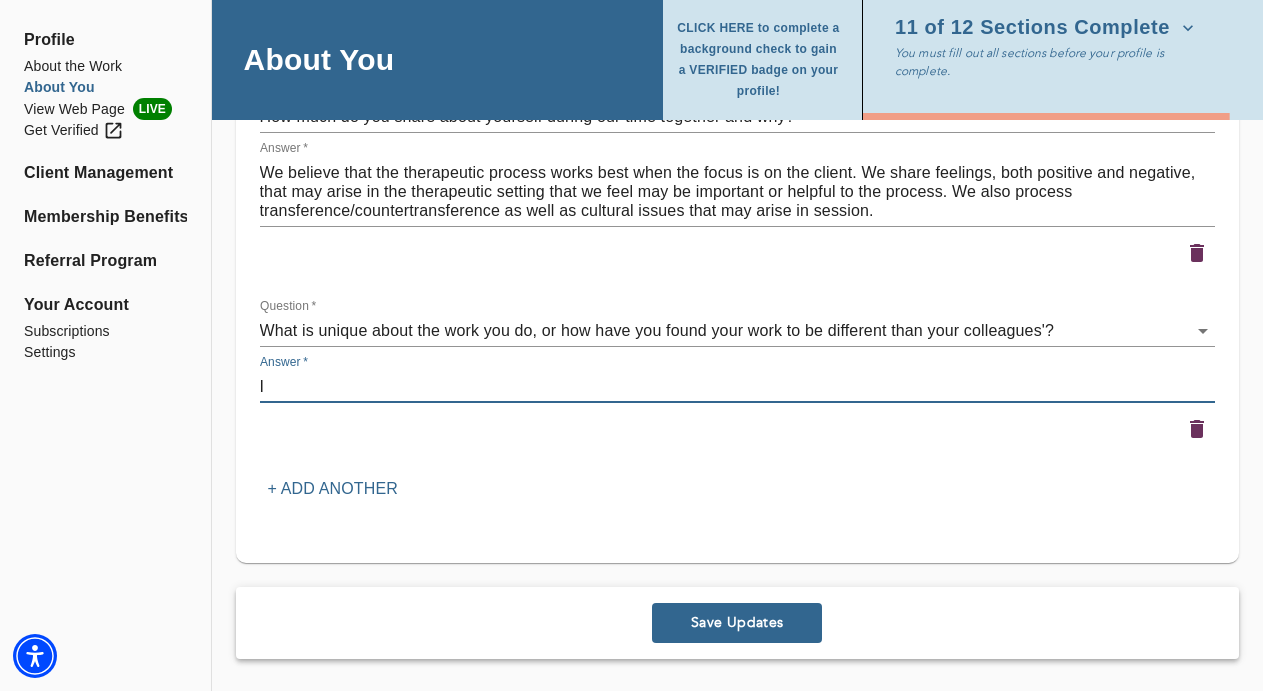 type on "I" 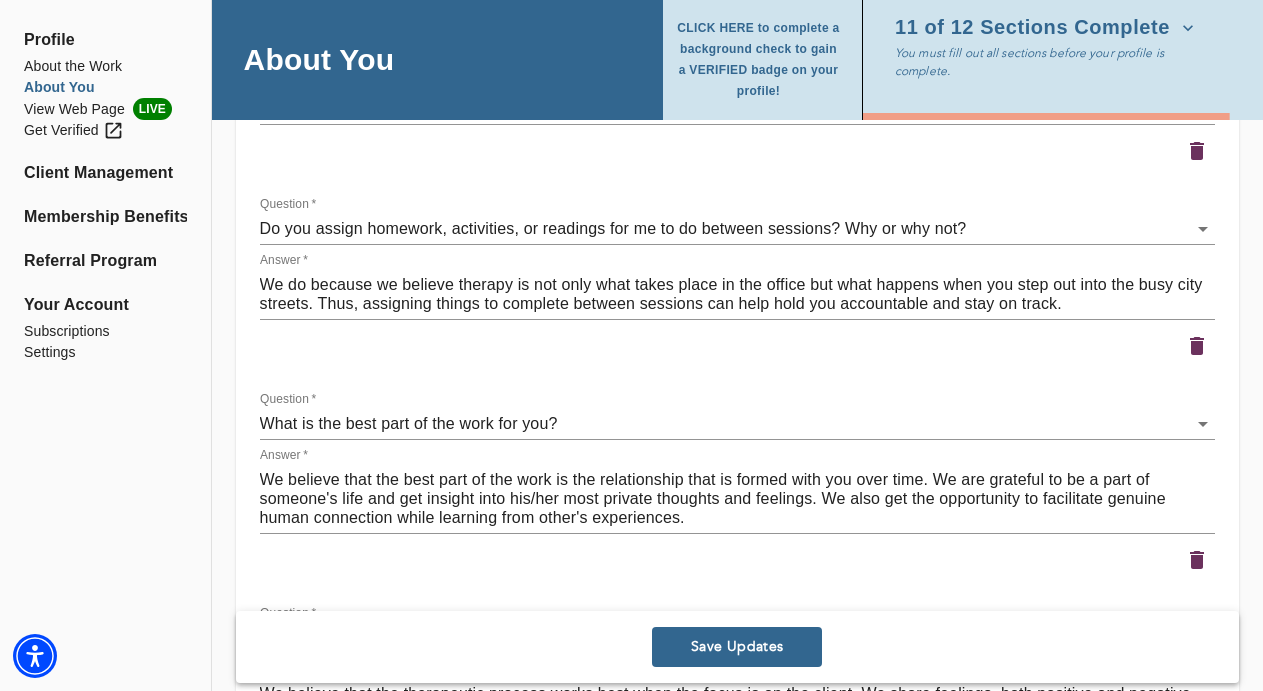 scroll, scrollTop: 4244, scrollLeft: 0, axis: vertical 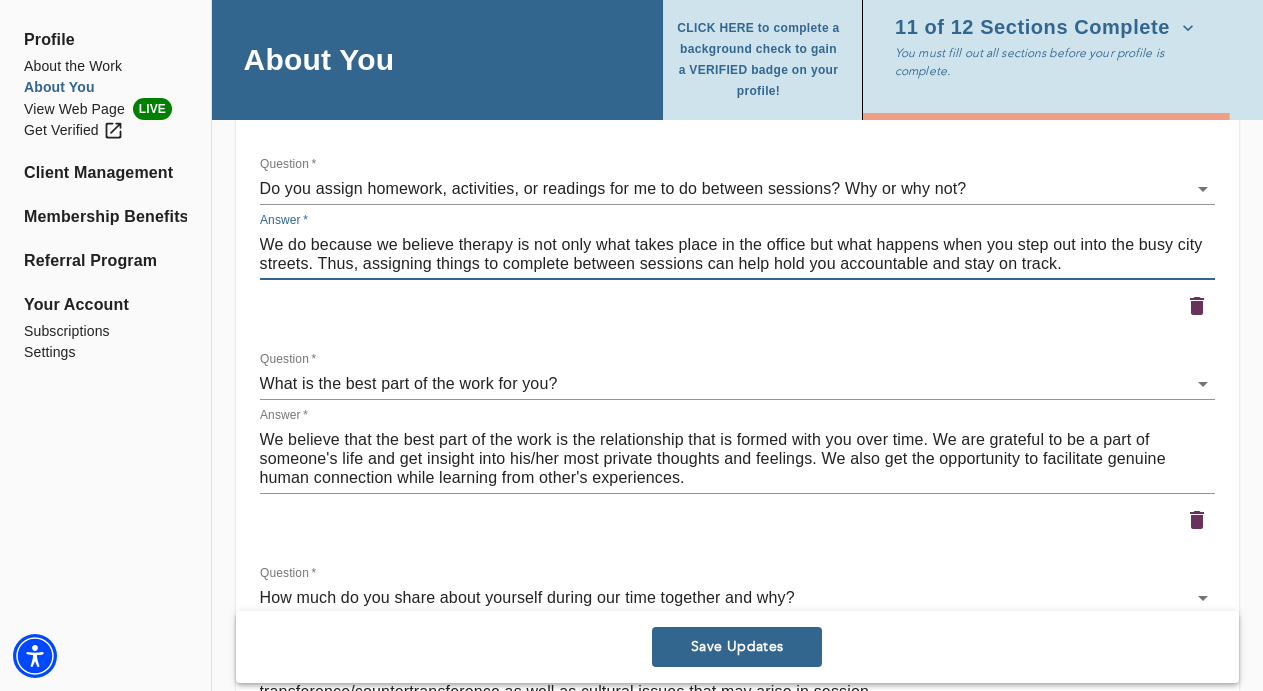 click on "We do because we believe therapy is not only what takes place in the office but what happens when you step out into the busy city streets. Thus, assigning things to complete between sessions can help hold you accountable and stay on track." at bounding box center [737, 254] 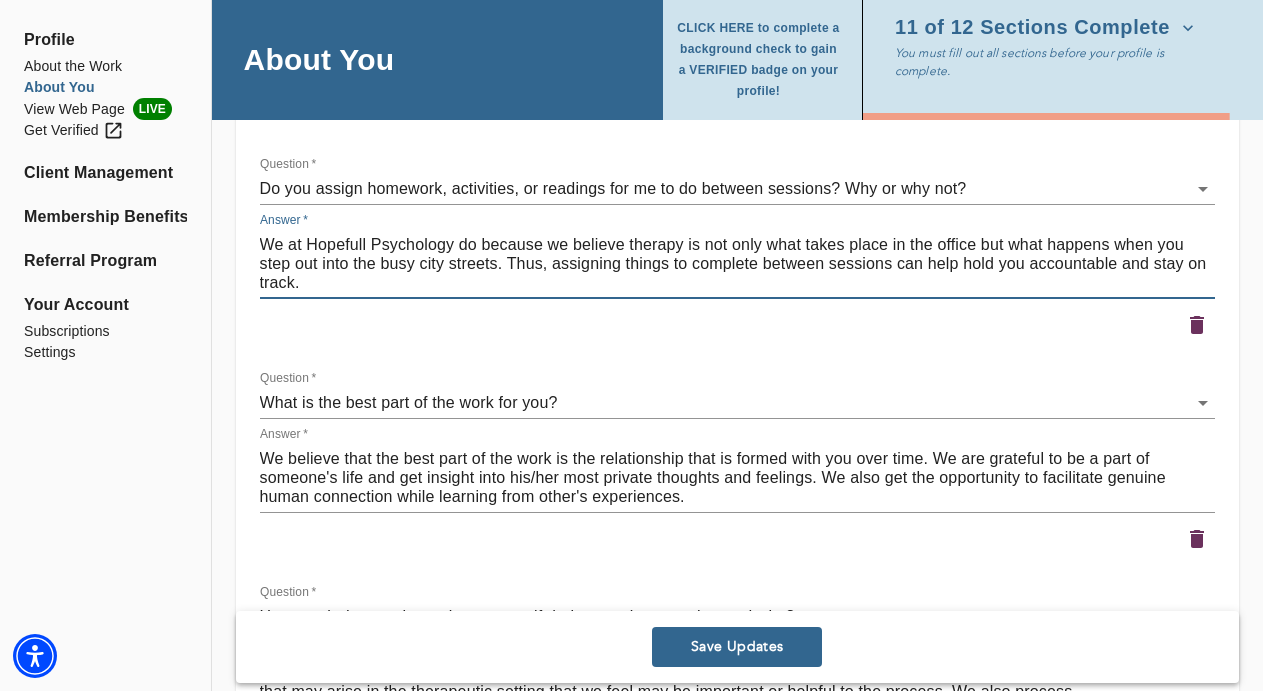 click on "We at Hopefull Psychology do because we believe therapy is not only what takes place in the office but what happens when you step out into the busy city streets. Thus, assigning things to complete between sessions can help hold you accountable and stay on track." at bounding box center [737, 263] 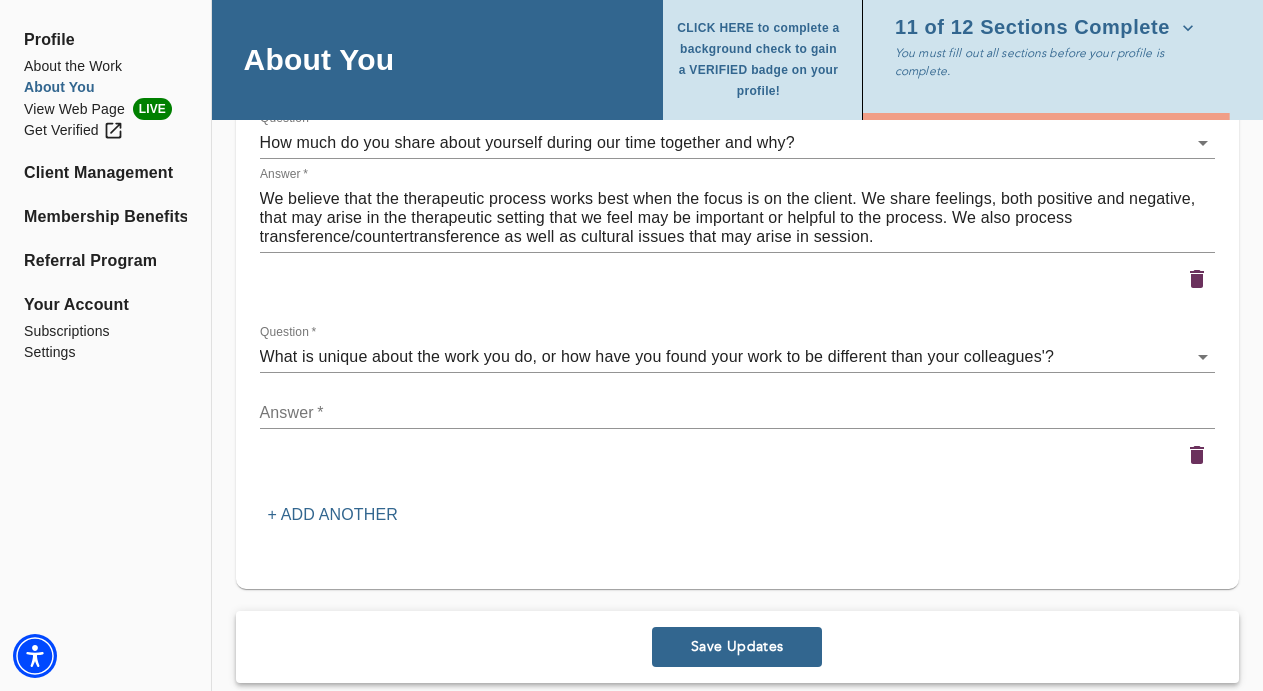 scroll, scrollTop: 4735, scrollLeft: 0, axis: vertical 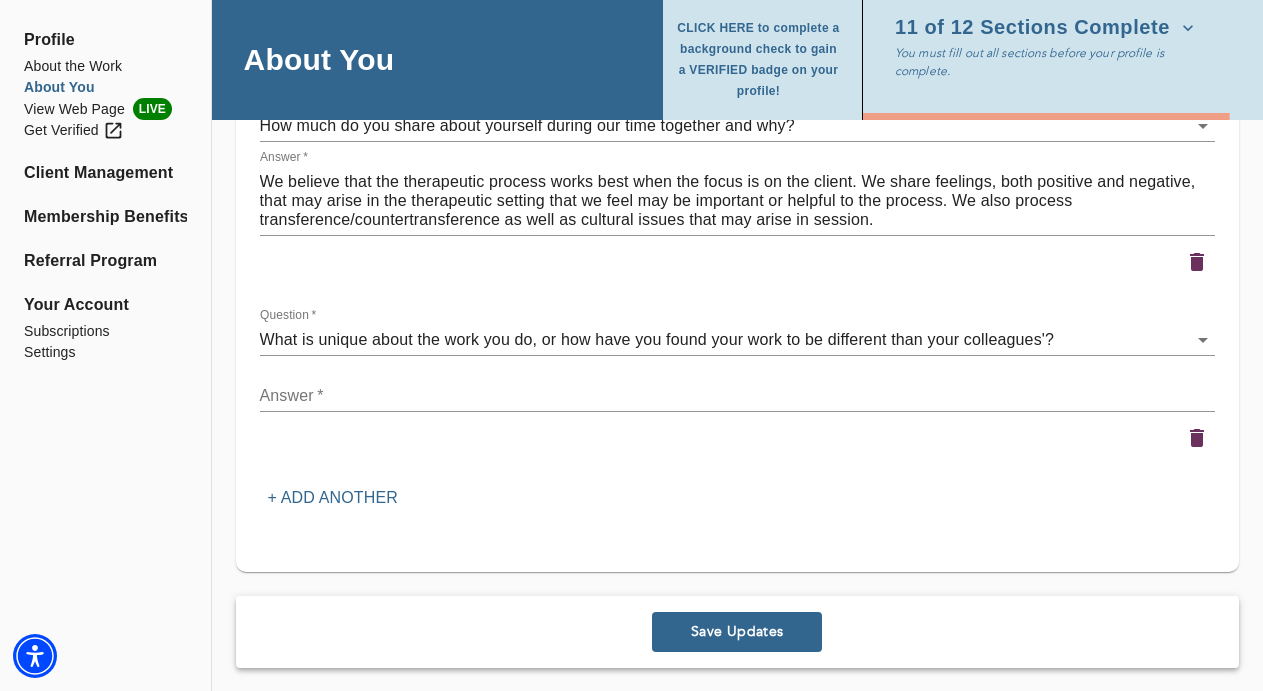 type on "We at Hopefull Psychology do assign "homework" at times because we believe therapy is not only what takes place in the office but what happens when you step out into the busy city streets. Thus, assigning things to complete between sessions can help hold you accountable and stay on track." 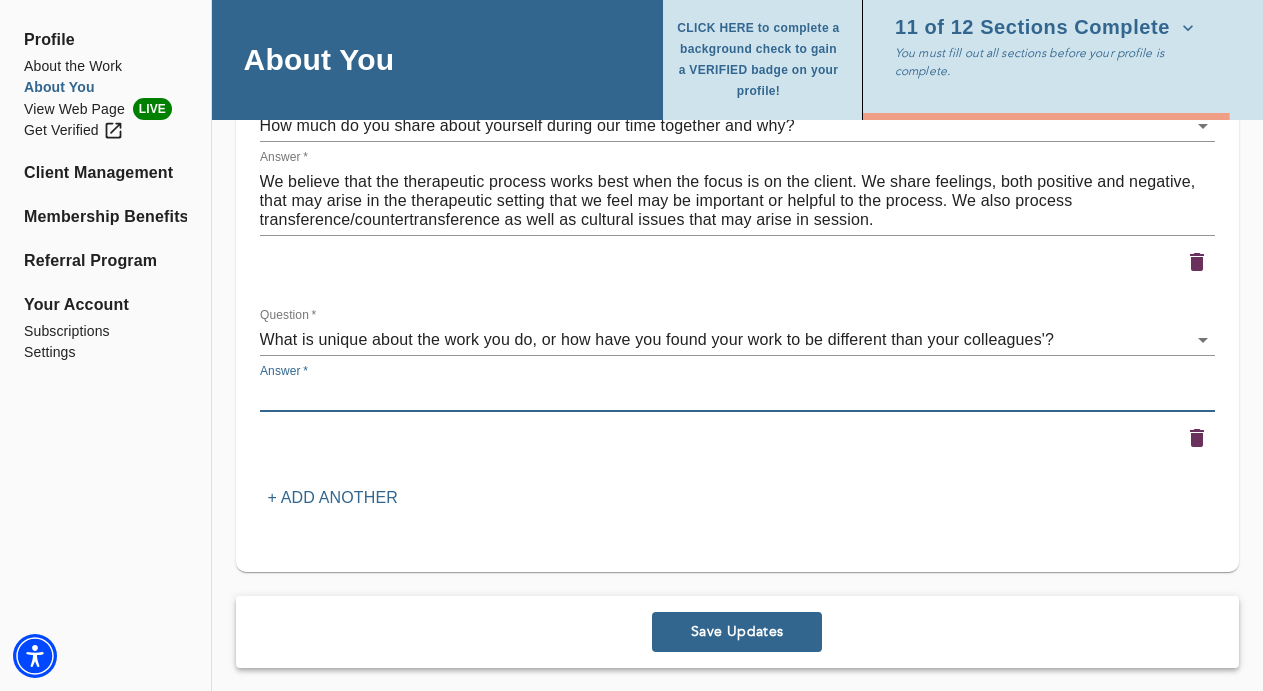 click at bounding box center [737, 395] 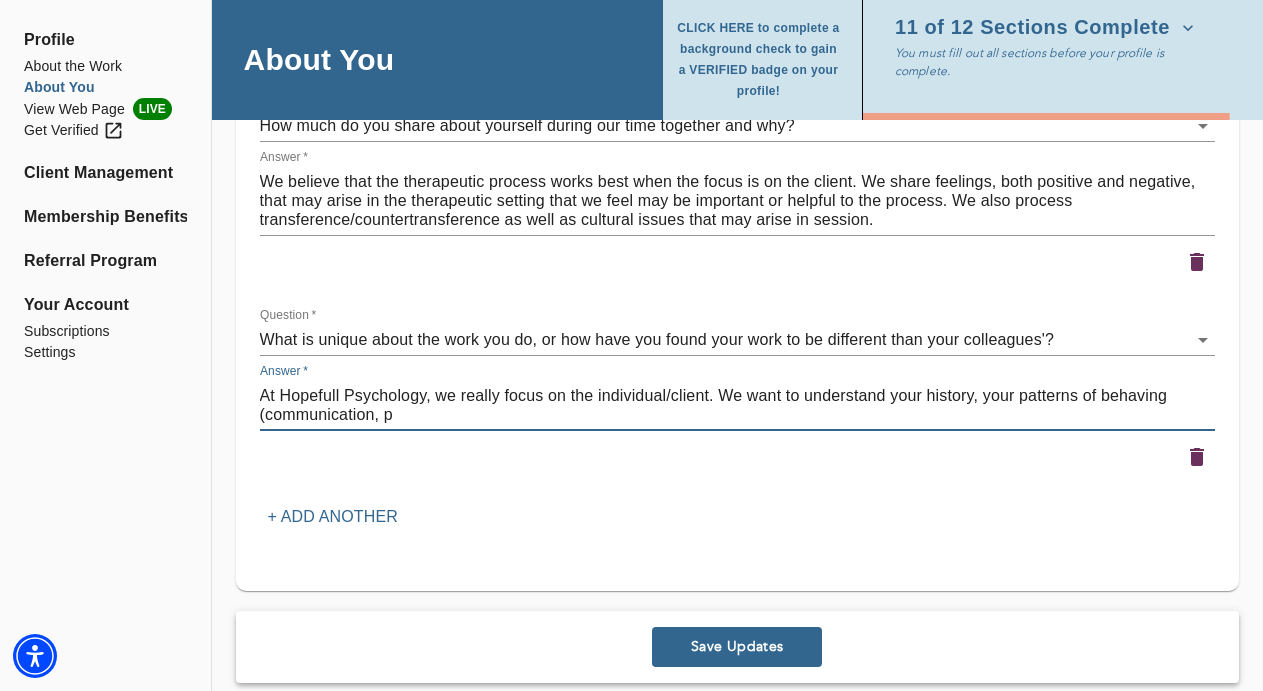 click on "At Hopefull Psychology, we really focus on the individual/client. We want to understand your history, your patterns of behaving (communication, p" at bounding box center (737, 405) 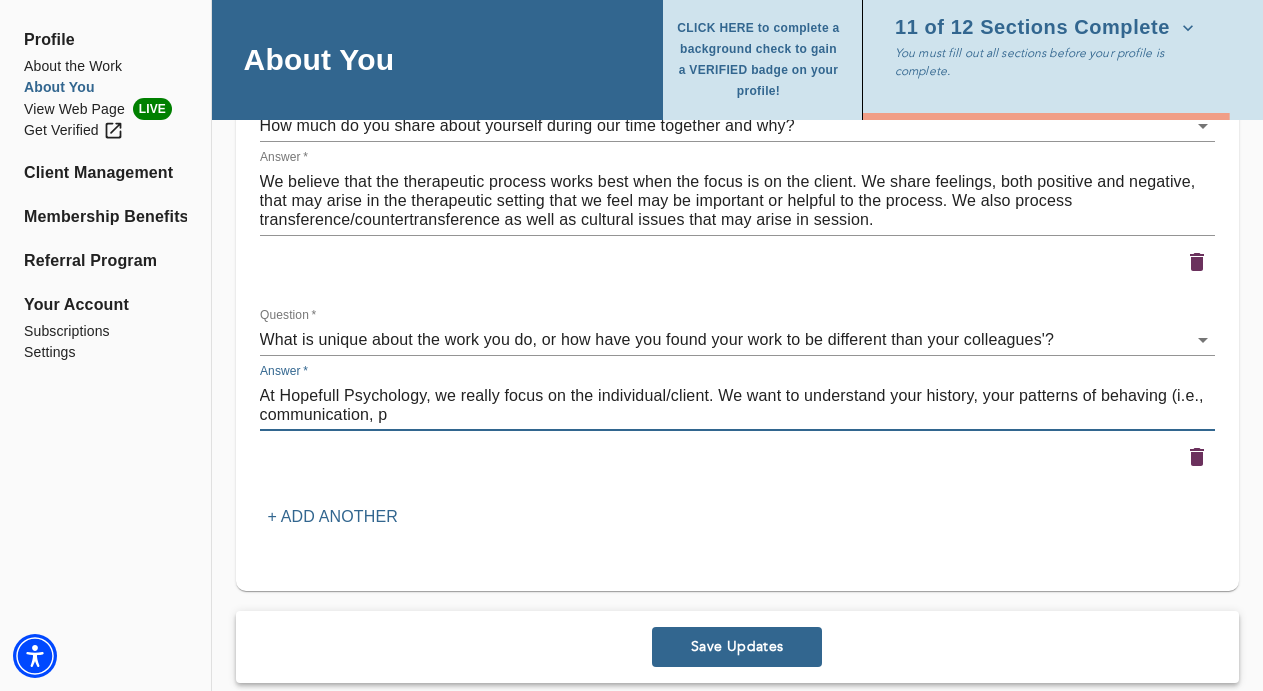 click on "At Hopefull Psychology, we really focus on the individual/client. We want to understand your history, your patterns of behaving (i.e., communication, p" at bounding box center [737, 405] 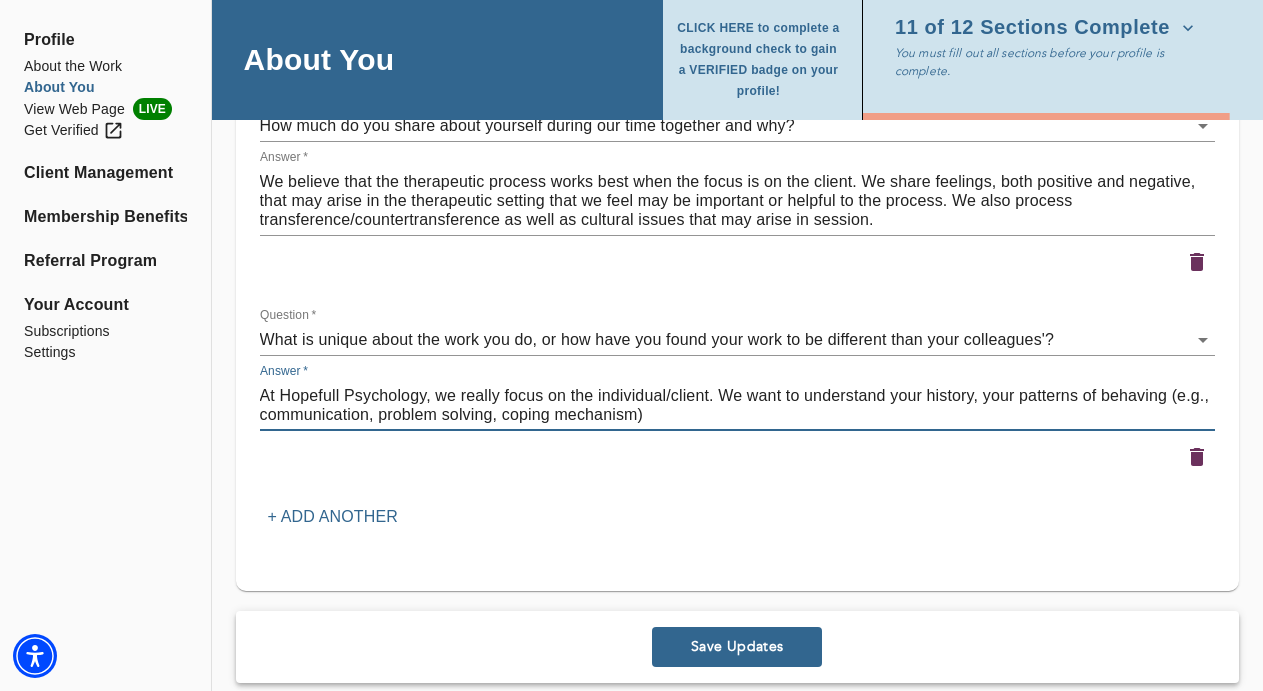 drag, startPoint x: 655, startPoint y: 413, endPoint x: 504, endPoint y: 413, distance: 151 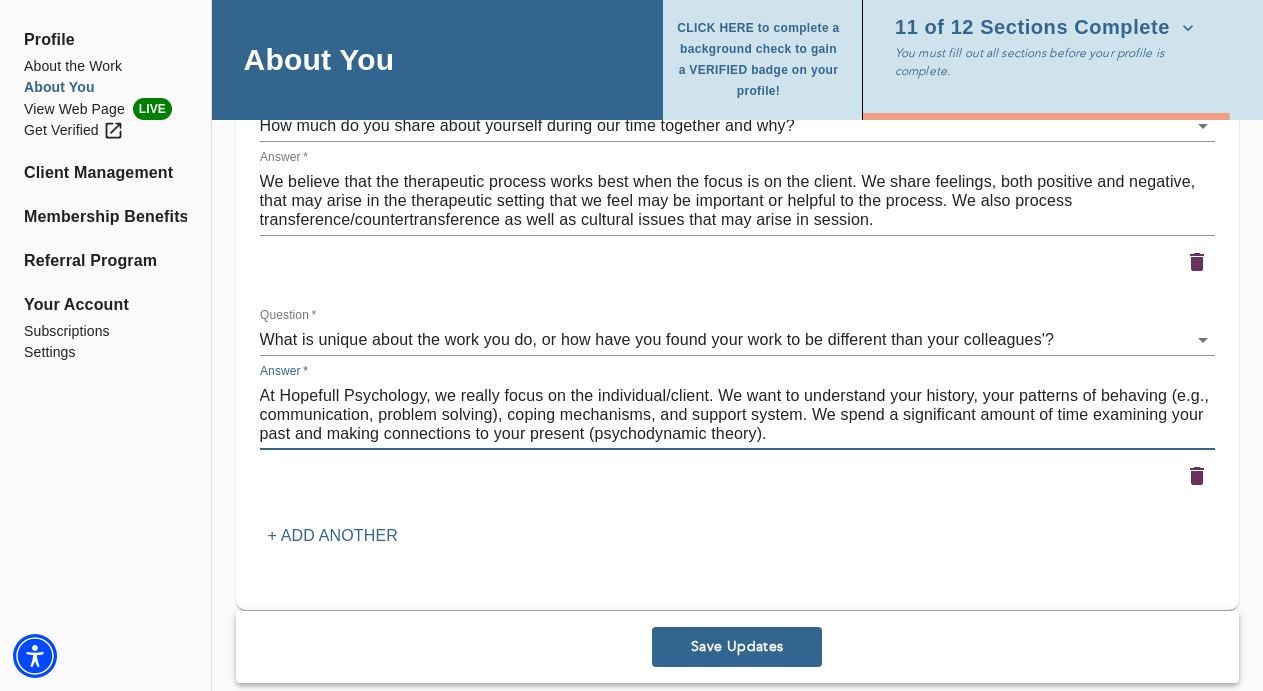 drag, startPoint x: 793, startPoint y: 435, endPoint x: 590, endPoint y: 431, distance: 203.0394 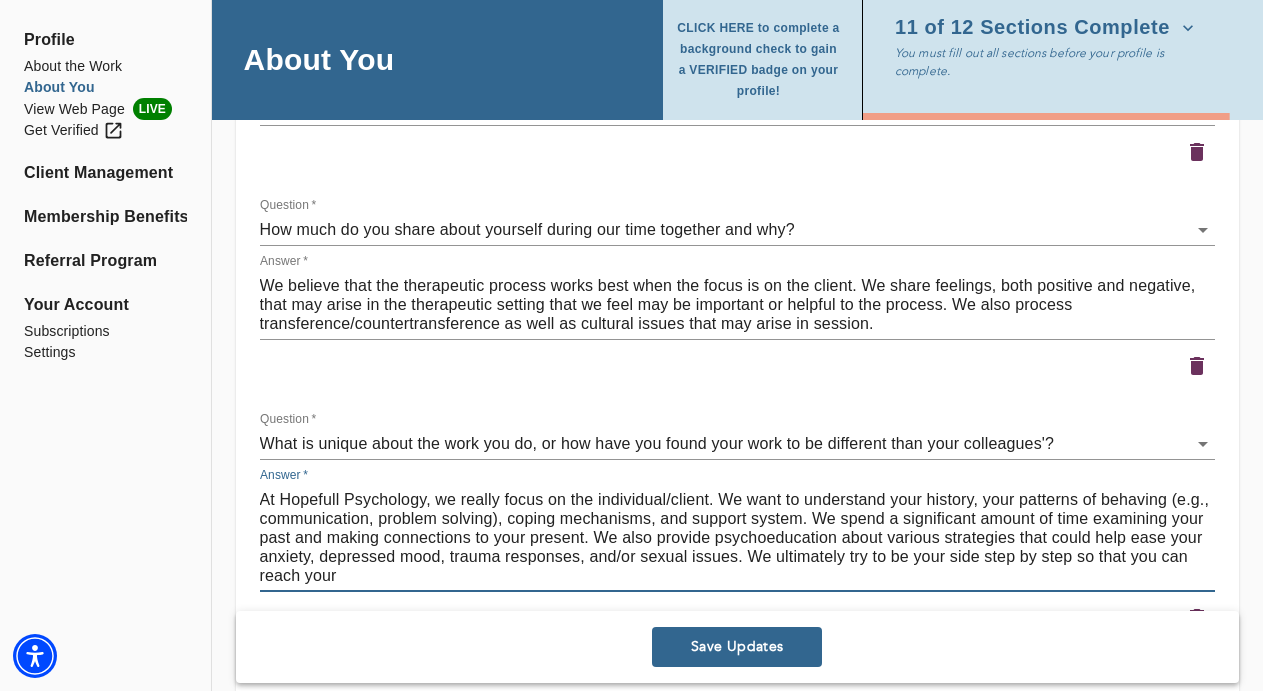 scroll, scrollTop: 4820, scrollLeft: 0, axis: vertical 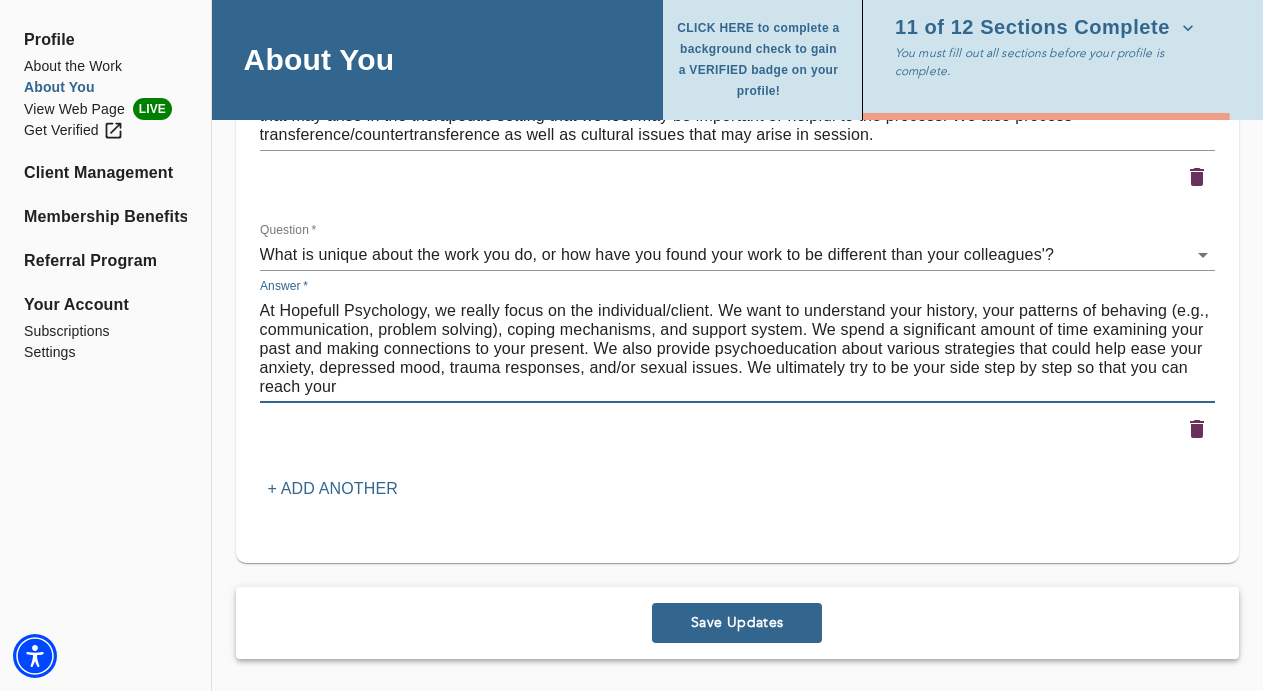 drag, startPoint x: 359, startPoint y: 386, endPoint x: 944, endPoint y: 367, distance: 585.3085 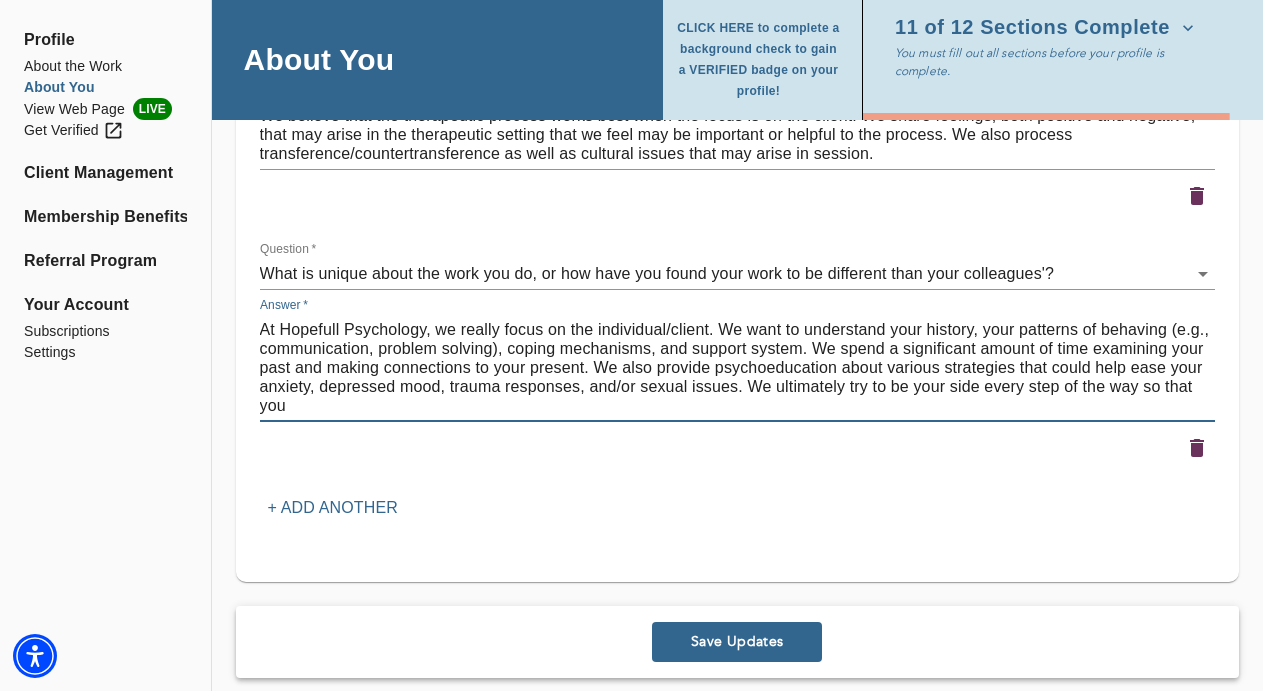 scroll, scrollTop: 4820, scrollLeft: 0, axis: vertical 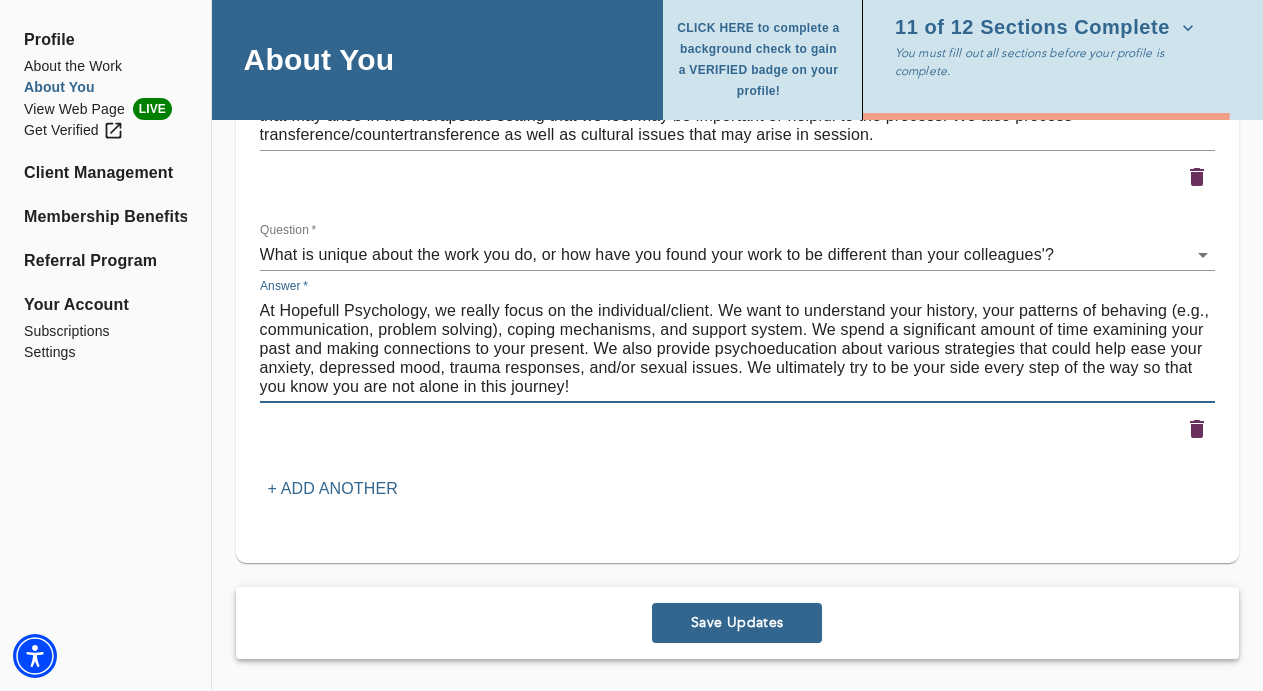 type on "At Hopefull Psychology, we really focus on the individual/client. We want to understand your history, your patterns of behaving (e.g., communication, problem solving), coping mechanisms, and support system. We spend a significant amount of time examining your past and making connections to your present. We also provide psychoeducation about various strategies that could help ease your anxiety, depressed mood, trauma responses, and/or sexual issues. We ultimately try to be your side every step of the way so that you know you are not alone in this journey!" 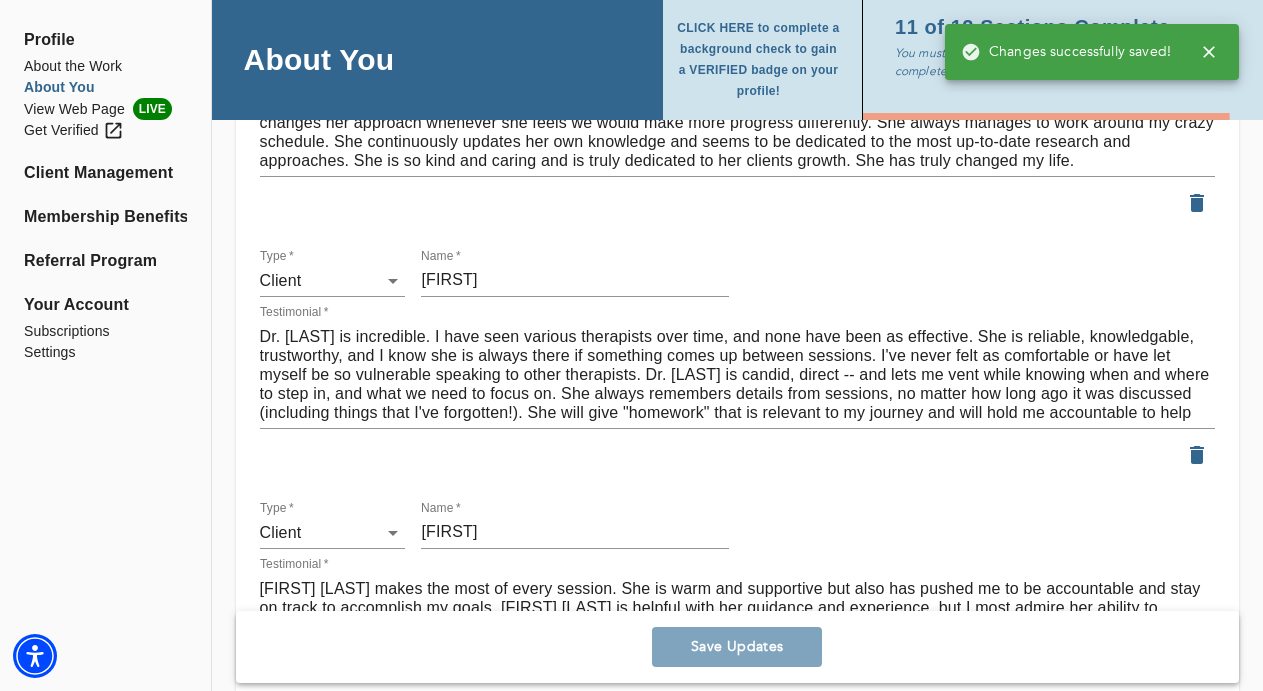 scroll, scrollTop: 2378, scrollLeft: 0, axis: vertical 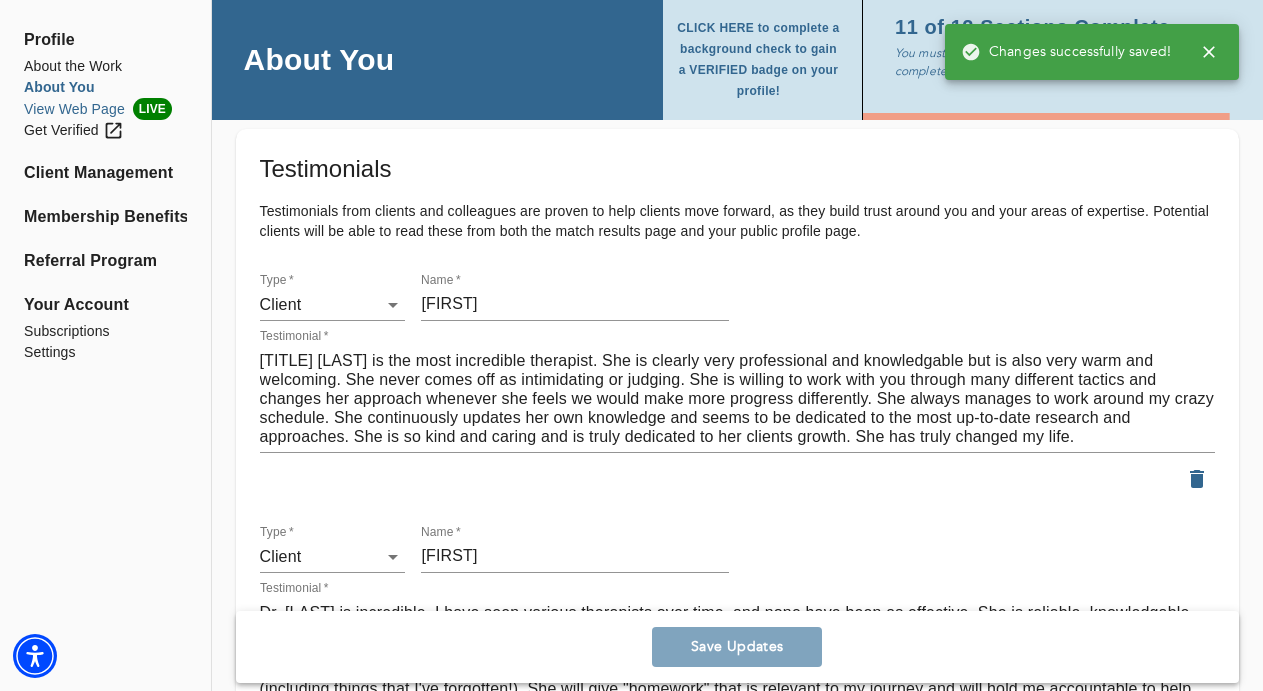 click on "View Web Page LIVE" at bounding box center (105, 109) 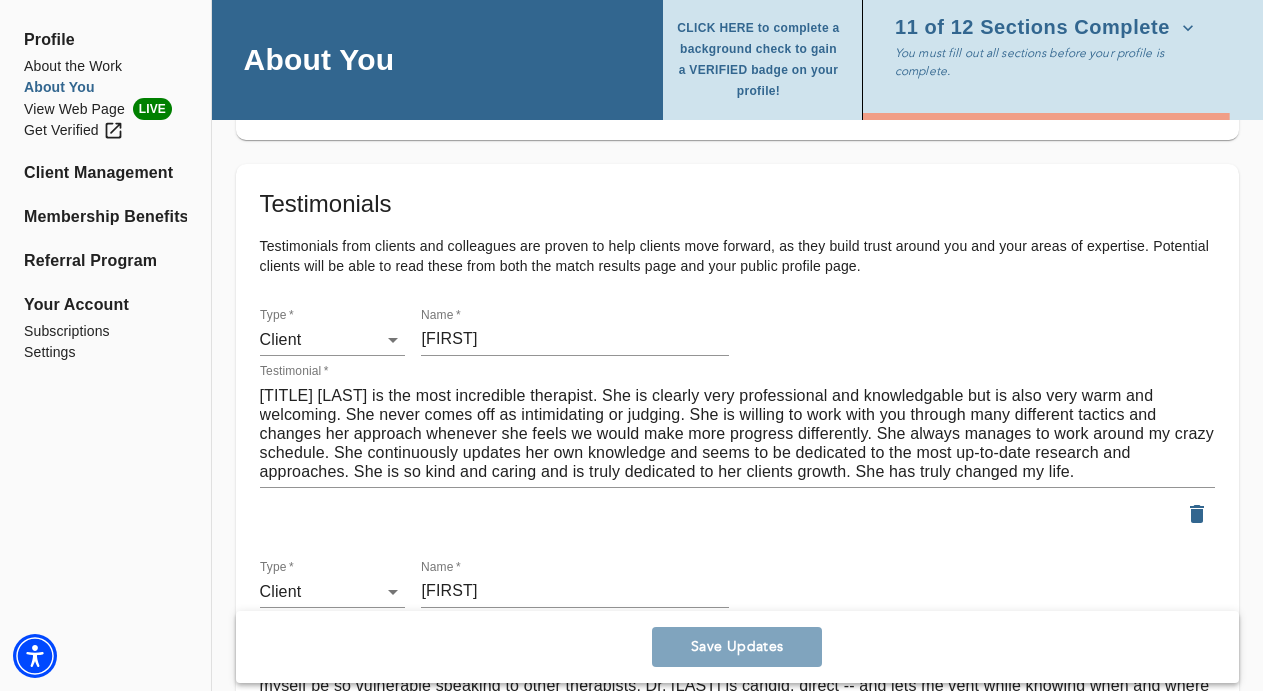 scroll, scrollTop: 2286, scrollLeft: 0, axis: vertical 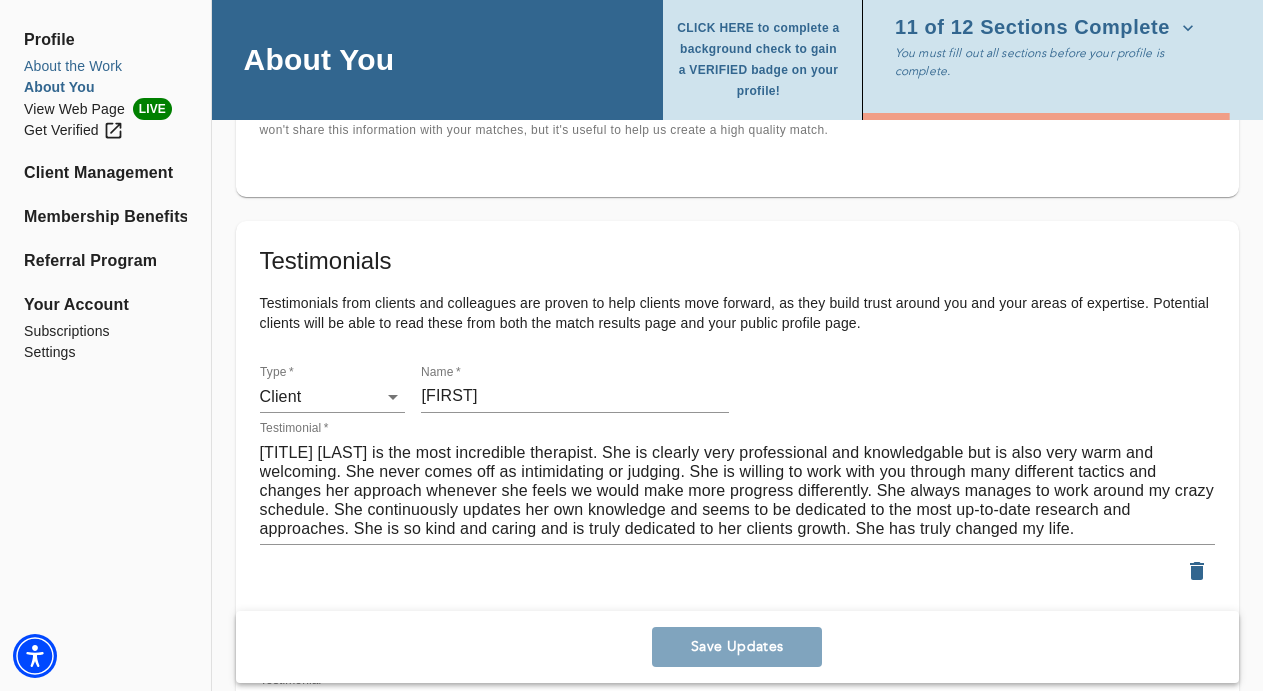 click on "About the Work" at bounding box center [105, 66] 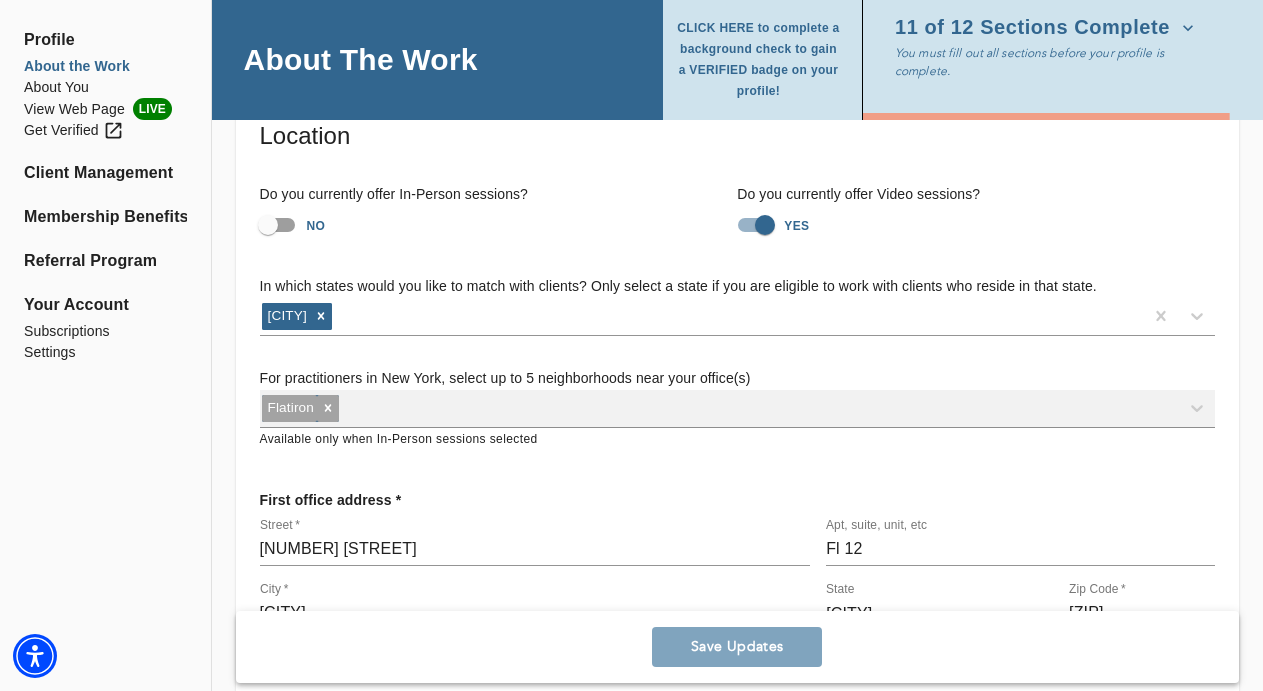scroll, scrollTop: 125, scrollLeft: 0, axis: vertical 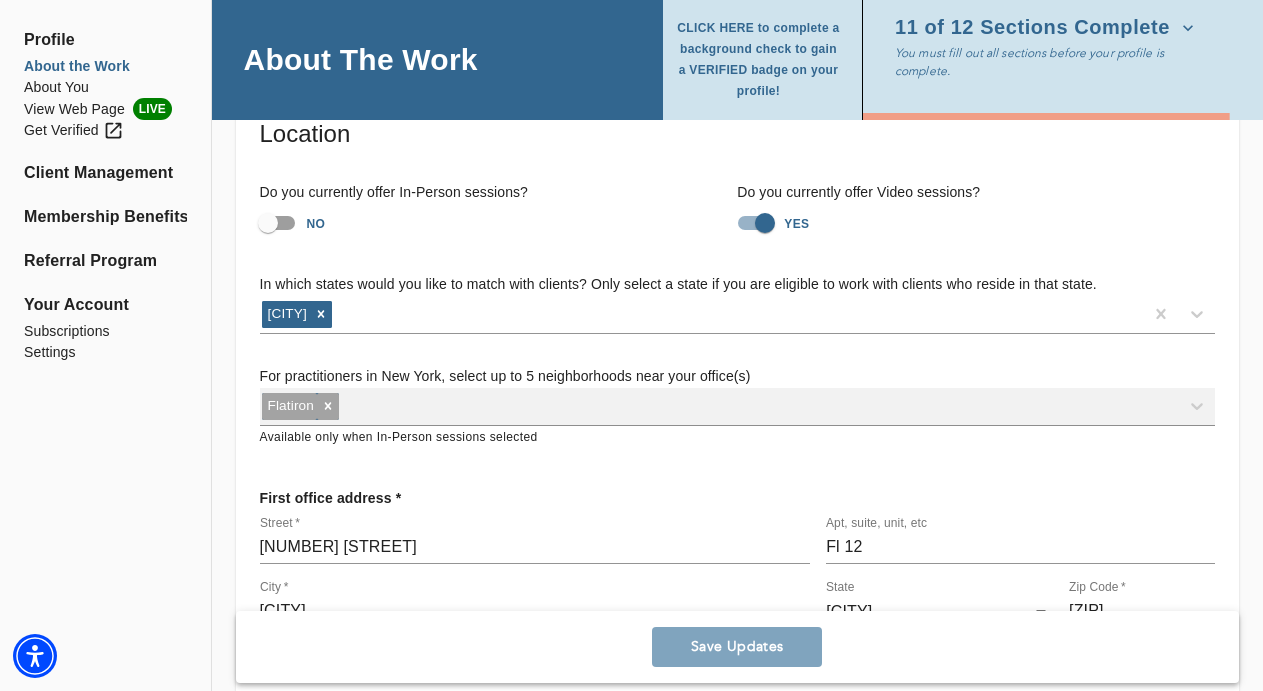 click on "NO" at bounding box center (268, 223) 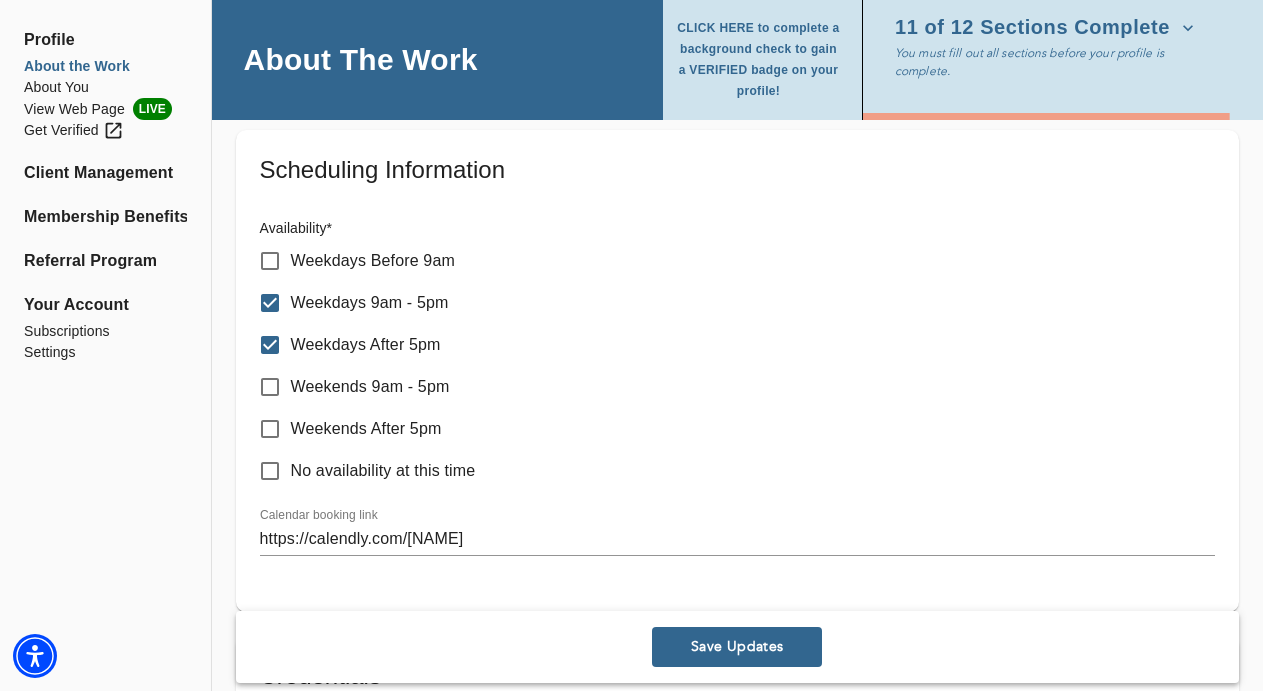 scroll, scrollTop: 1072, scrollLeft: 0, axis: vertical 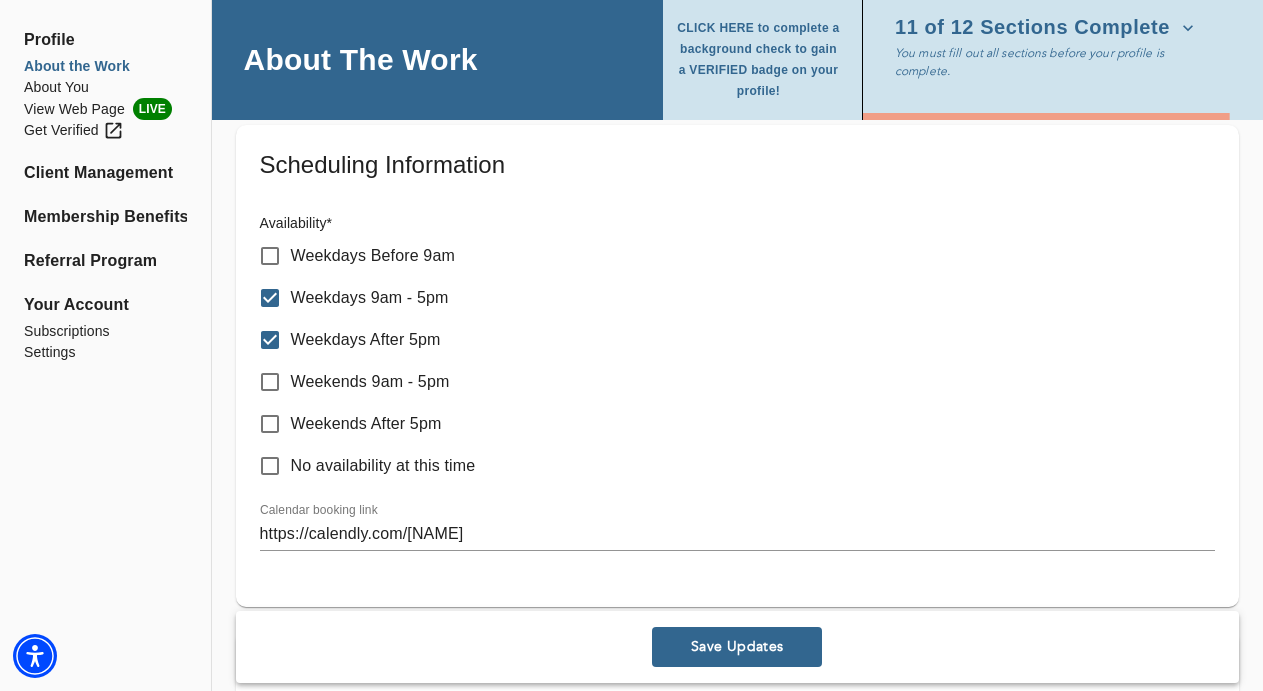click on "Weekdays Before 9am" at bounding box center (270, 256) 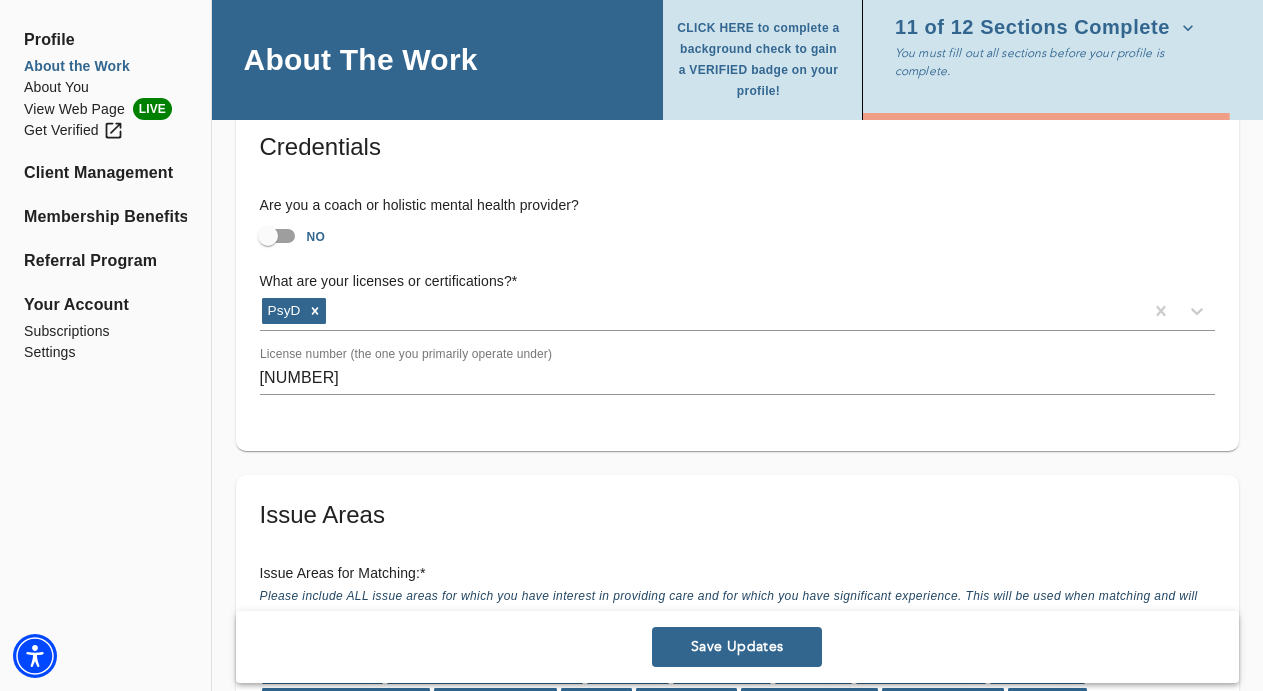 scroll, scrollTop: 1598, scrollLeft: 0, axis: vertical 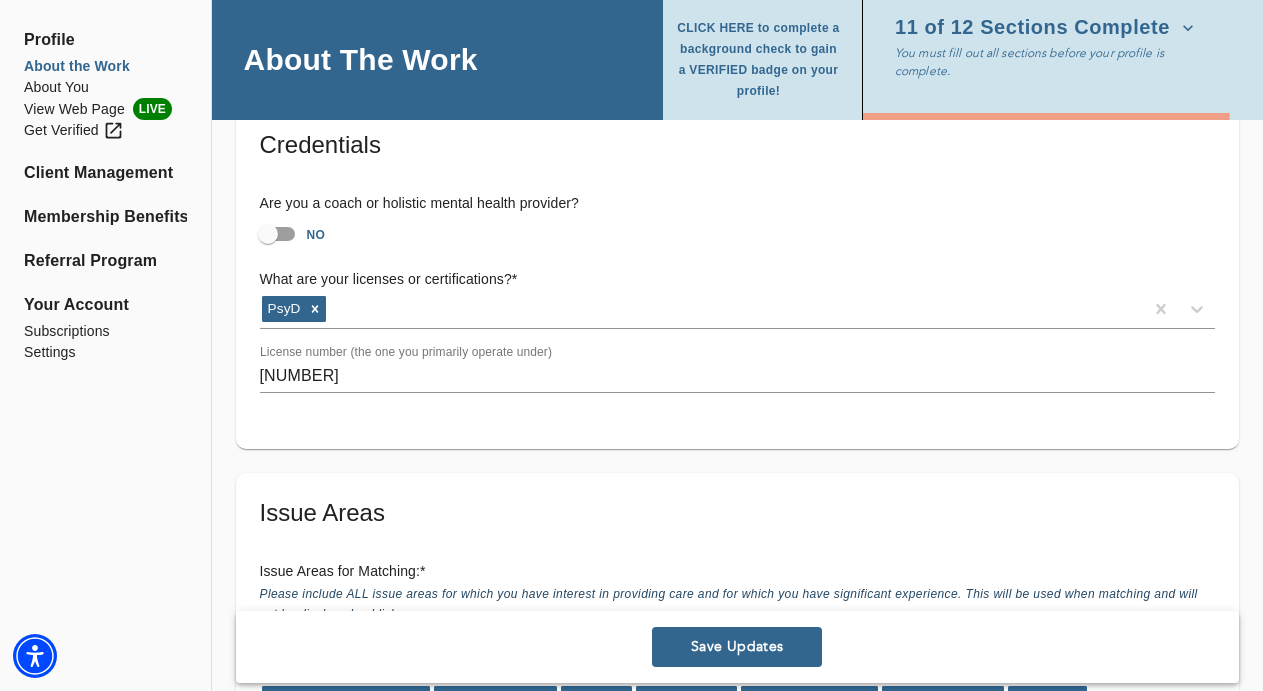click on "Save Updates" at bounding box center [737, 647] 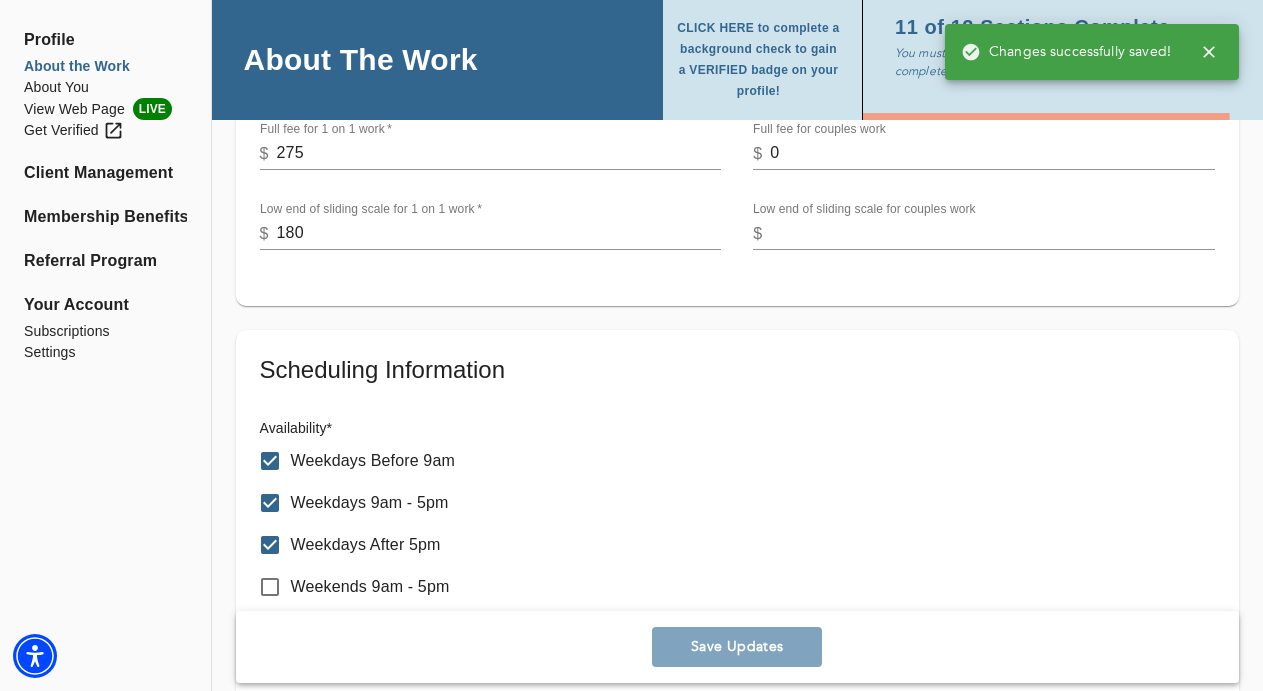 scroll, scrollTop: 364, scrollLeft: 0, axis: vertical 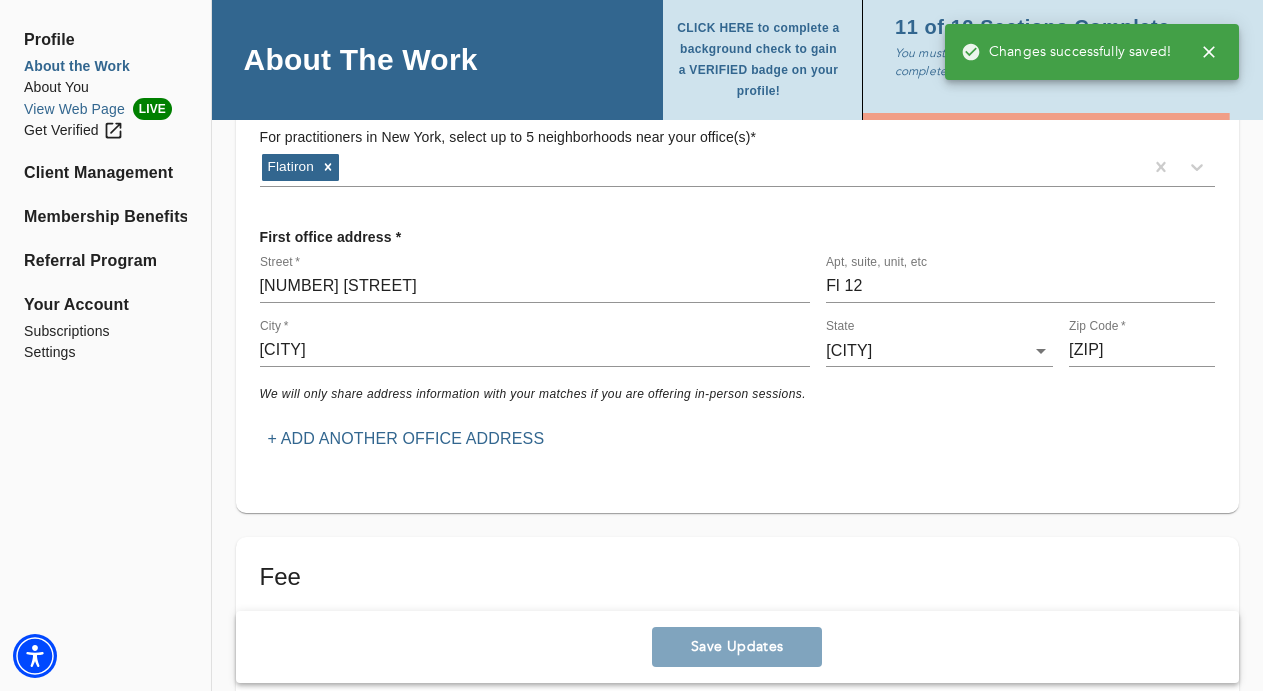 click on "View Web Page LIVE" at bounding box center (105, 109) 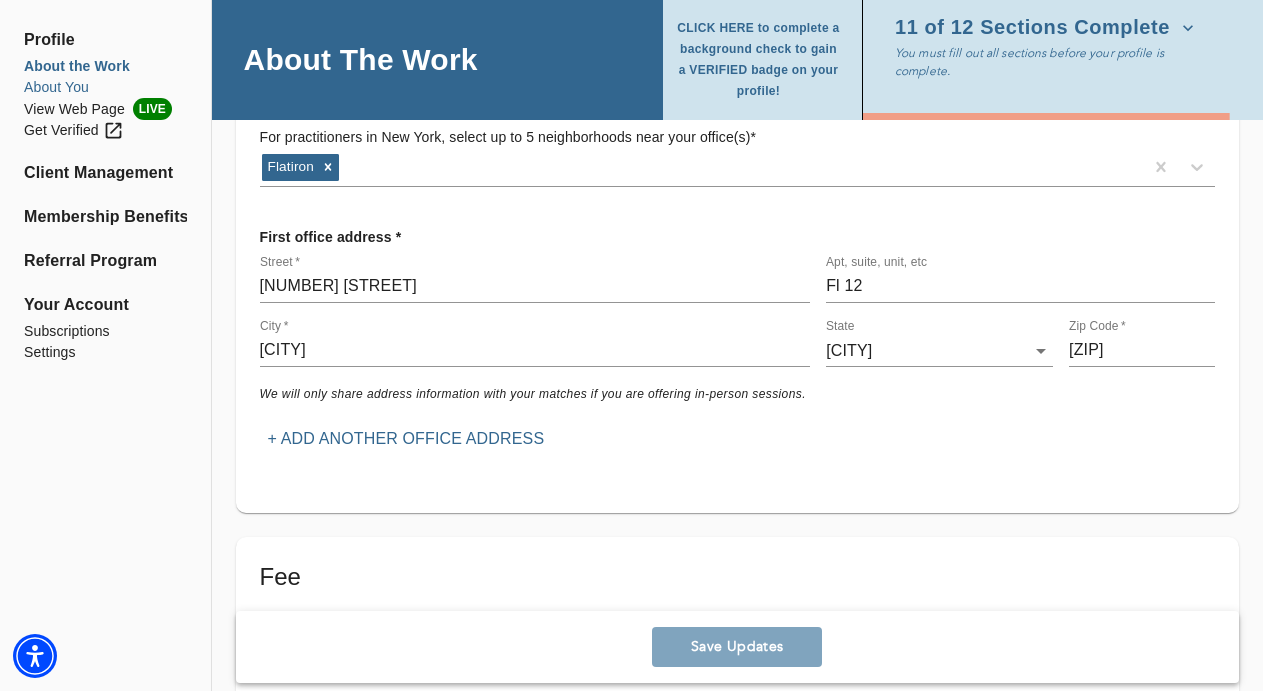 click on "About You" at bounding box center [105, 87] 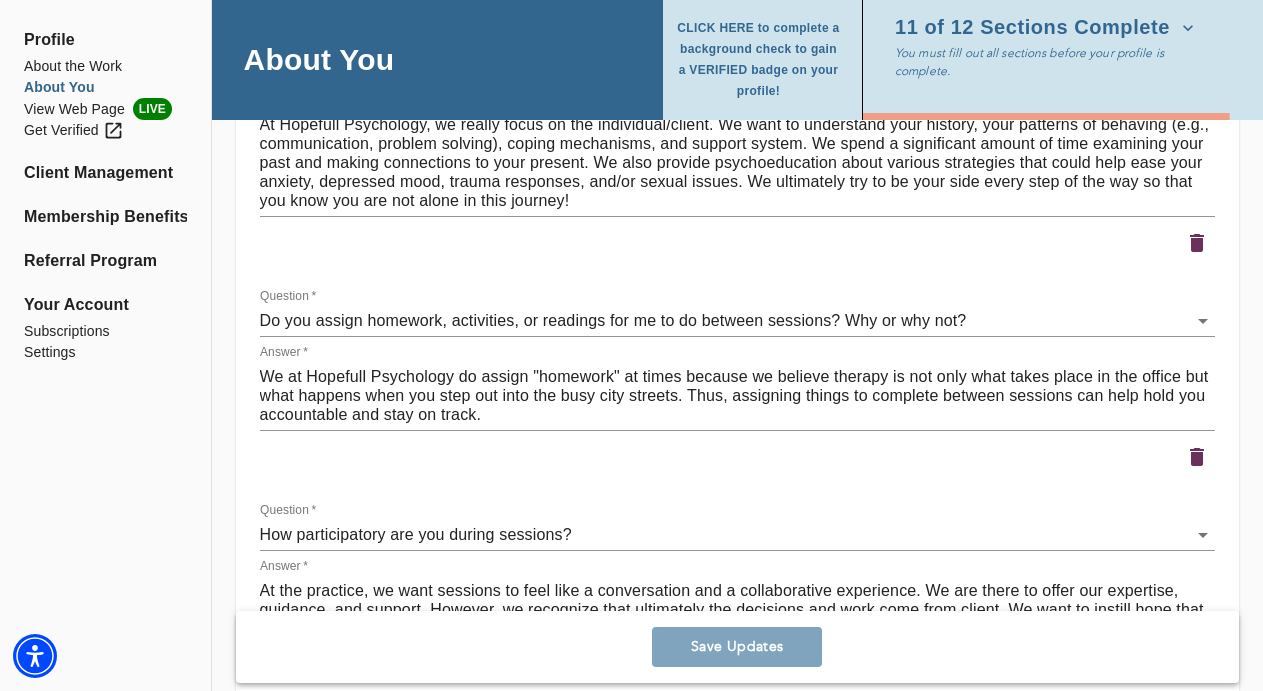 scroll, scrollTop: 4157, scrollLeft: 0, axis: vertical 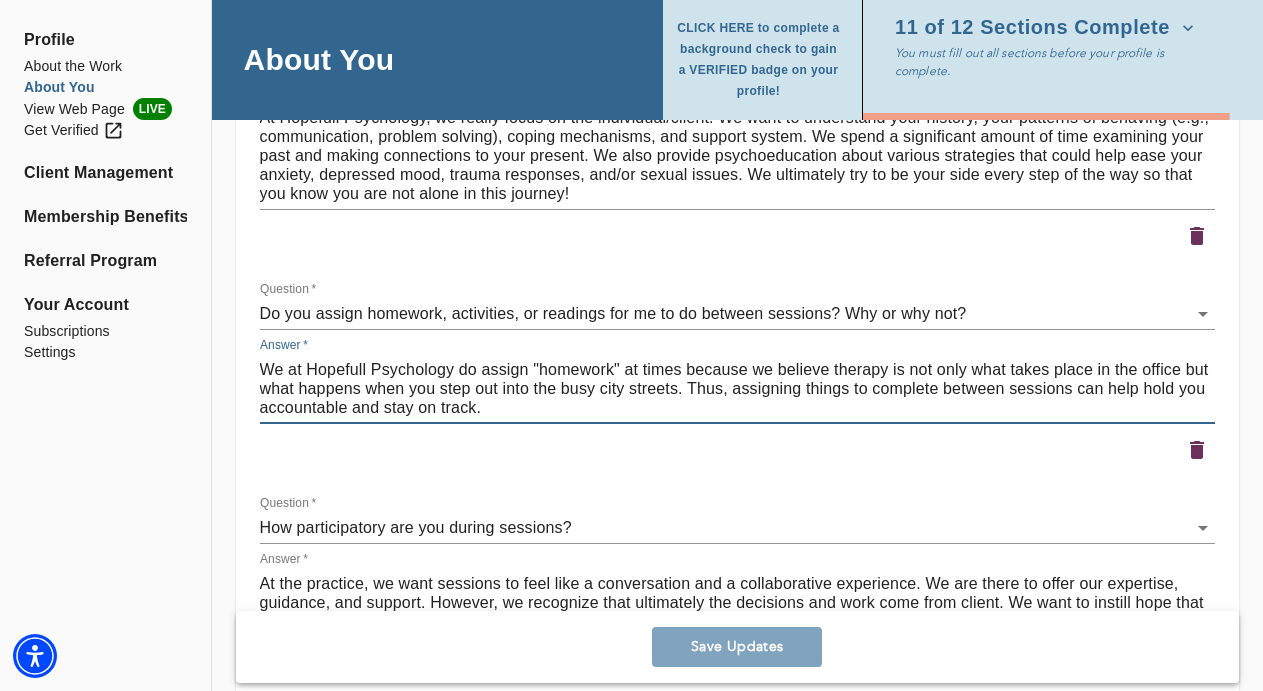 drag, startPoint x: 455, startPoint y: 370, endPoint x: 298, endPoint y: 375, distance: 157.0796 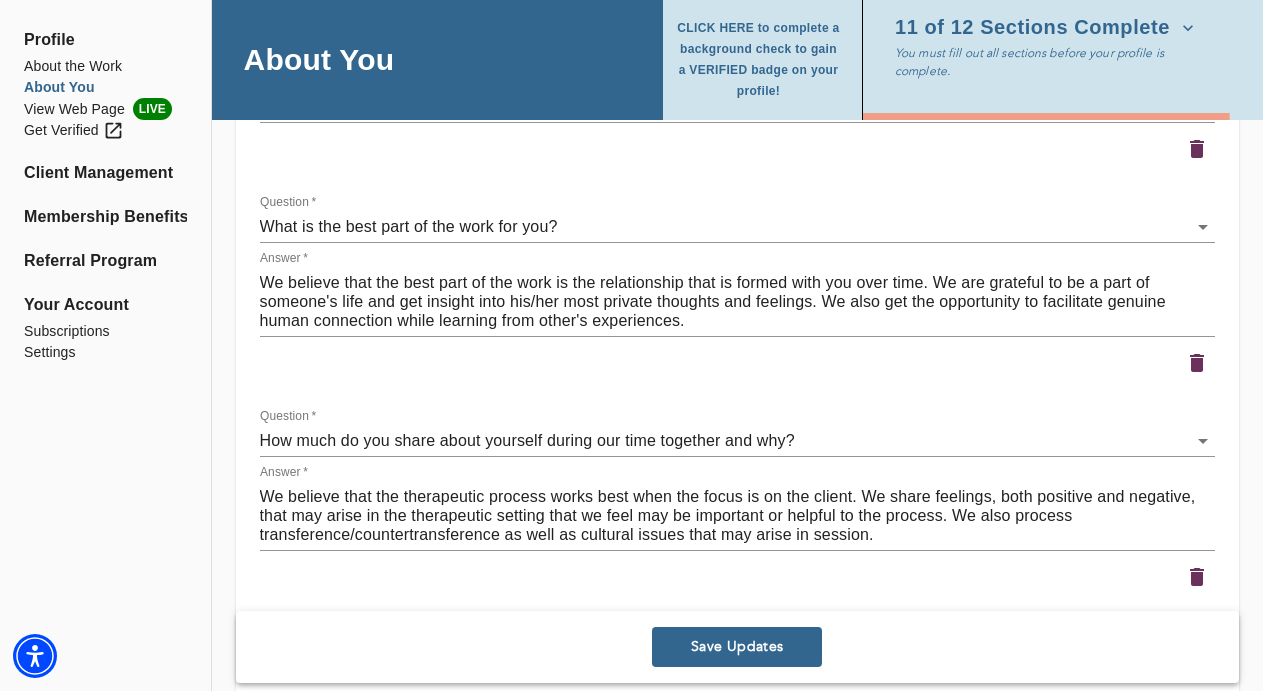 scroll, scrollTop: 4820, scrollLeft: 0, axis: vertical 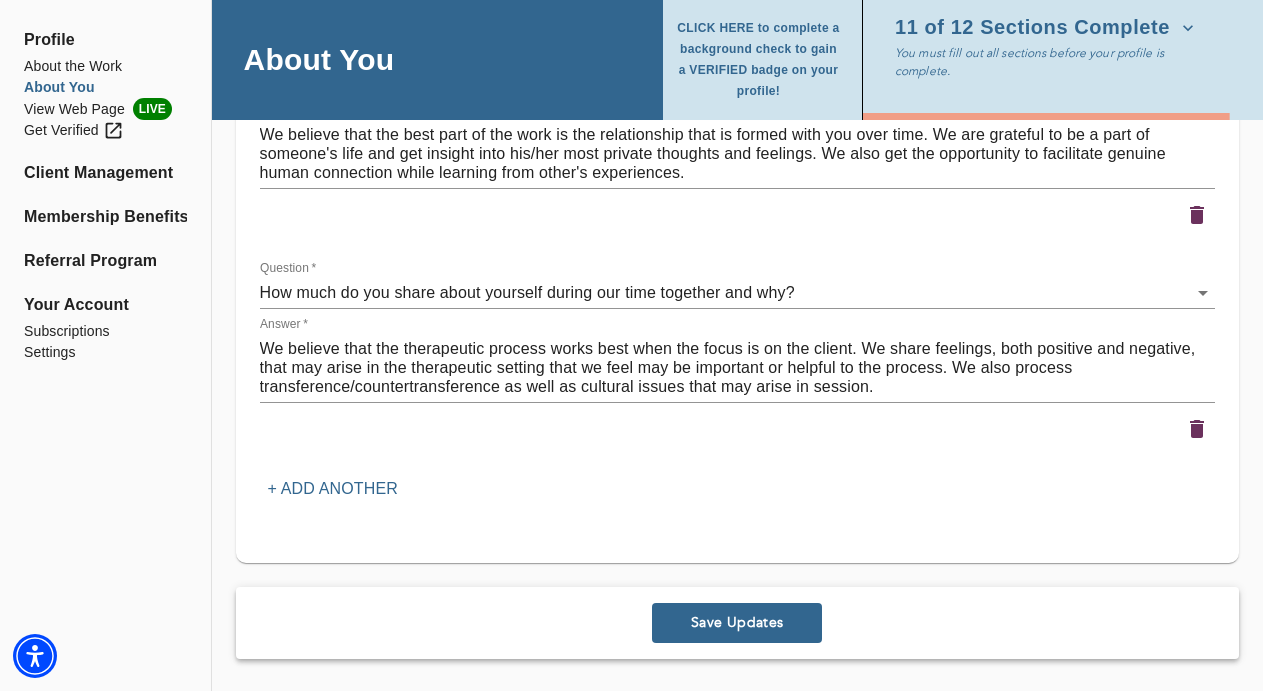 type on "We do assign "homework" at times because we believe therapy is not only what takes place in the office but what happens when you step out into the busy city streets. Thus, assigning things to complete between sessions can help hold you accountable and stay on track." 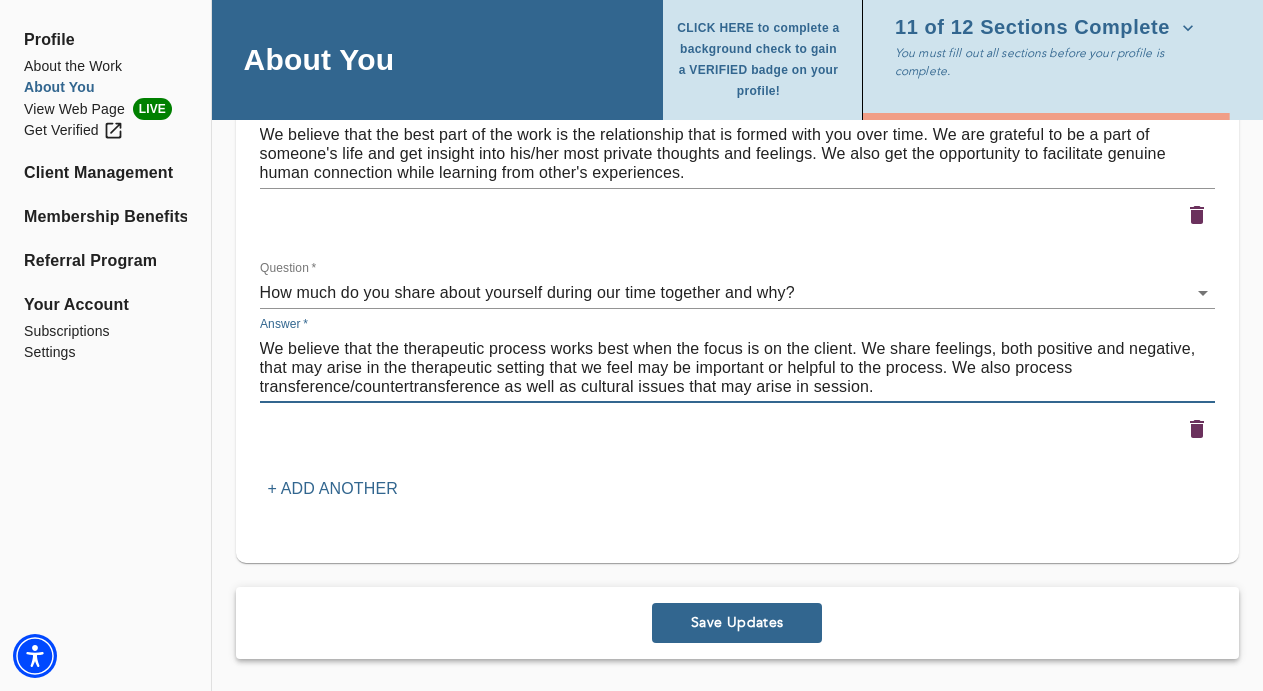 click on "We believe that the therapeutic process works best when the focus is on the client. We share feelings, both positive and negative, that may arise in the therapeutic setting that we feel may be important or helpful to the process. We also process transference/countertransference as well as cultural issues that may arise in session." at bounding box center [737, 367] 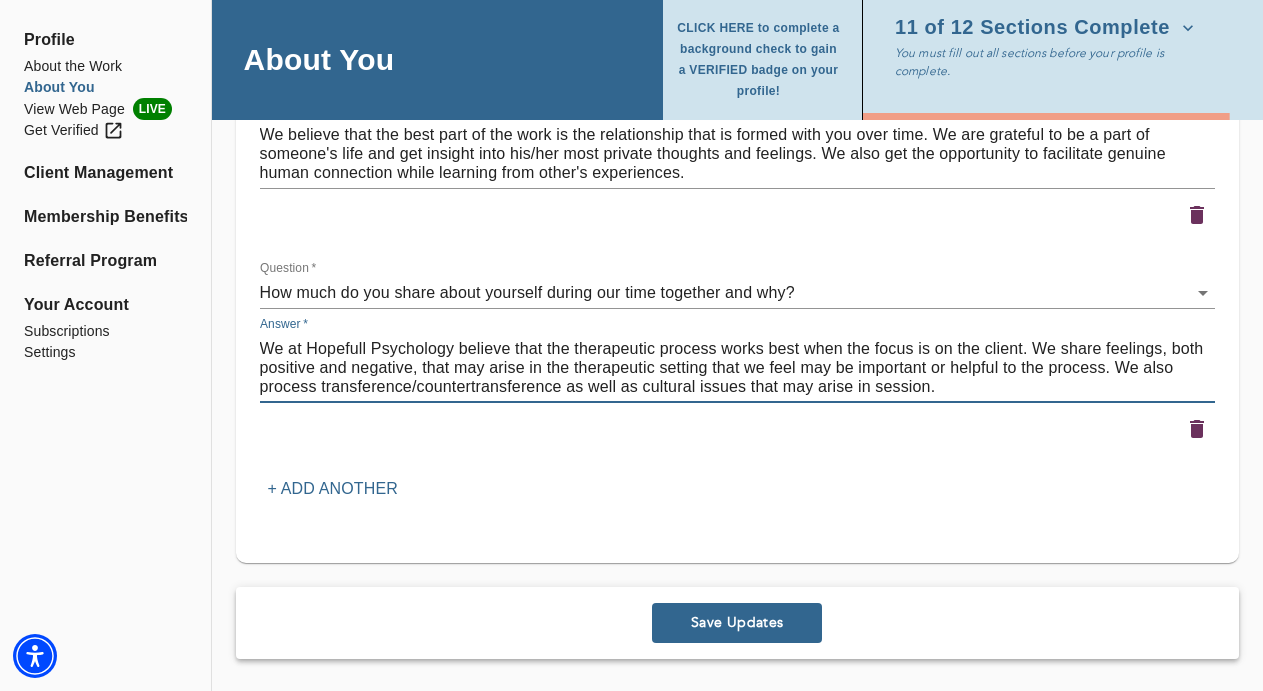 type on "We at Hopefull Psychology believe that the therapeutic process works best when the focus is on the client. We share feelings, both positive and negative, that may arise in the therapeutic setting that we feel may be important or helpful to the process. We also process transference/countertransference as well as cultural issues that may arise in session." 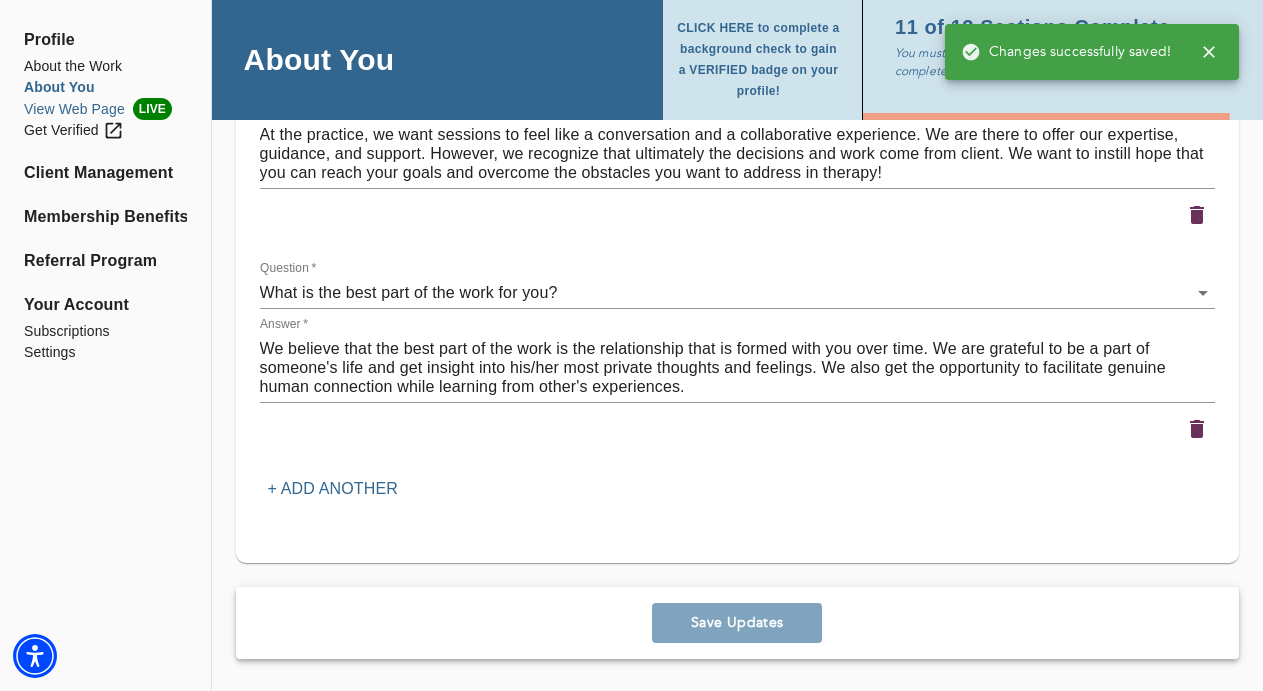 click on "View Web Page LIVE" at bounding box center (105, 109) 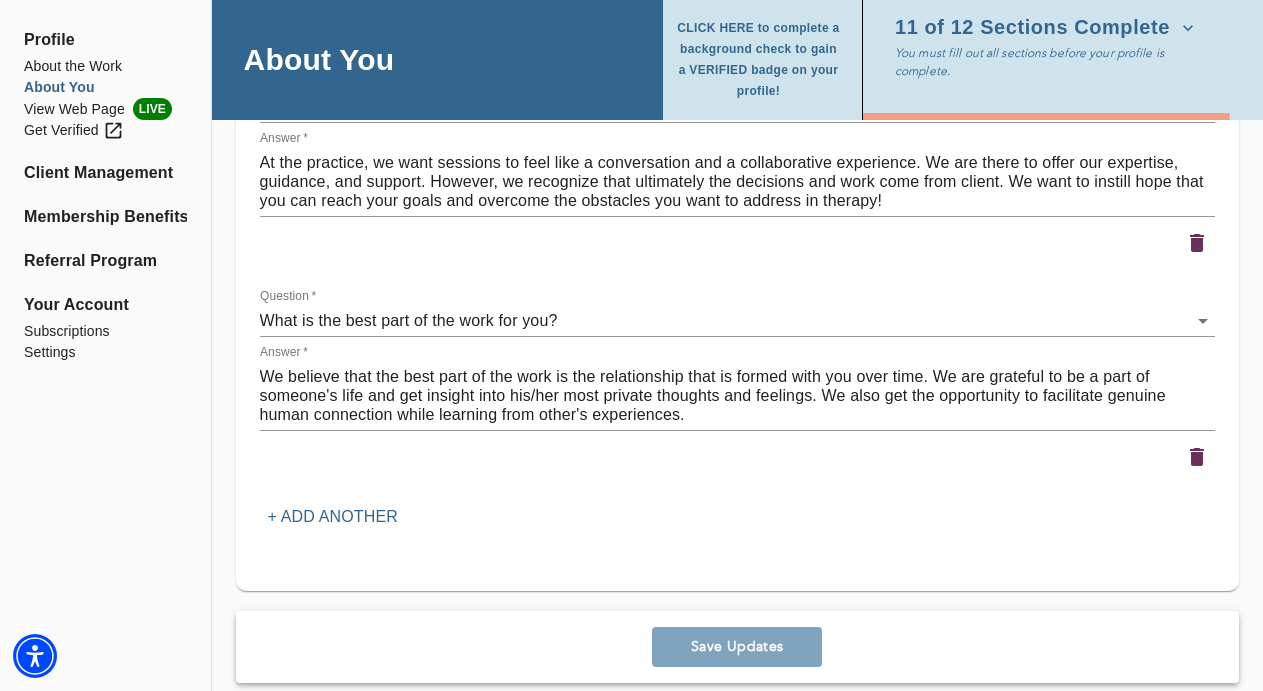 scroll, scrollTop: 4820, scrollLeft: 0, axis: vertical 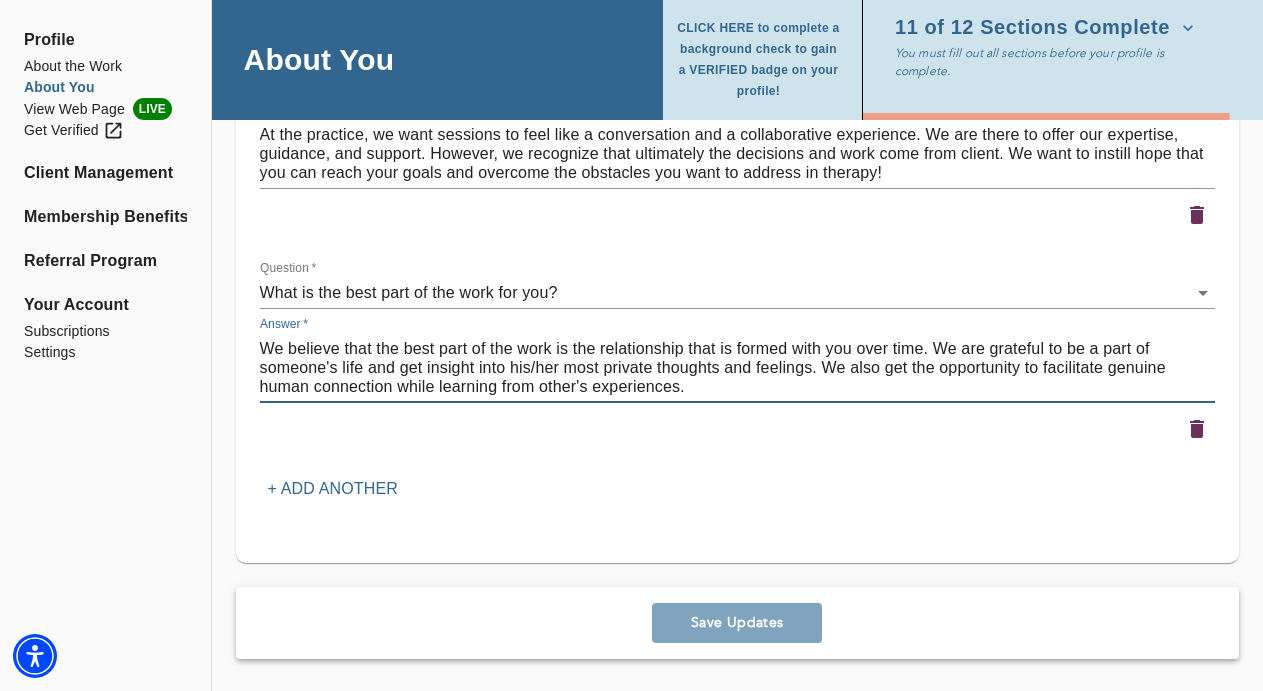 click on "We believe that the best part of the work is the relationship that is formed with you over time. We are grateful to be a part of someone's life and get insight into his/her most private thoughts and feelings. We also get the opportunity to facilitate genuine human connection while learning from other's experiences." at bounding box center [737, 367] 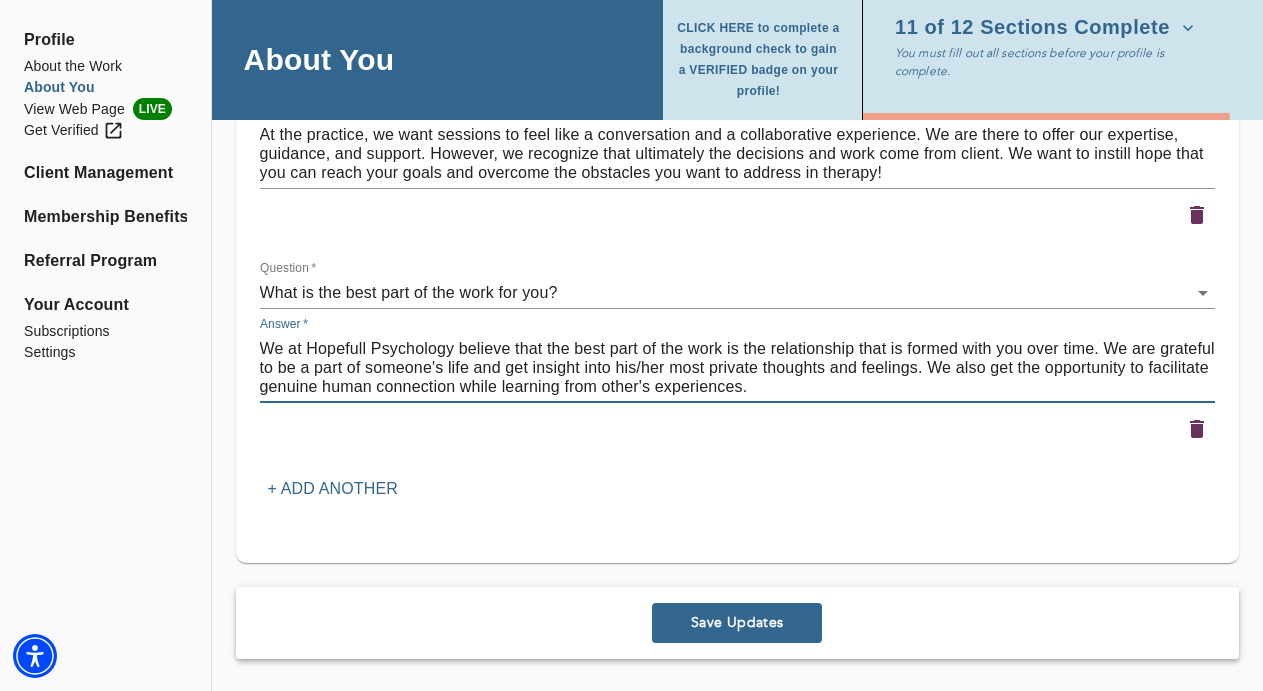 type on "We at Hopefull Psychology believe that the best part of the work is the relationship that is formed with you over time. We are grateful to be a part of someone's life and get insight into his/her most private thoughts and feelings. We also get the opportunity to facilitate genuine human connection while learning from other's experiences." 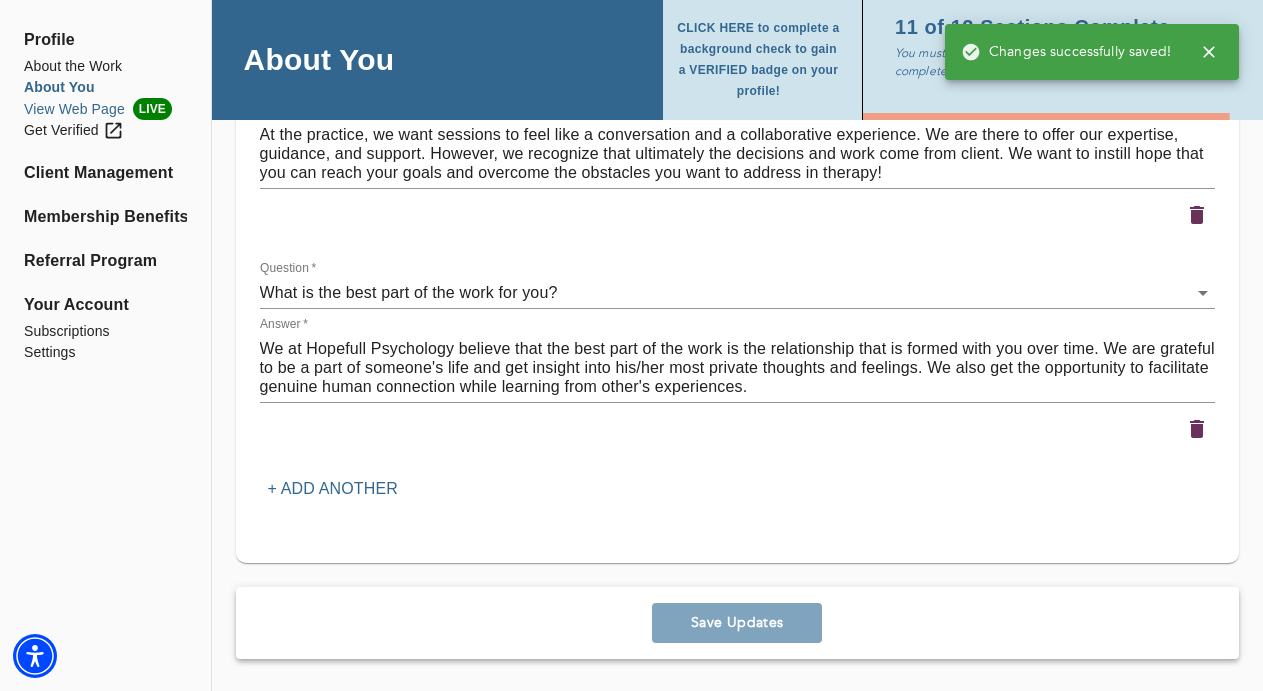 click on "View Web Page LIVE" at bounding box center [105, 109] 